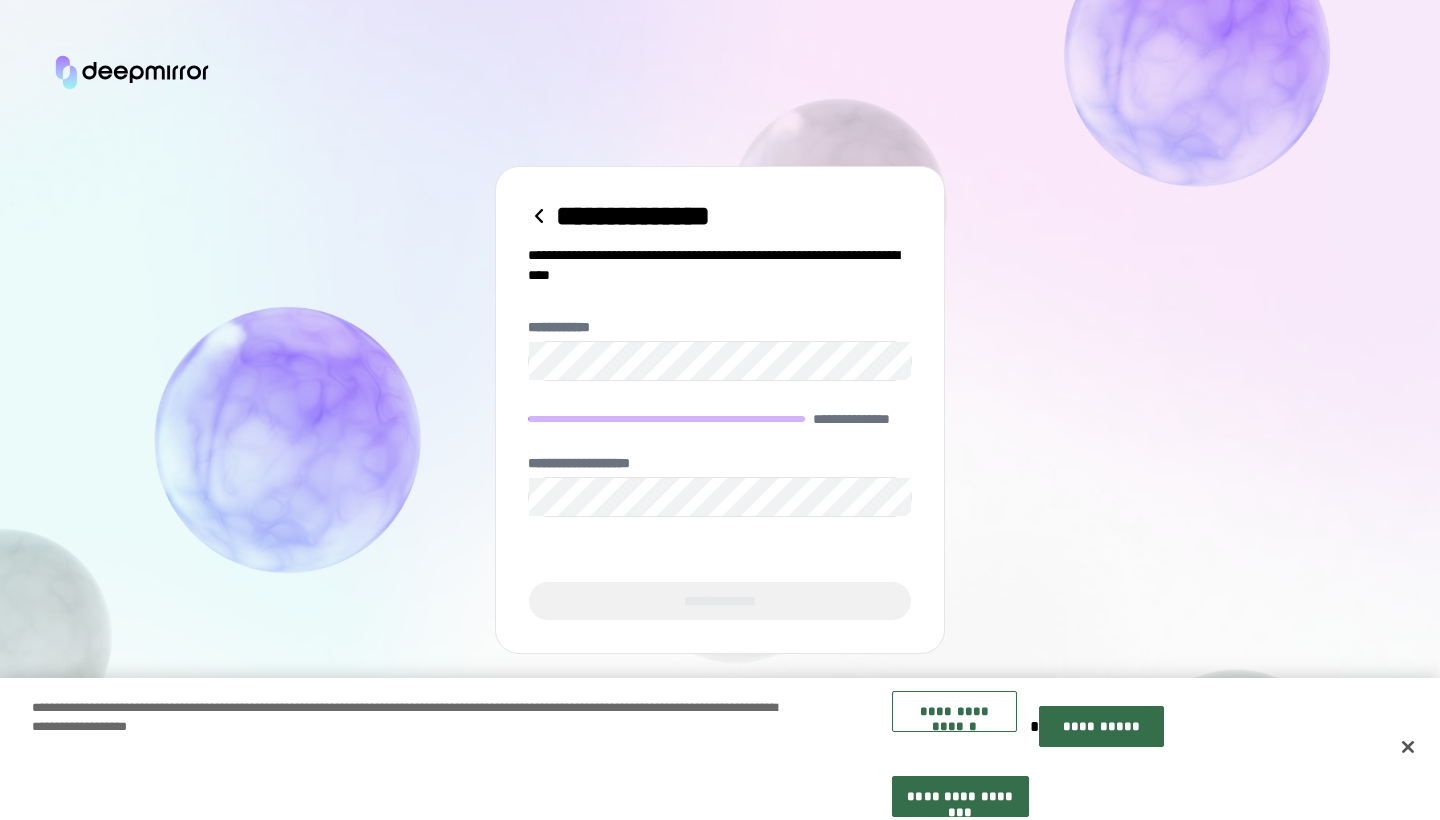 scroll, scrollTop: 0, scrollLeft: 0, axis: both 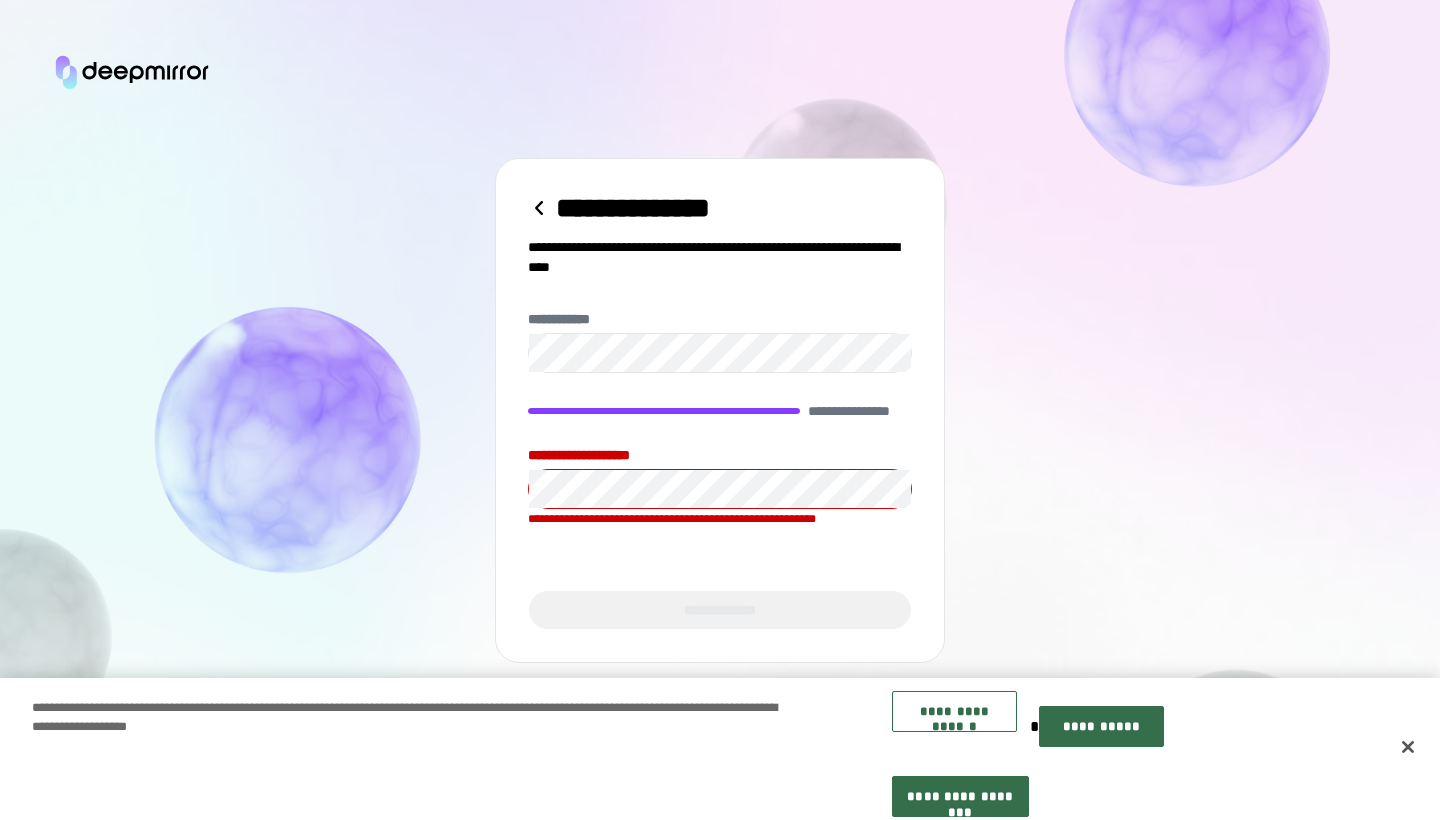 click on "**********" at bounding box center (720, 469) 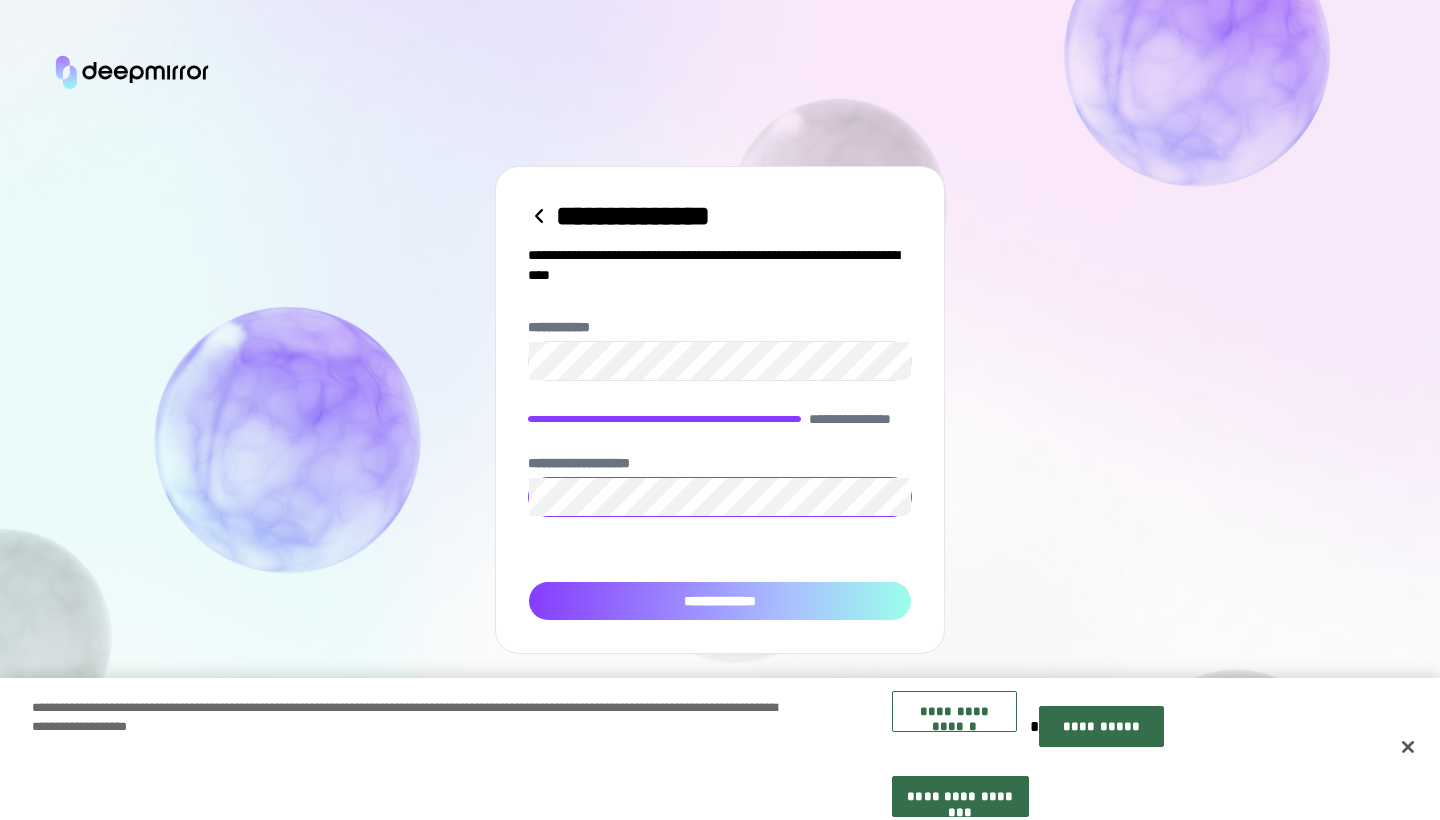 click on "**********" at bounding box center [720, 601] 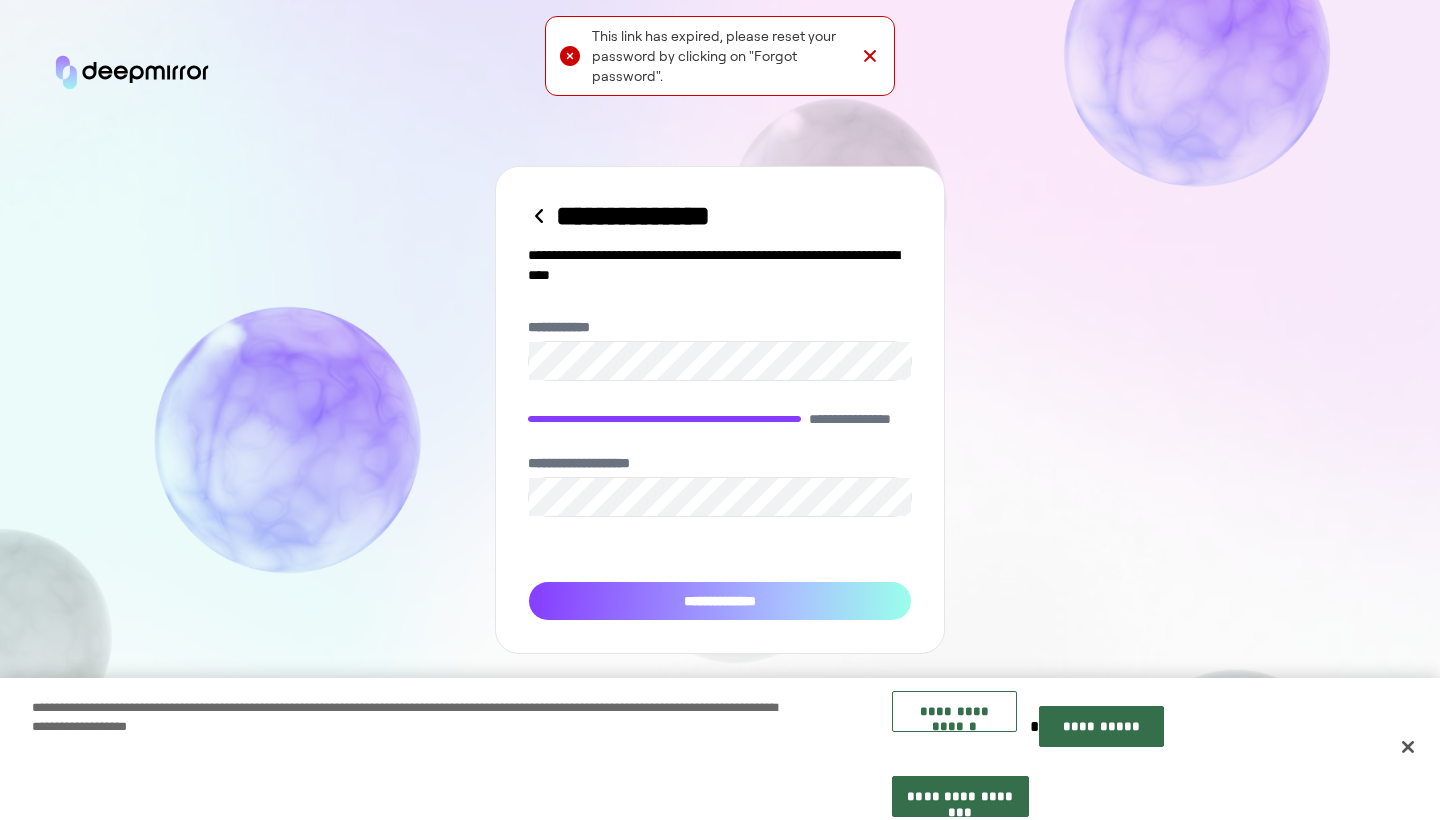 scroll, scrollTop: 0, scrollLeft: 0, axis: both 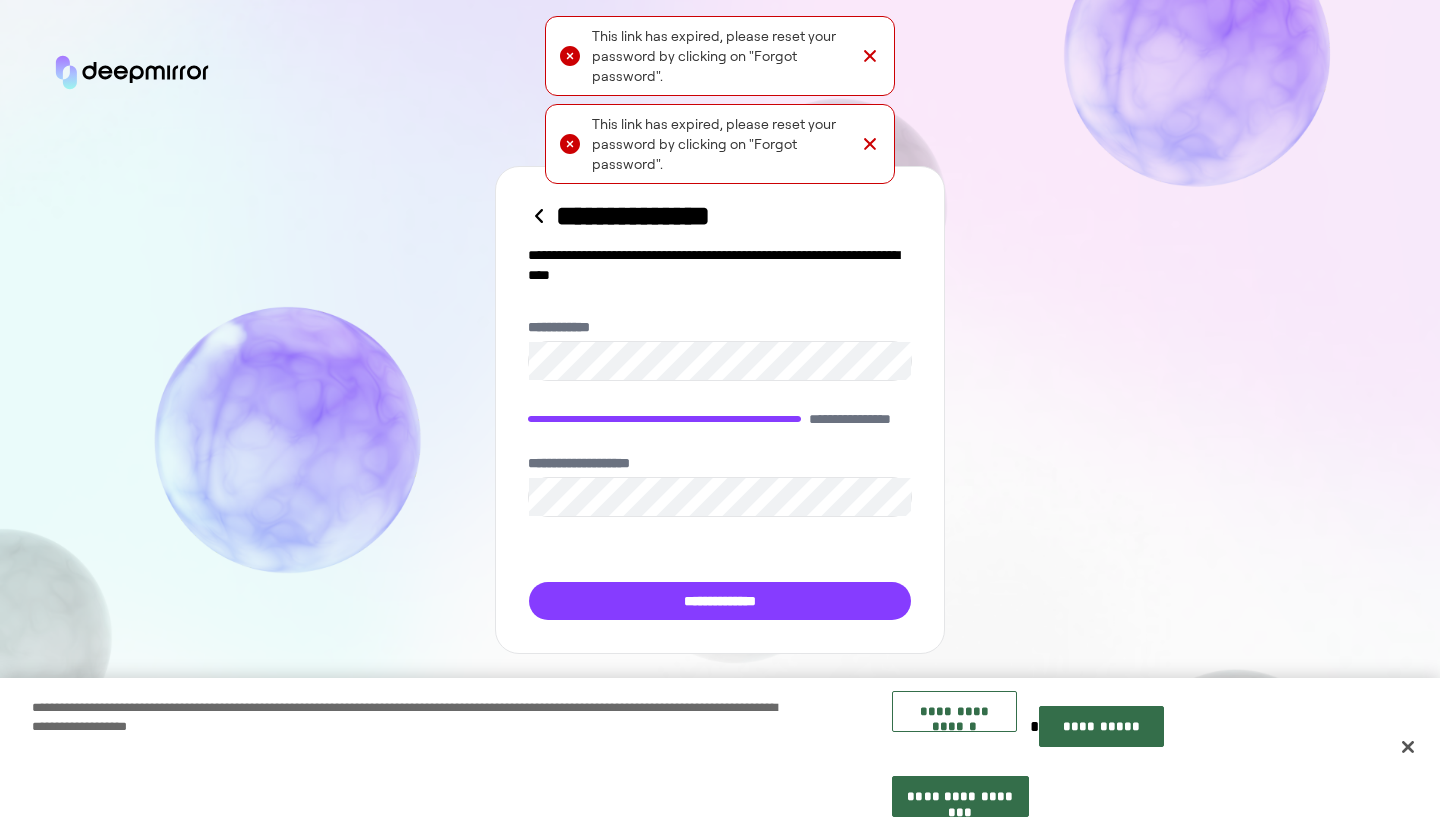 click at bounding box center (132, 72) 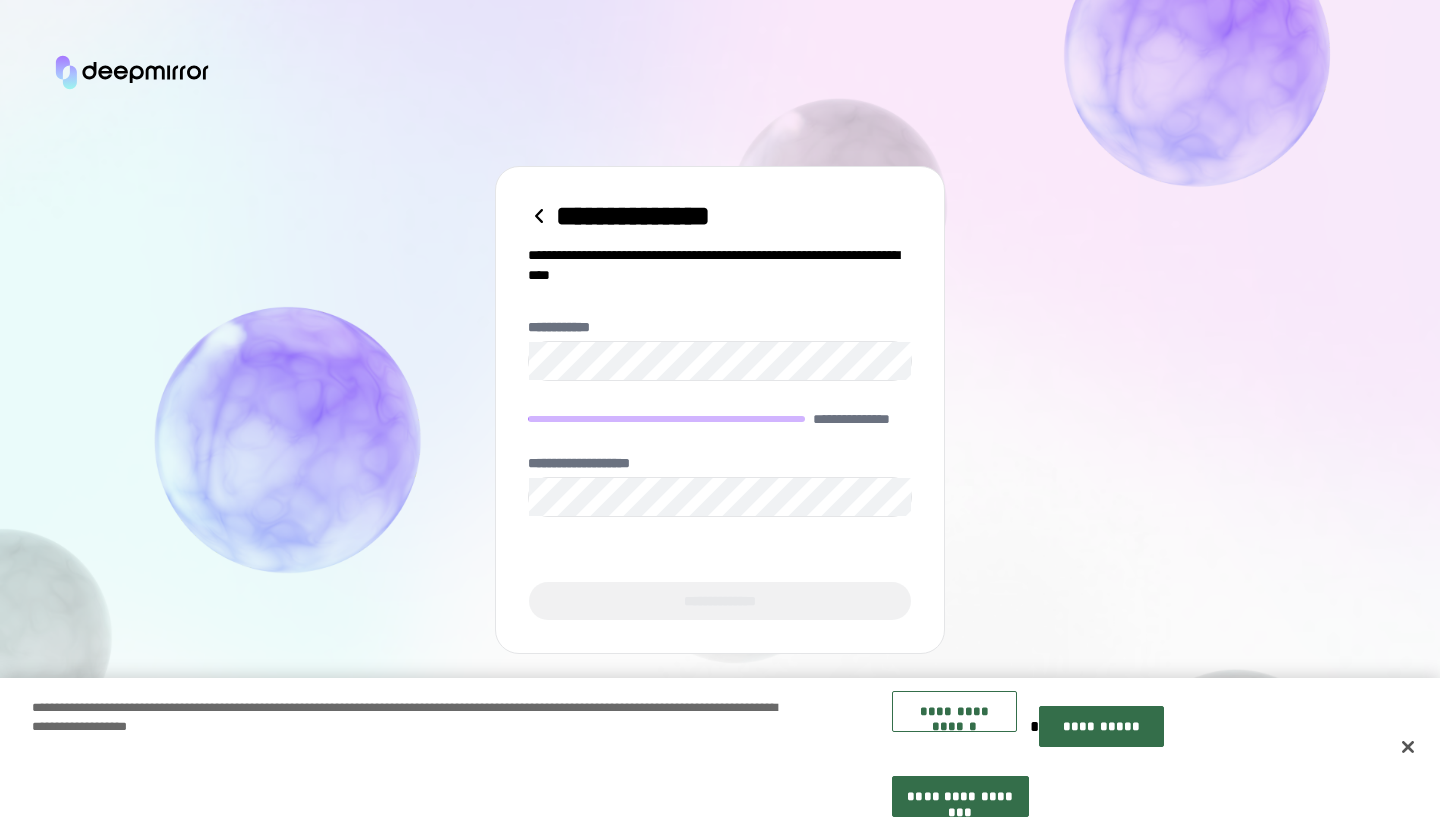 scroll, scrollTop: 0, scrollLeft: 0, axis: both 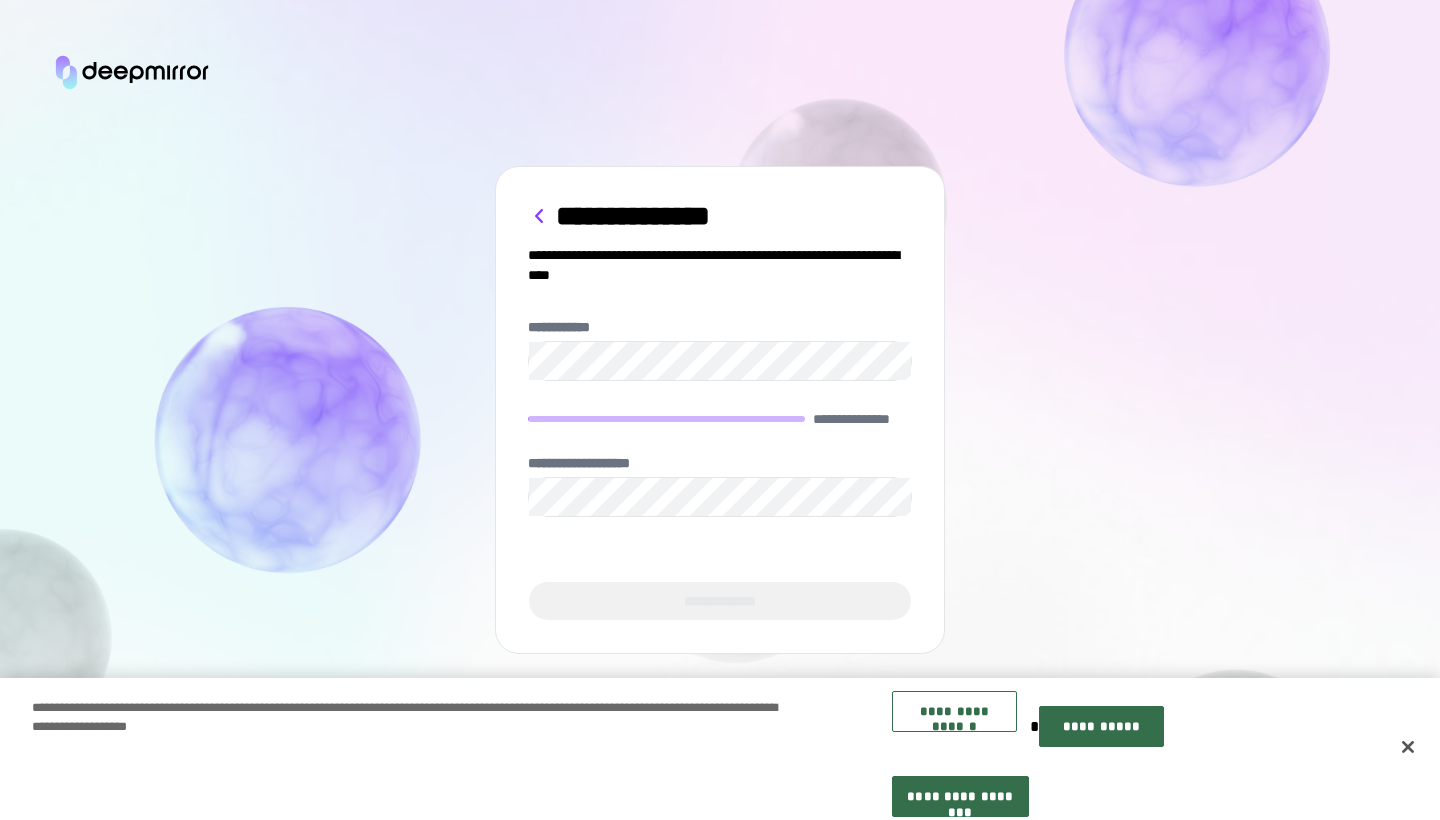 click 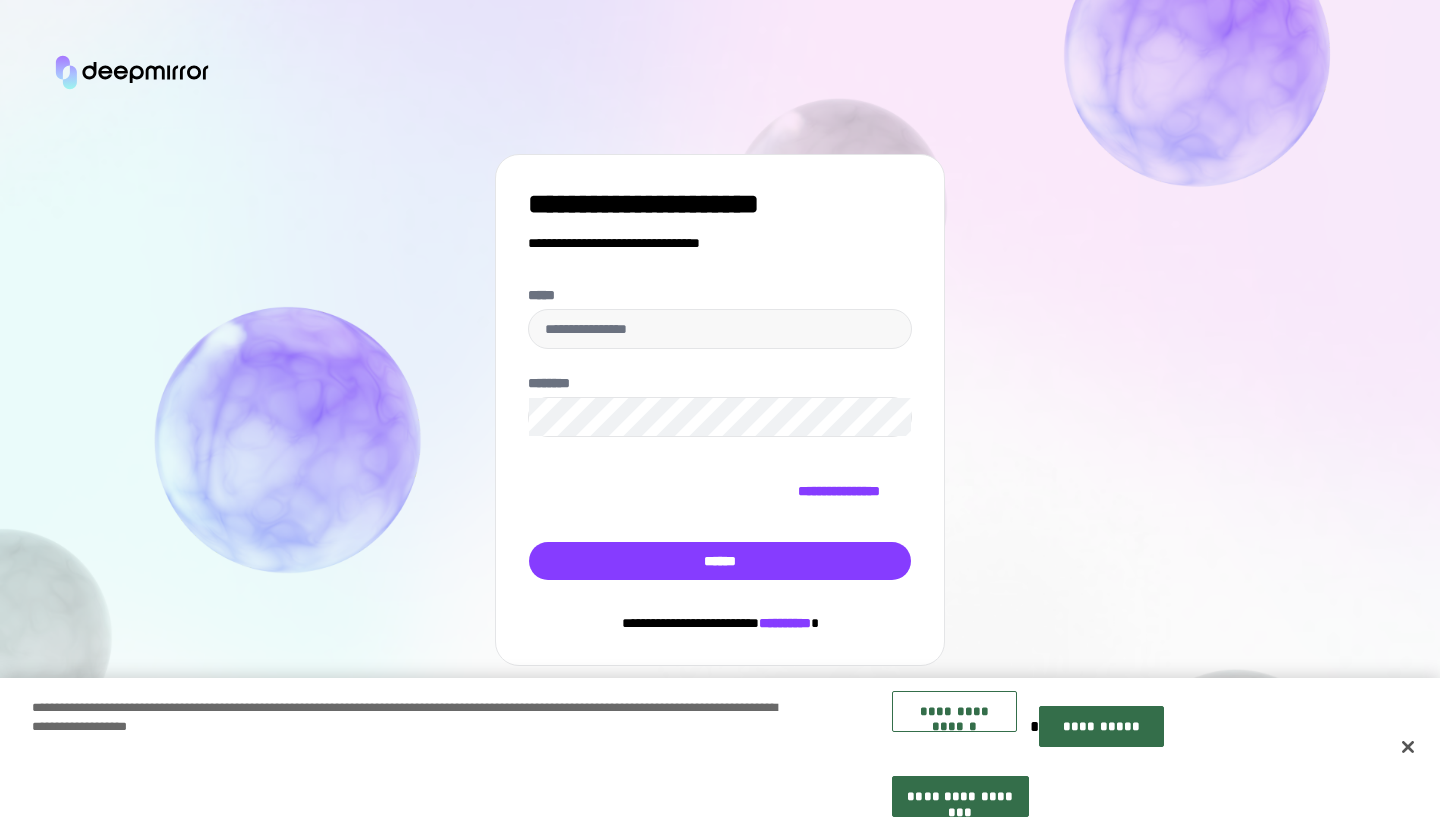 click on "**********" at bounding box center [855, 491] 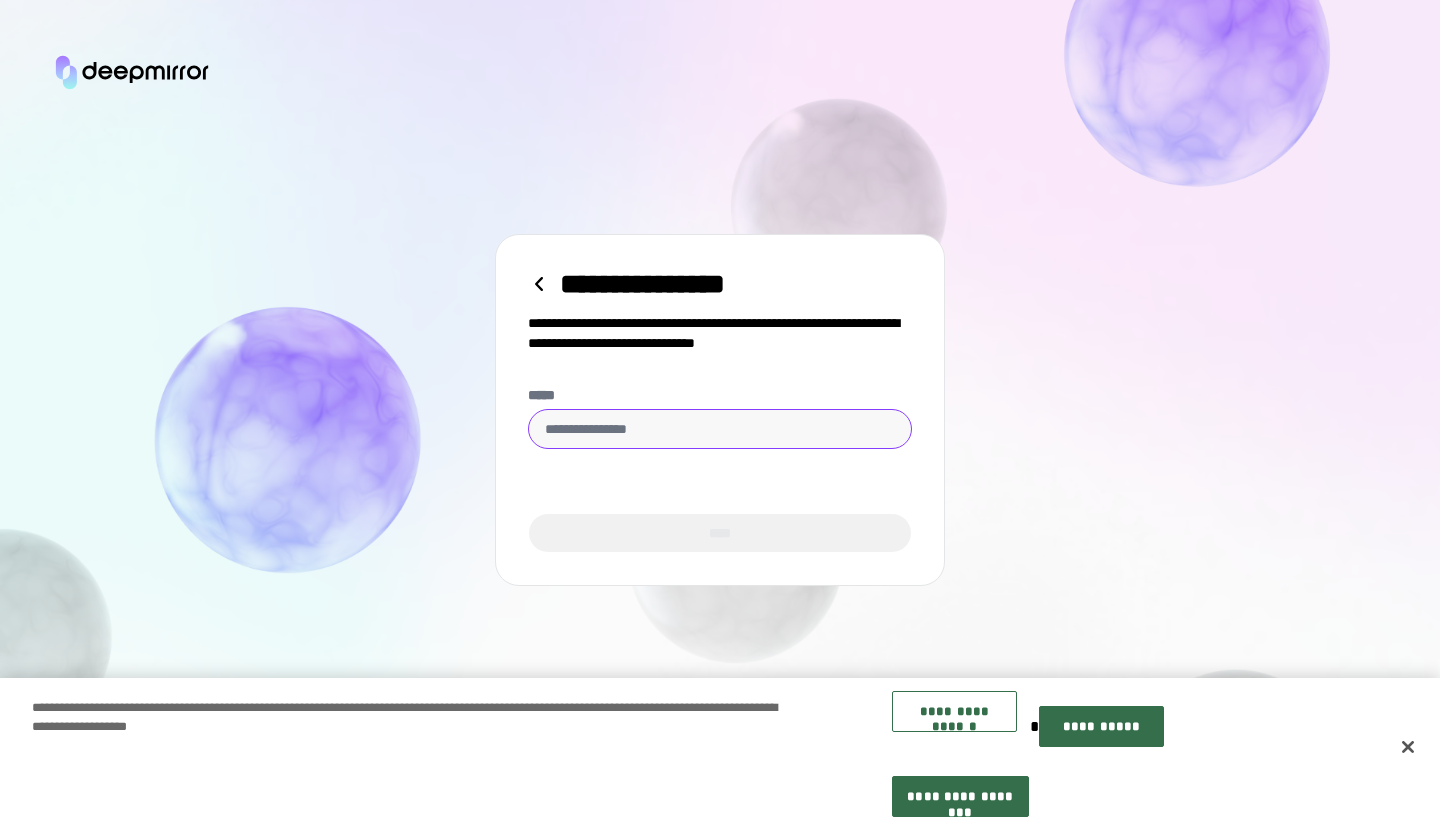 click on "*****" at bounding box center [720, 429] 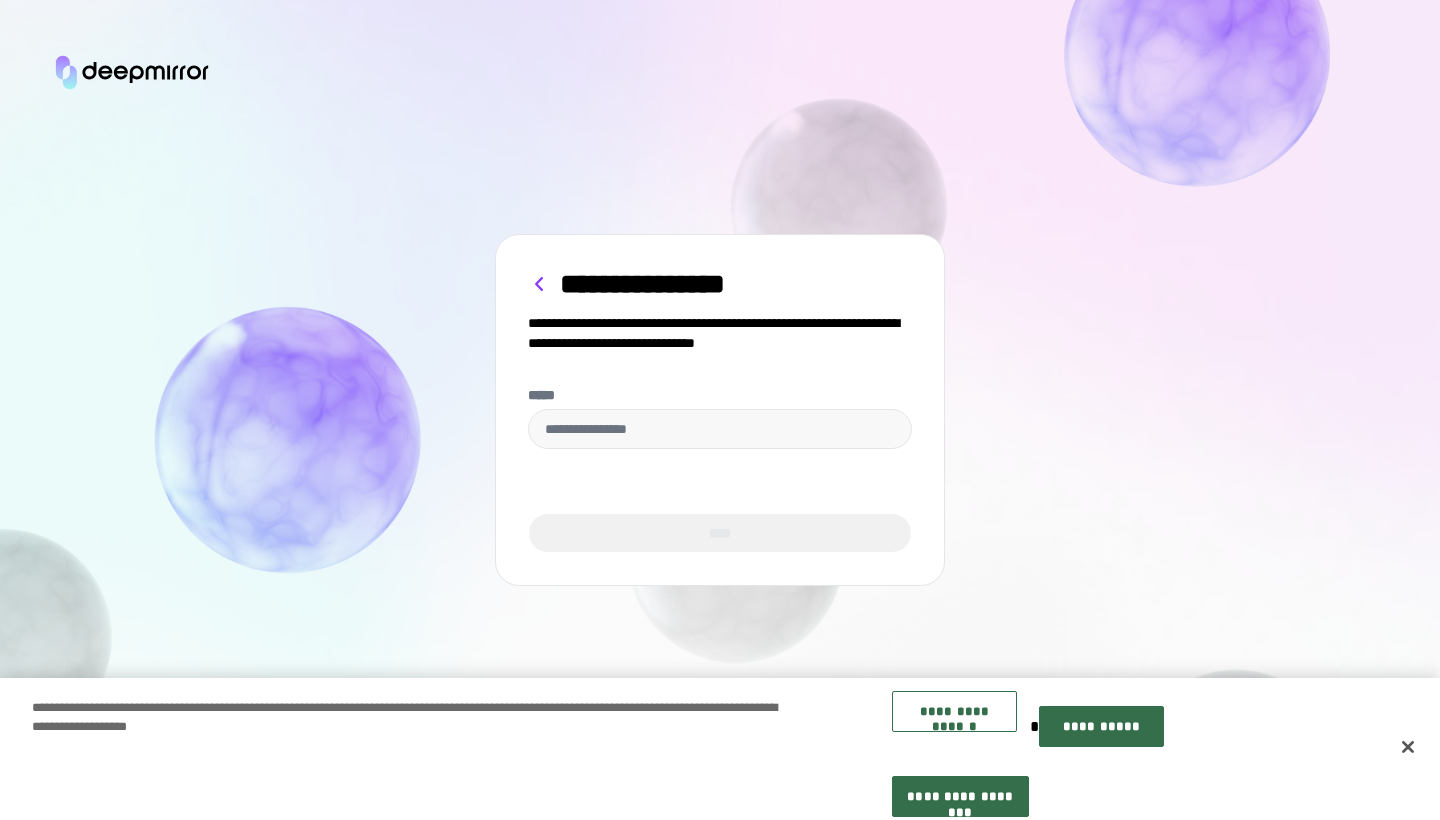 click 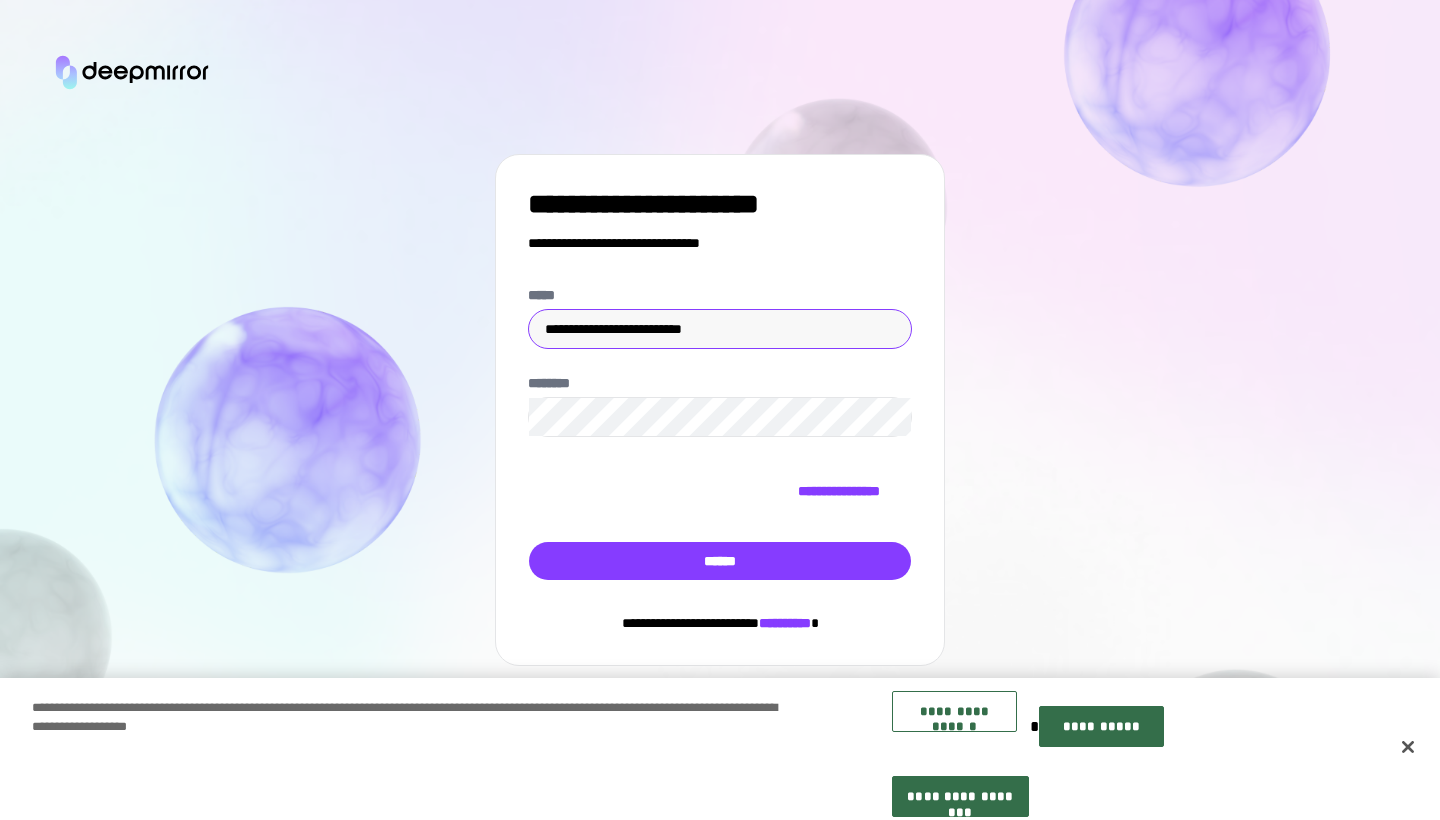type on "**********" 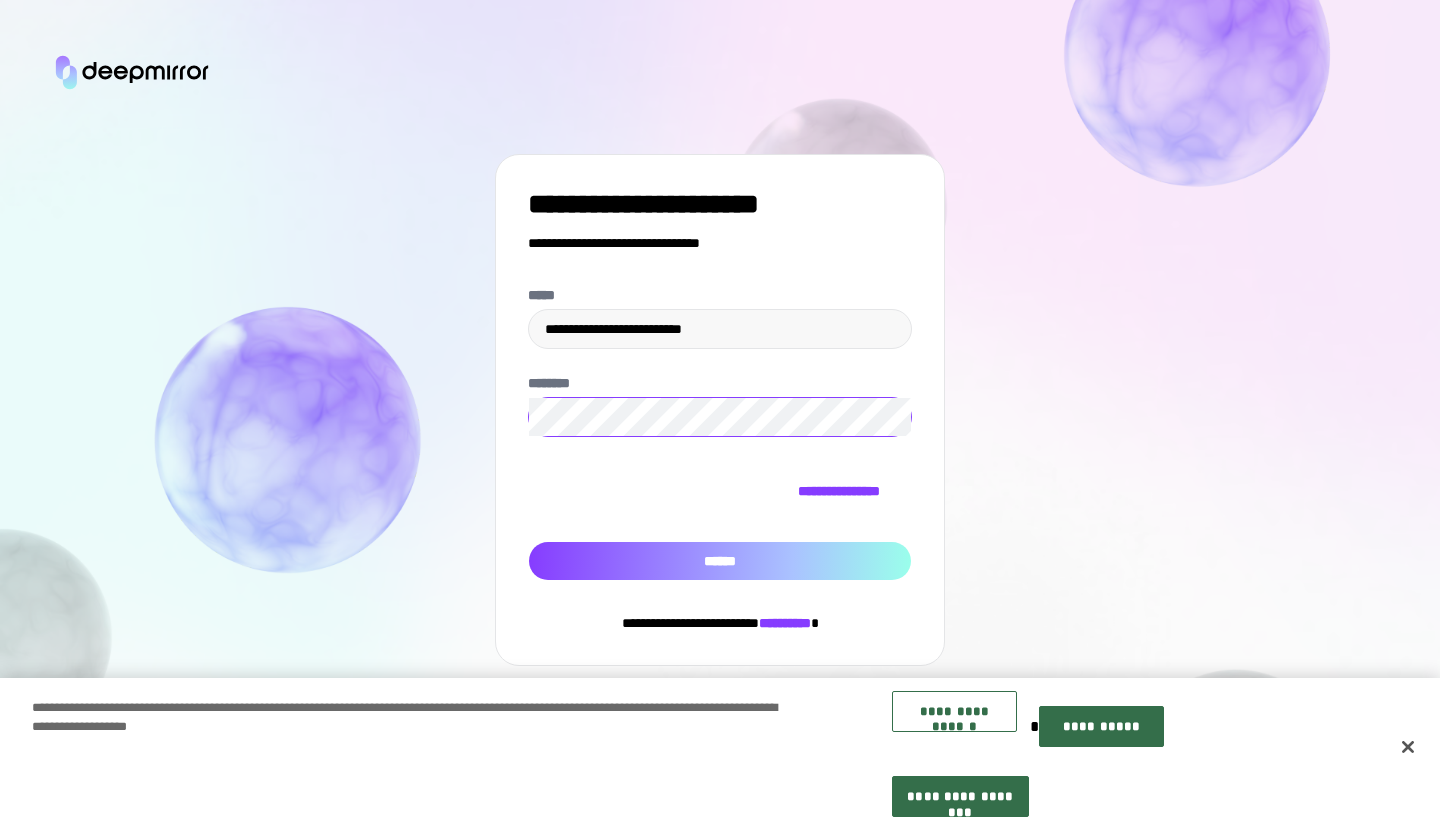 click on "******" at bounding box center (720, 561) 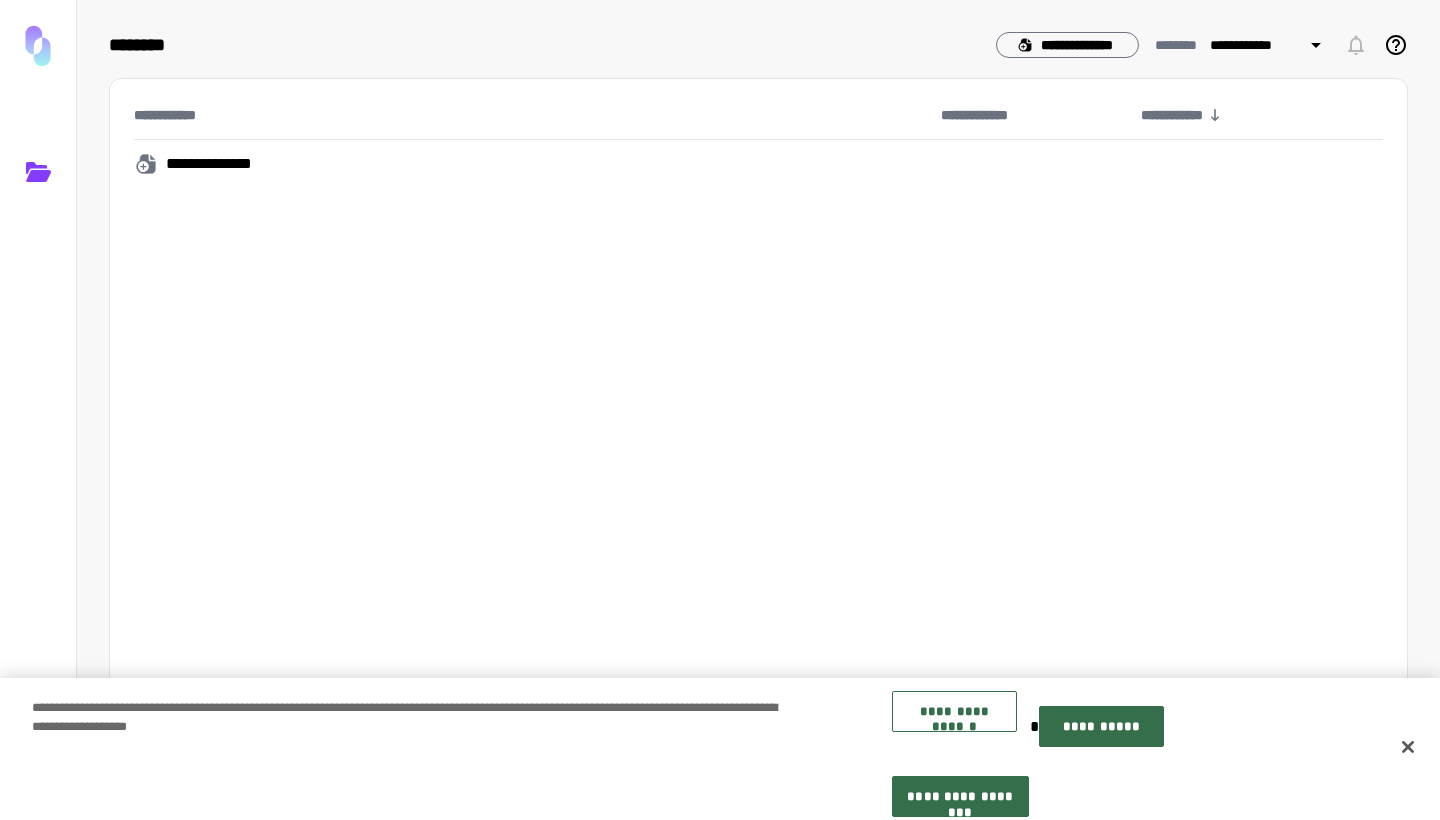 click on "**********" at bounding box center (221, 164) 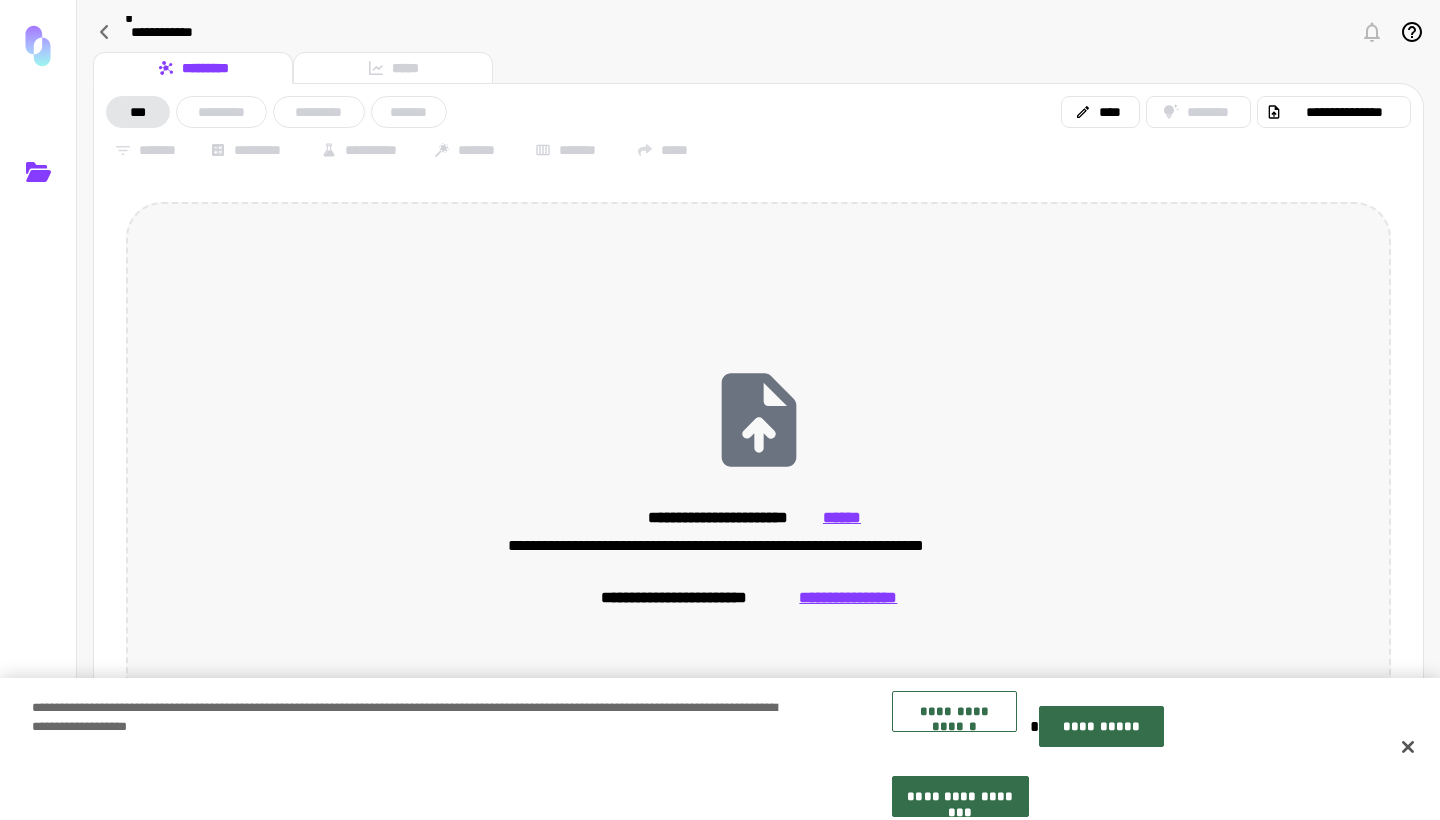 click on "**********" at bounding box center [848, 598] 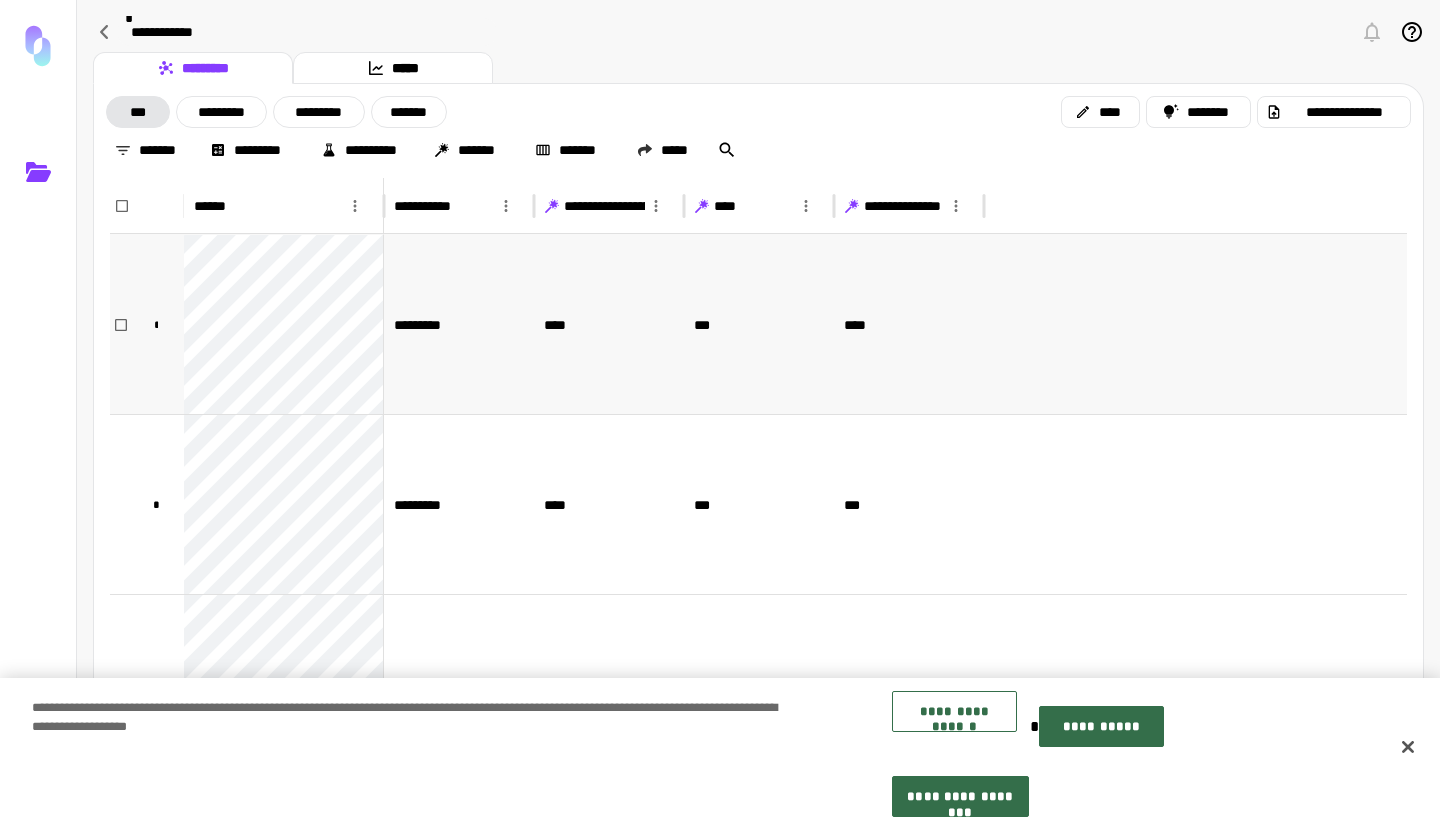 scroll, scrollTop: 45, scrollLeft: 0, axis: vertical 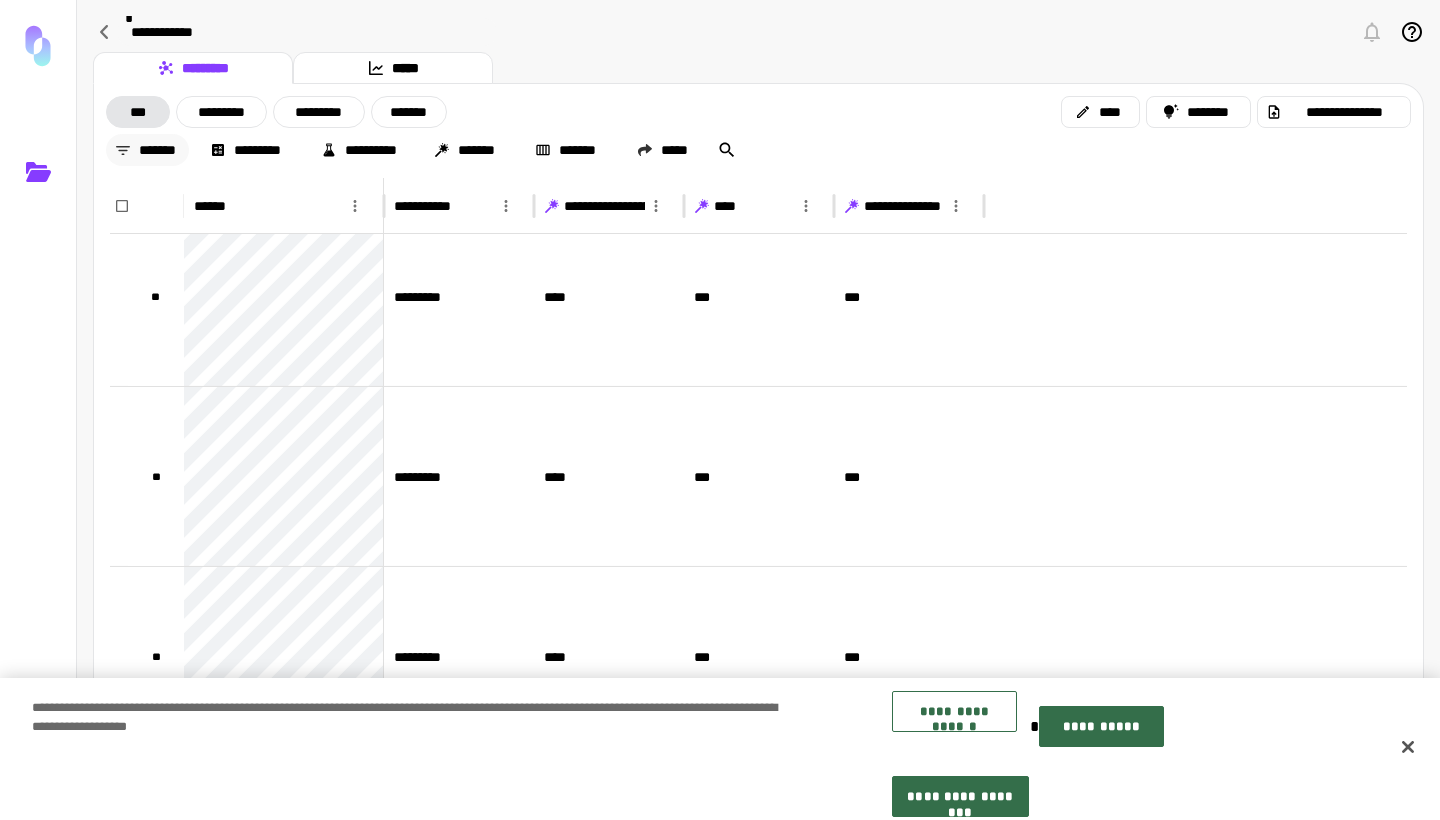 click on "*******" at bounding box center (147, 150) 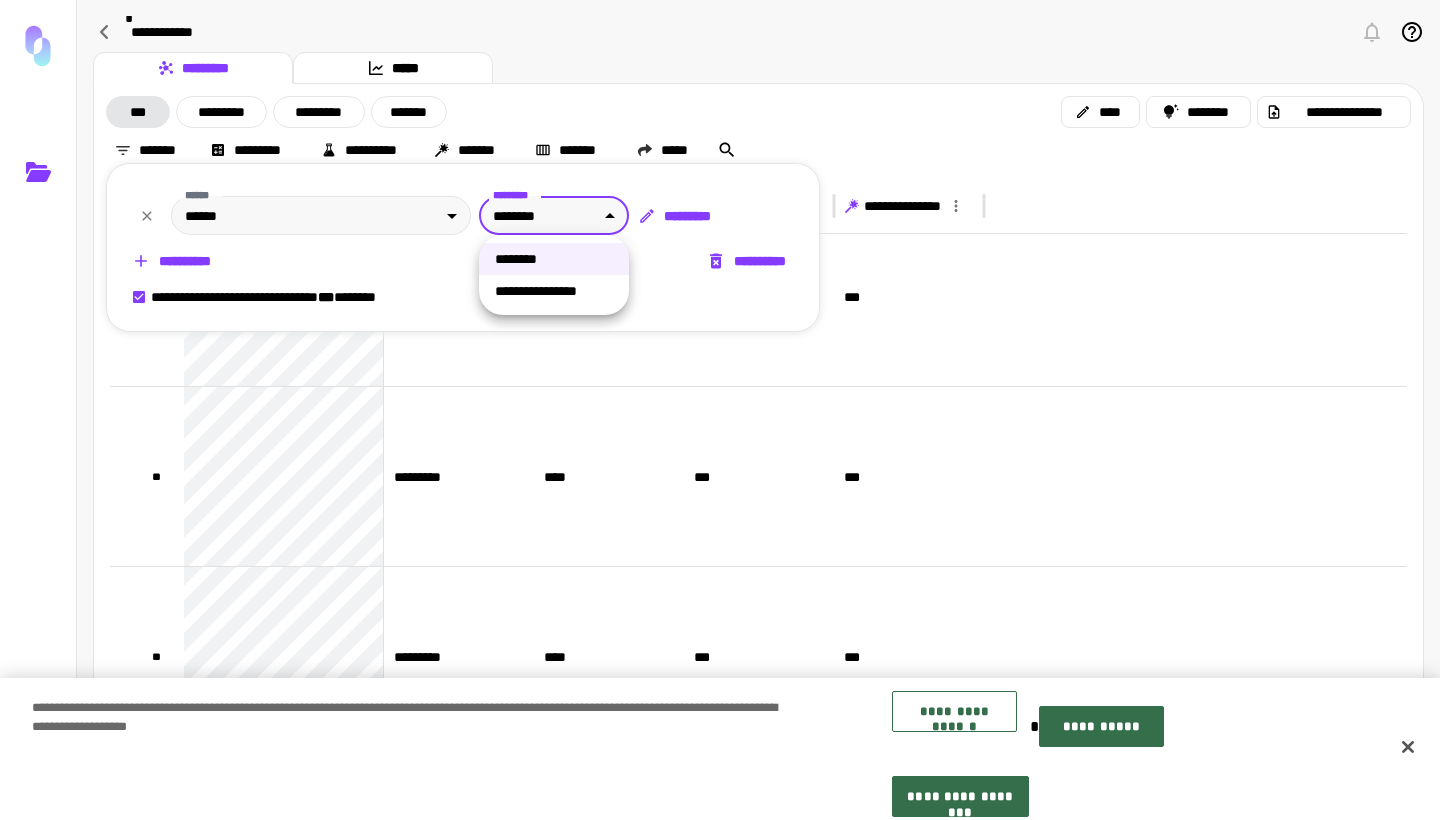 click on "**********" at bounding box center (720, 410) 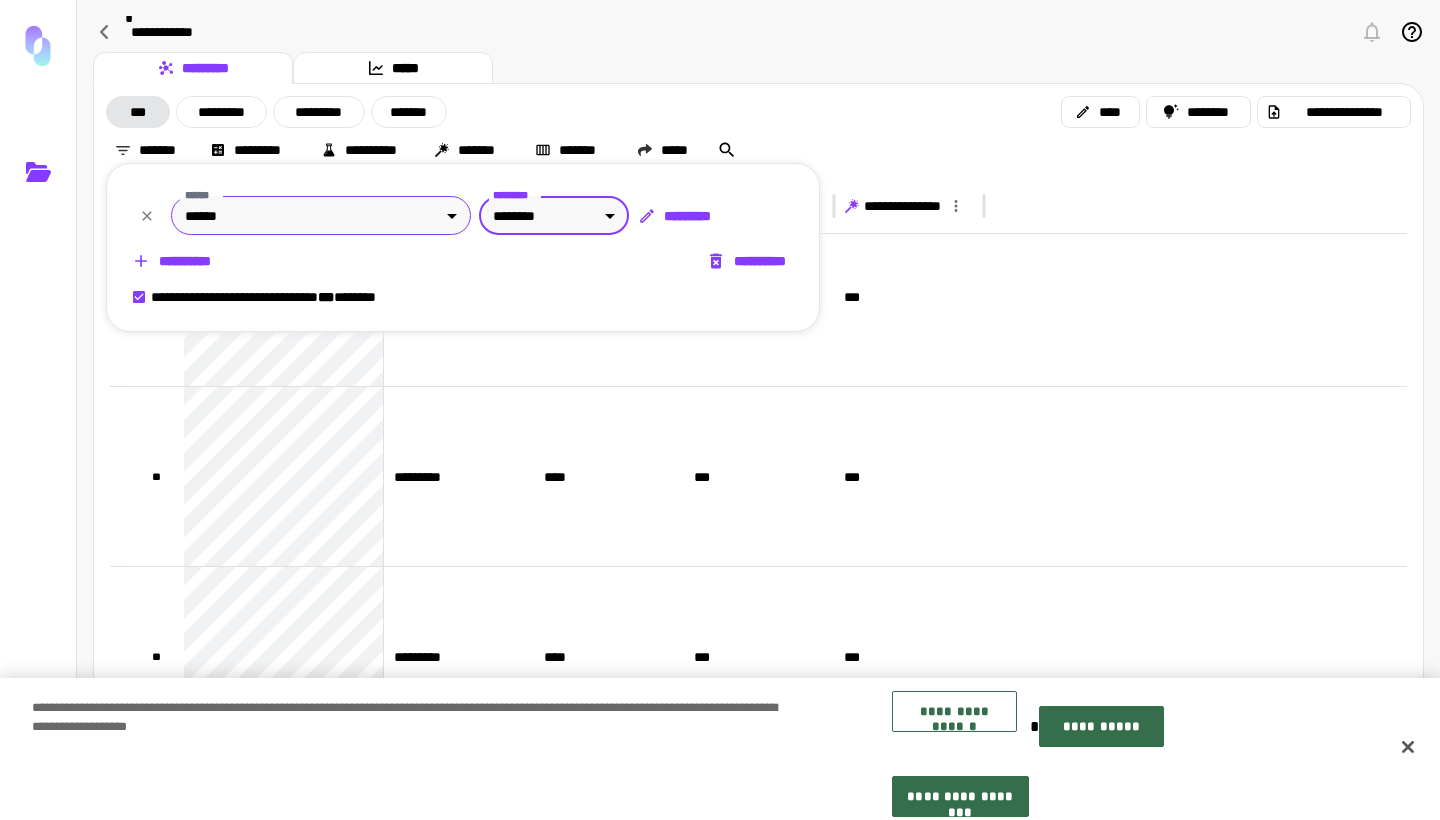click on "**********" at bounding box center [720, 410] 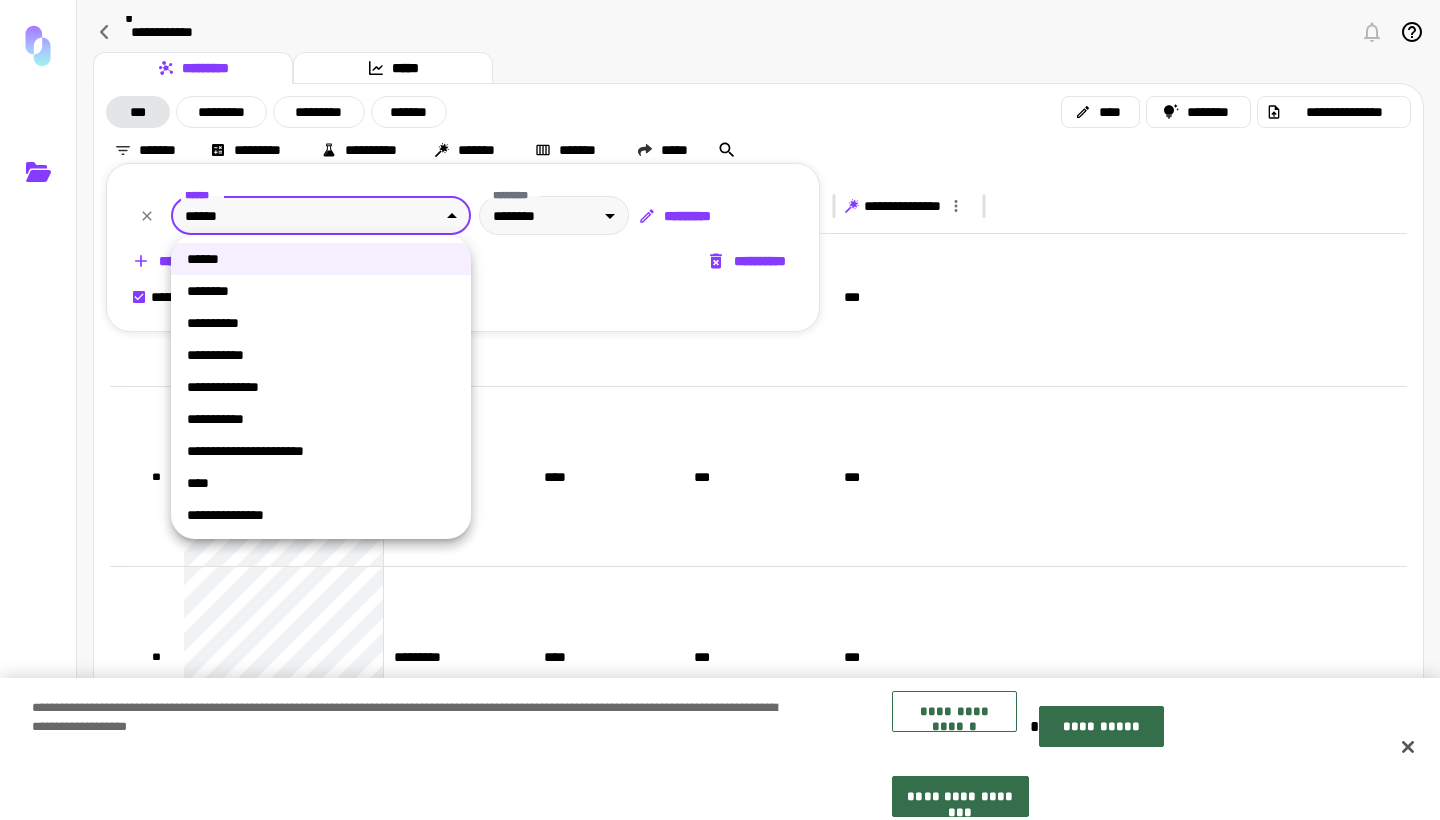 click on "**********" at bounding box center [321, 451] 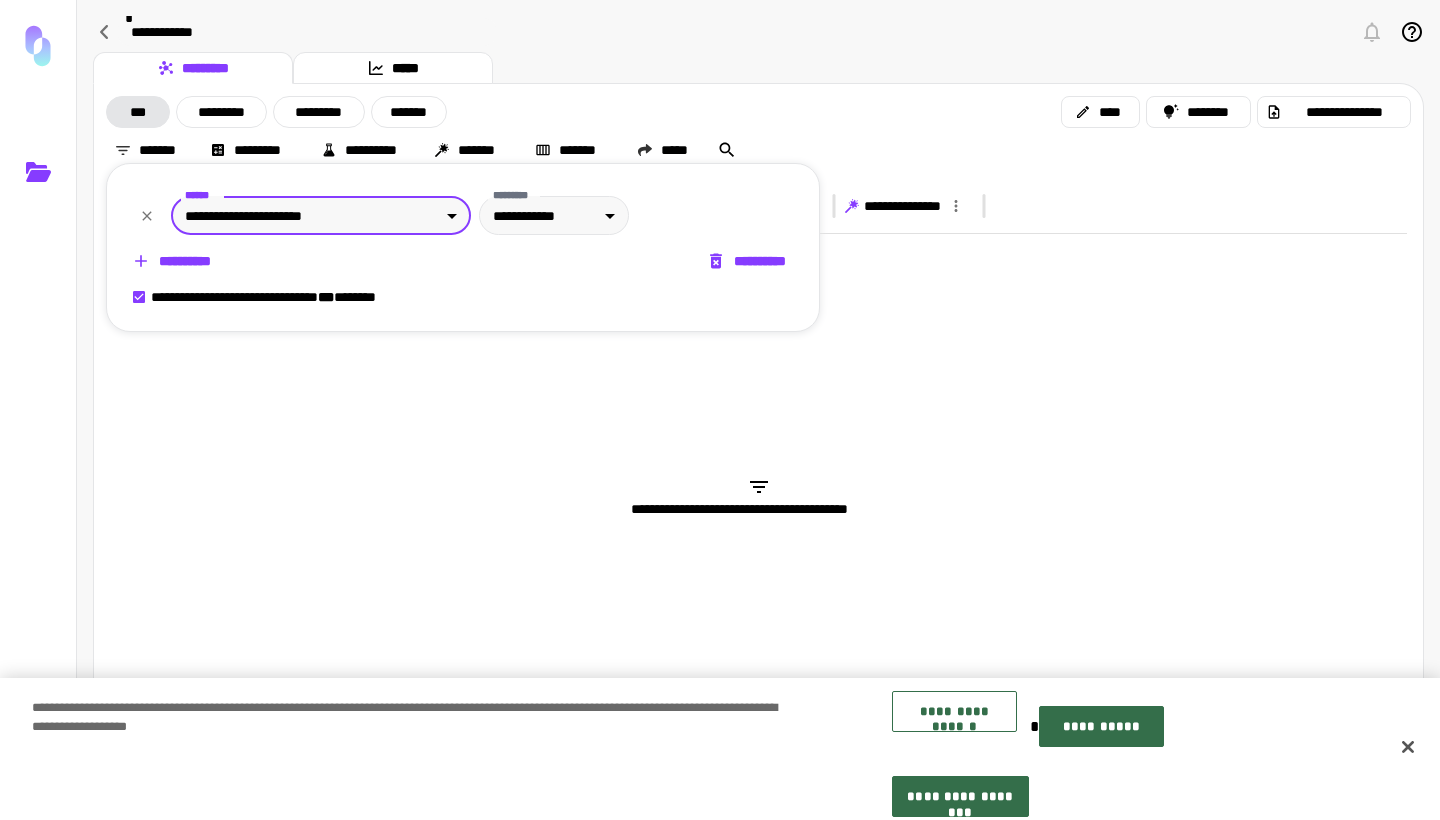 scroll, scrollTop: 0, scrollLeft: 0, axis: both 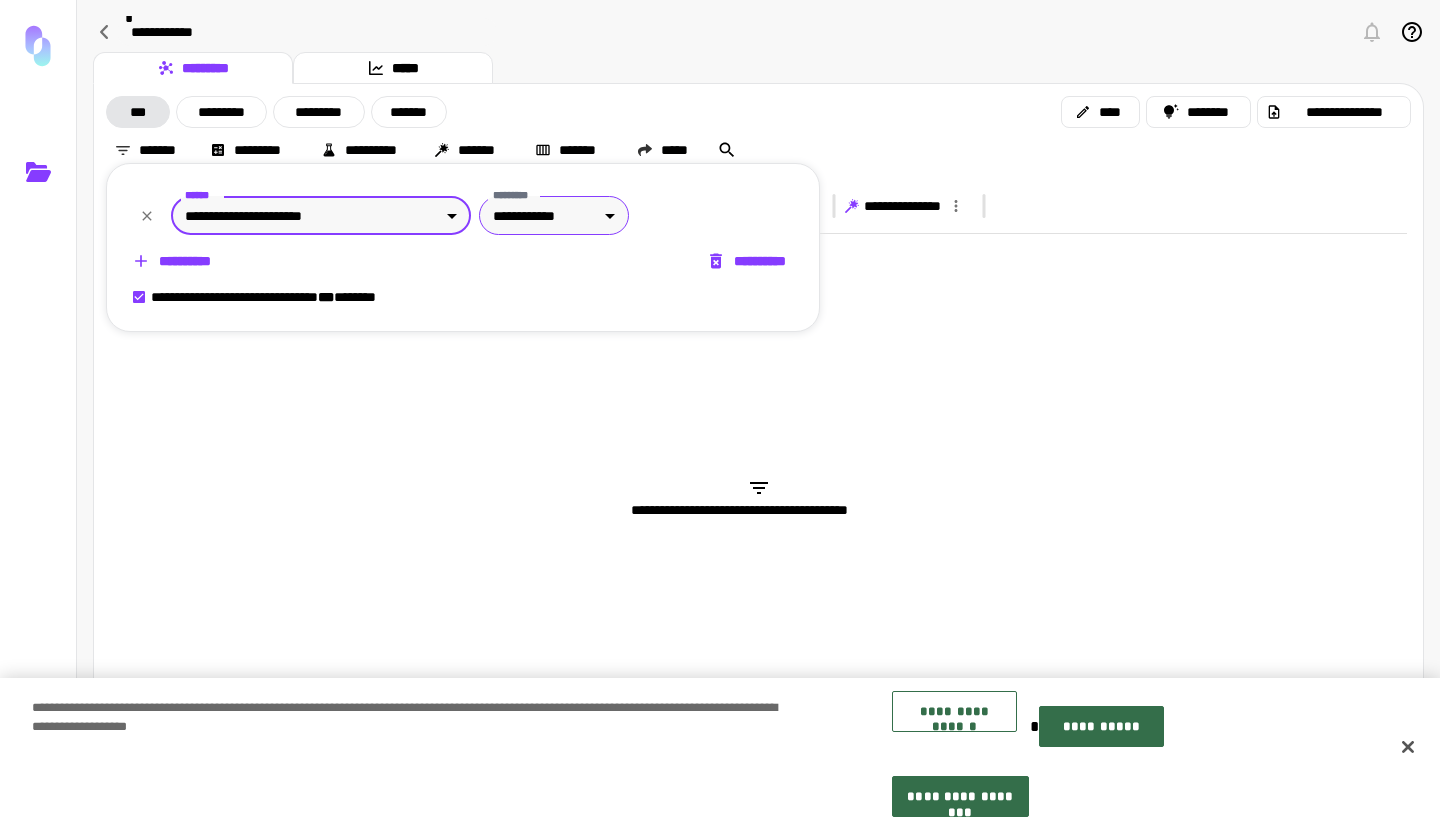 click on "**********" at bounding box center [720, 410] 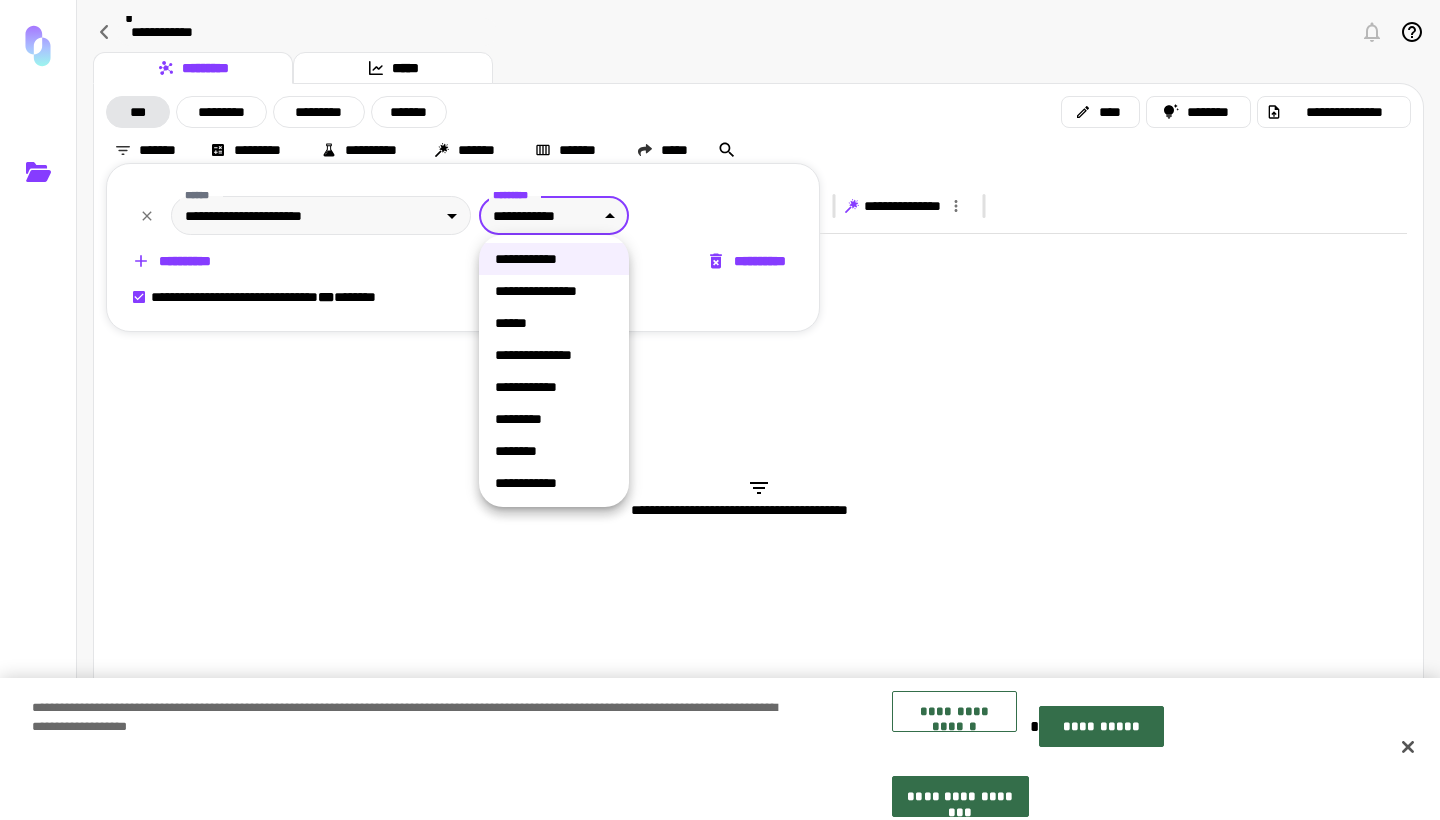 click on "**********" at bounding box center (554, 387) 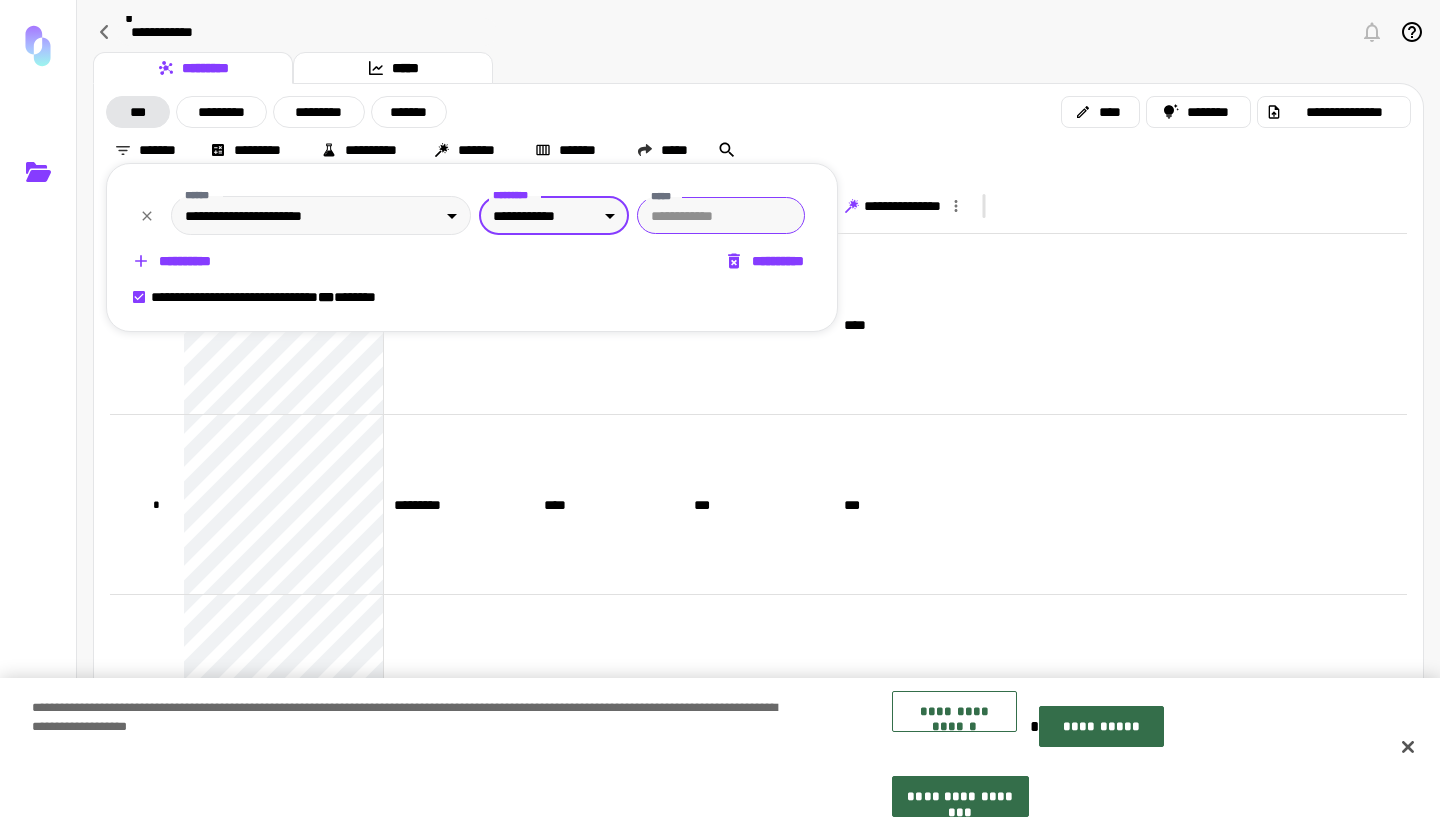click on "*****" at bounding box center [721, 215] 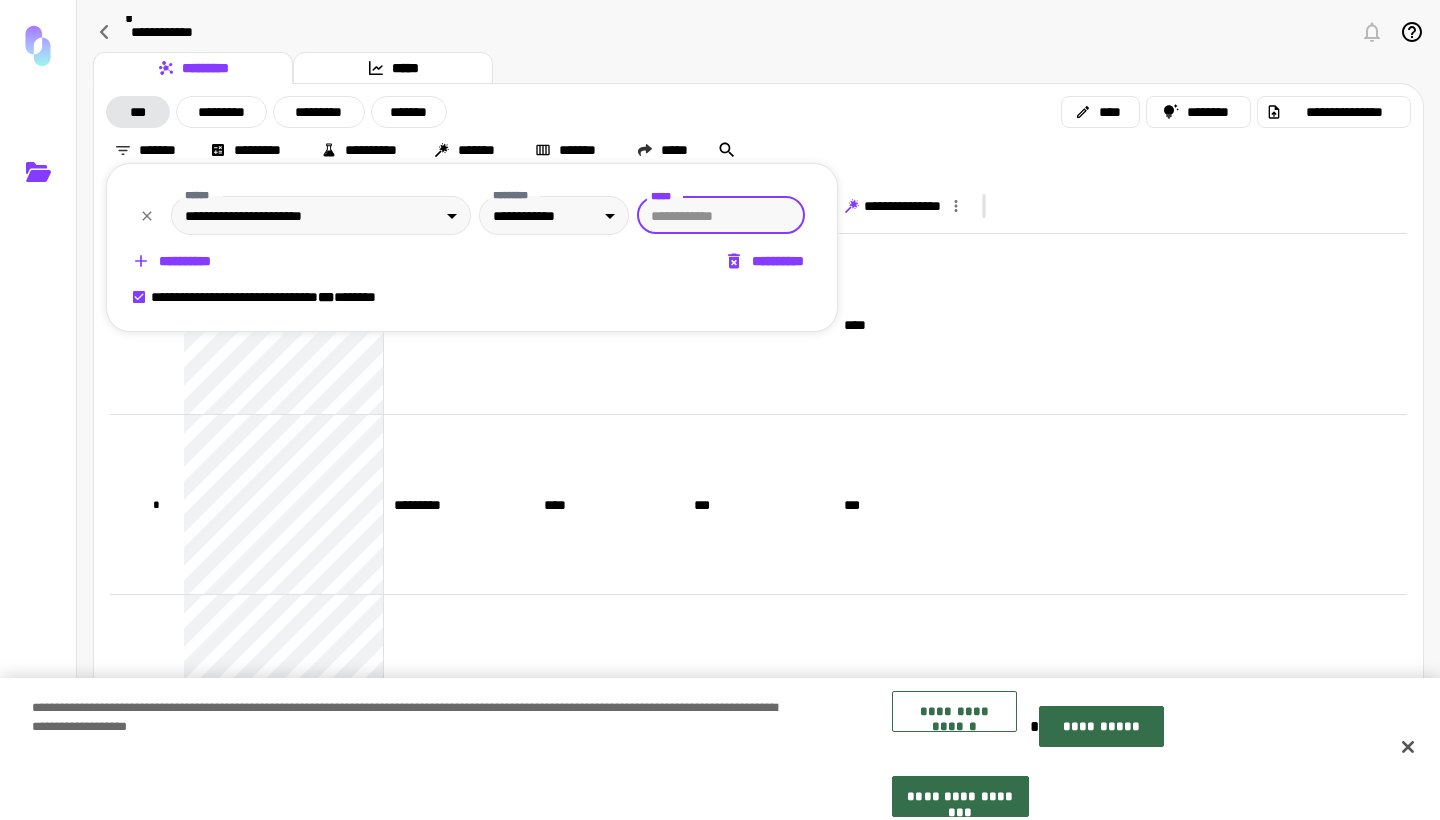 type on "*" 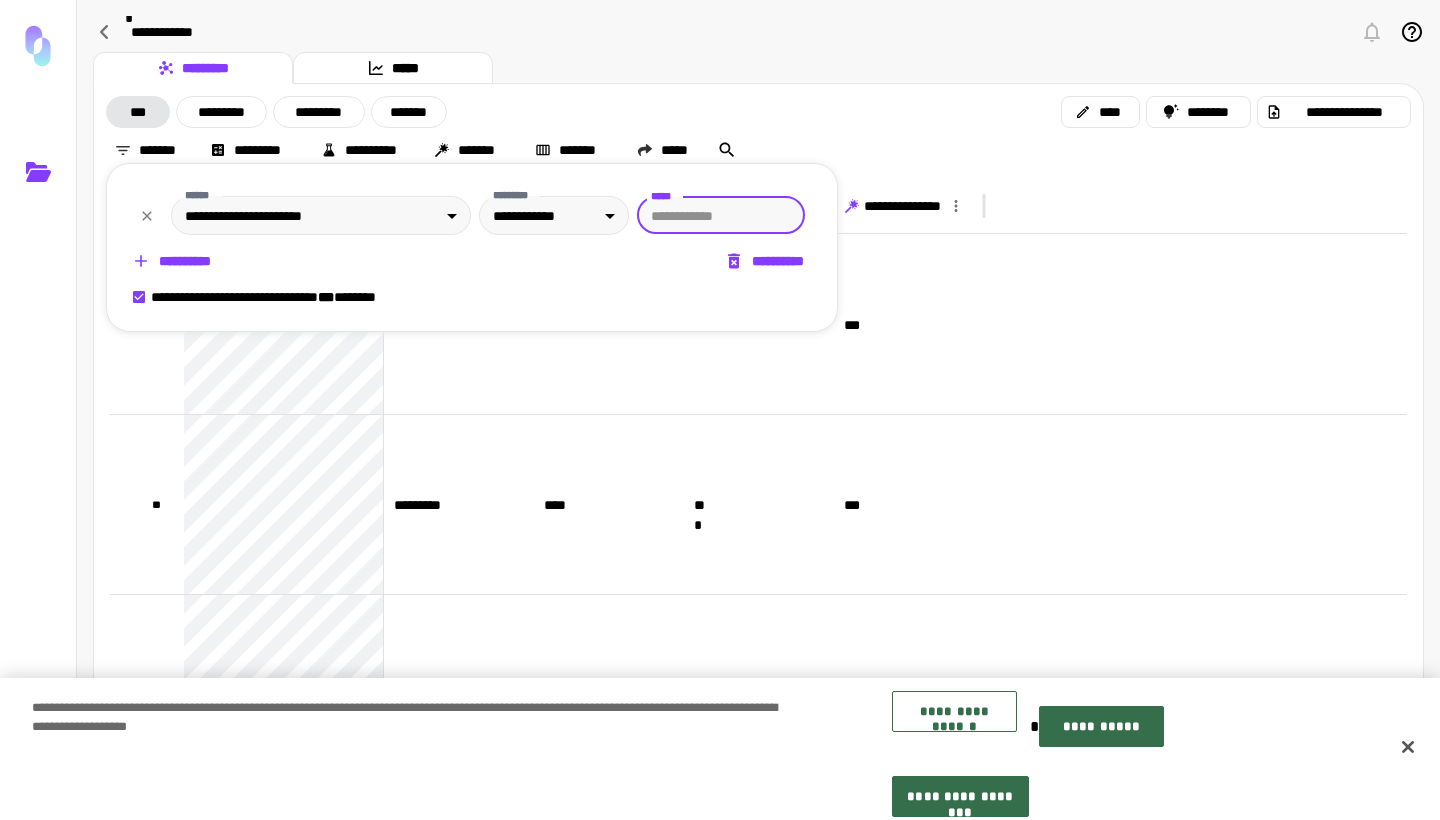 type on "***" 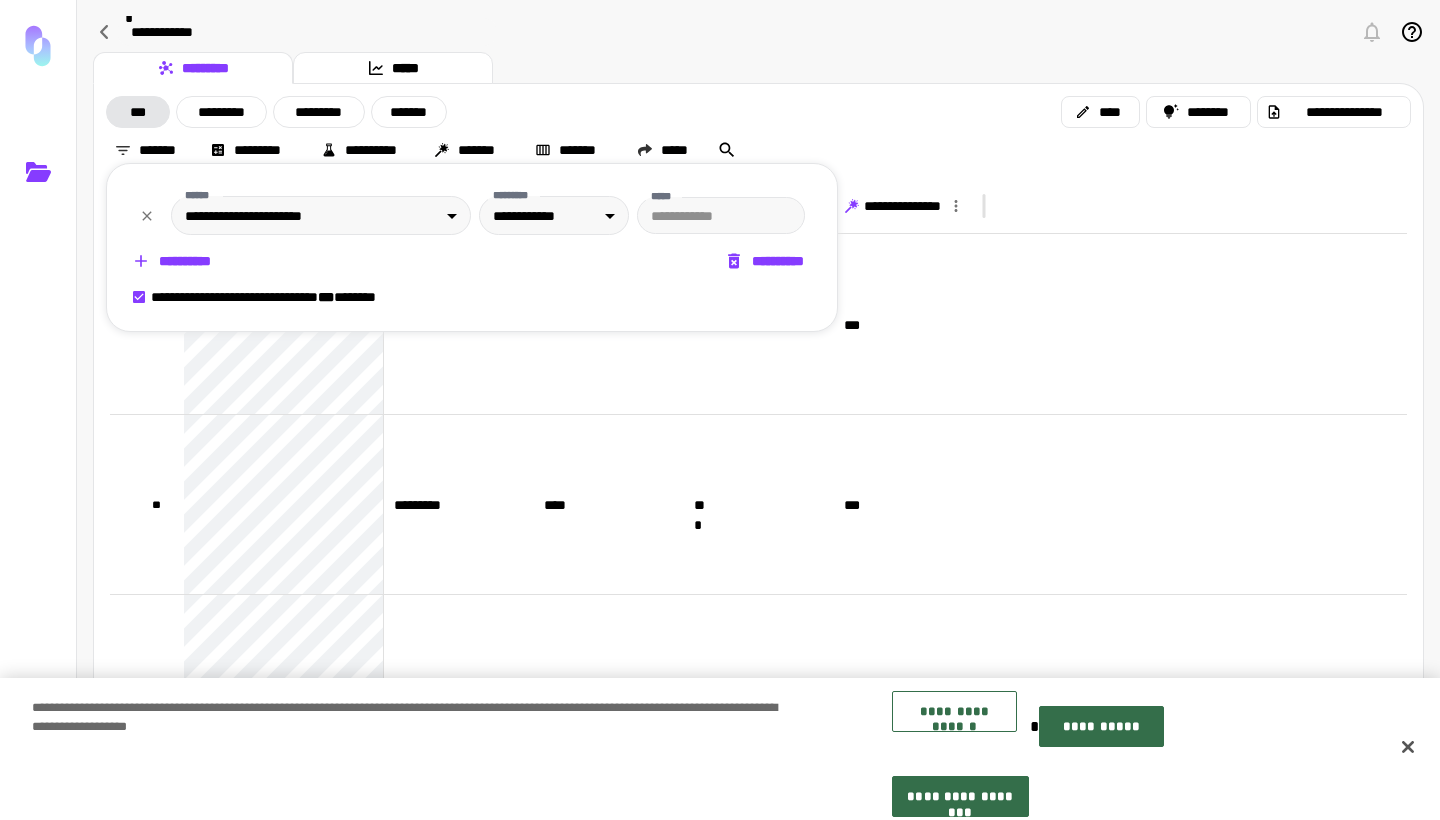 click on "**********" at bounding box center (173, 261) 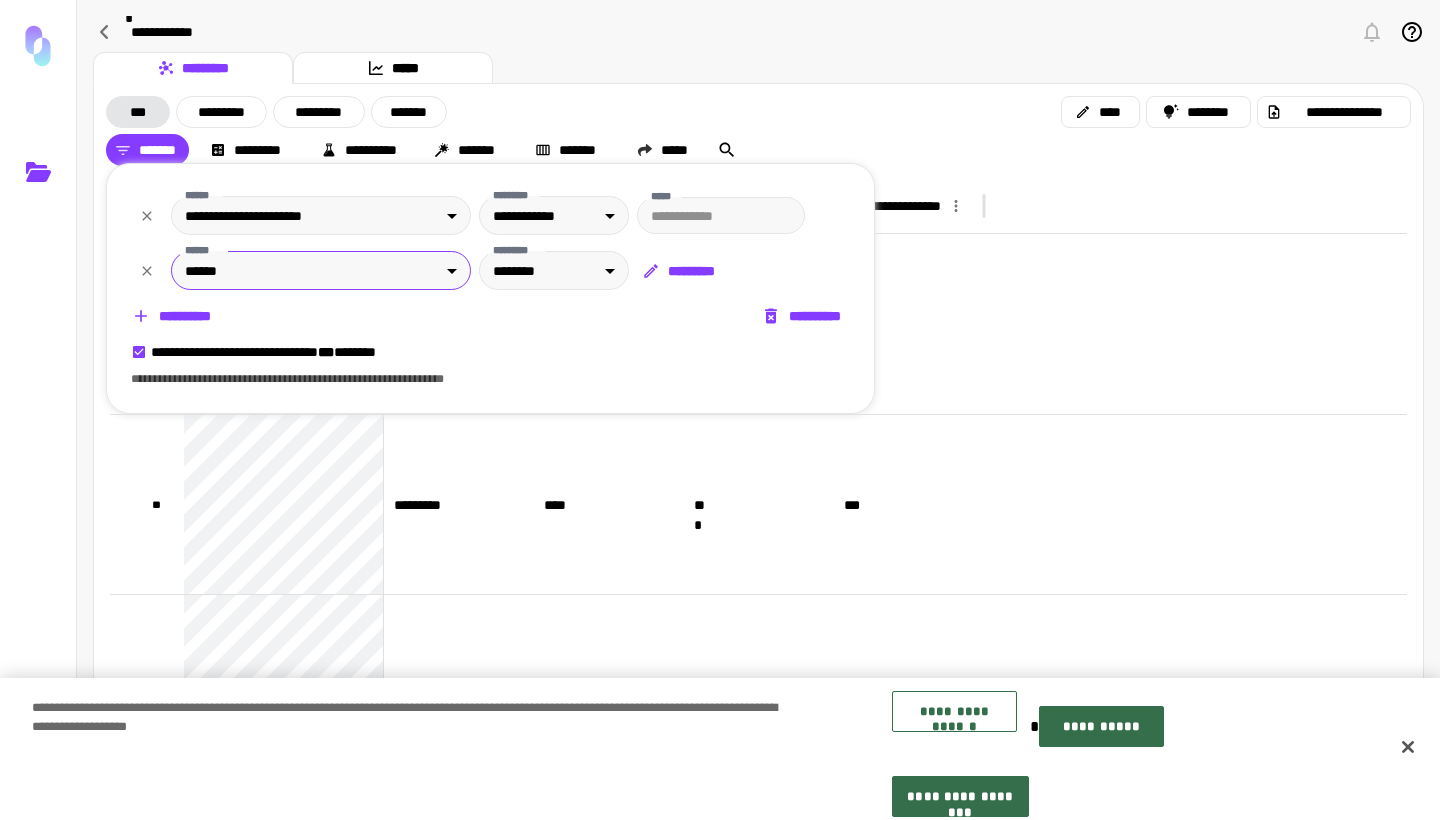 click on "**********" at bounding box center [720, 410] 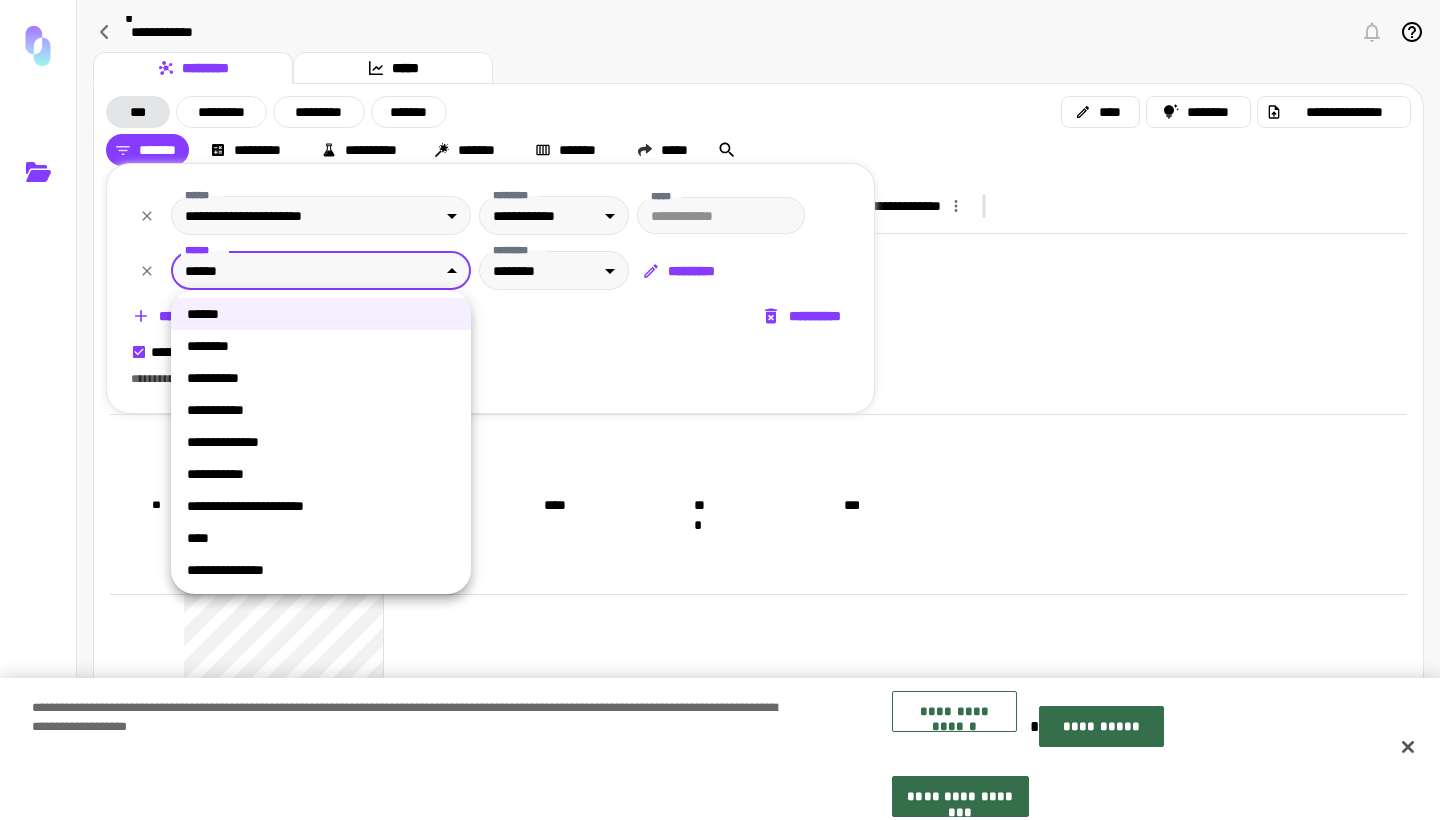 click on "**********" at bounding box center (321, 570) 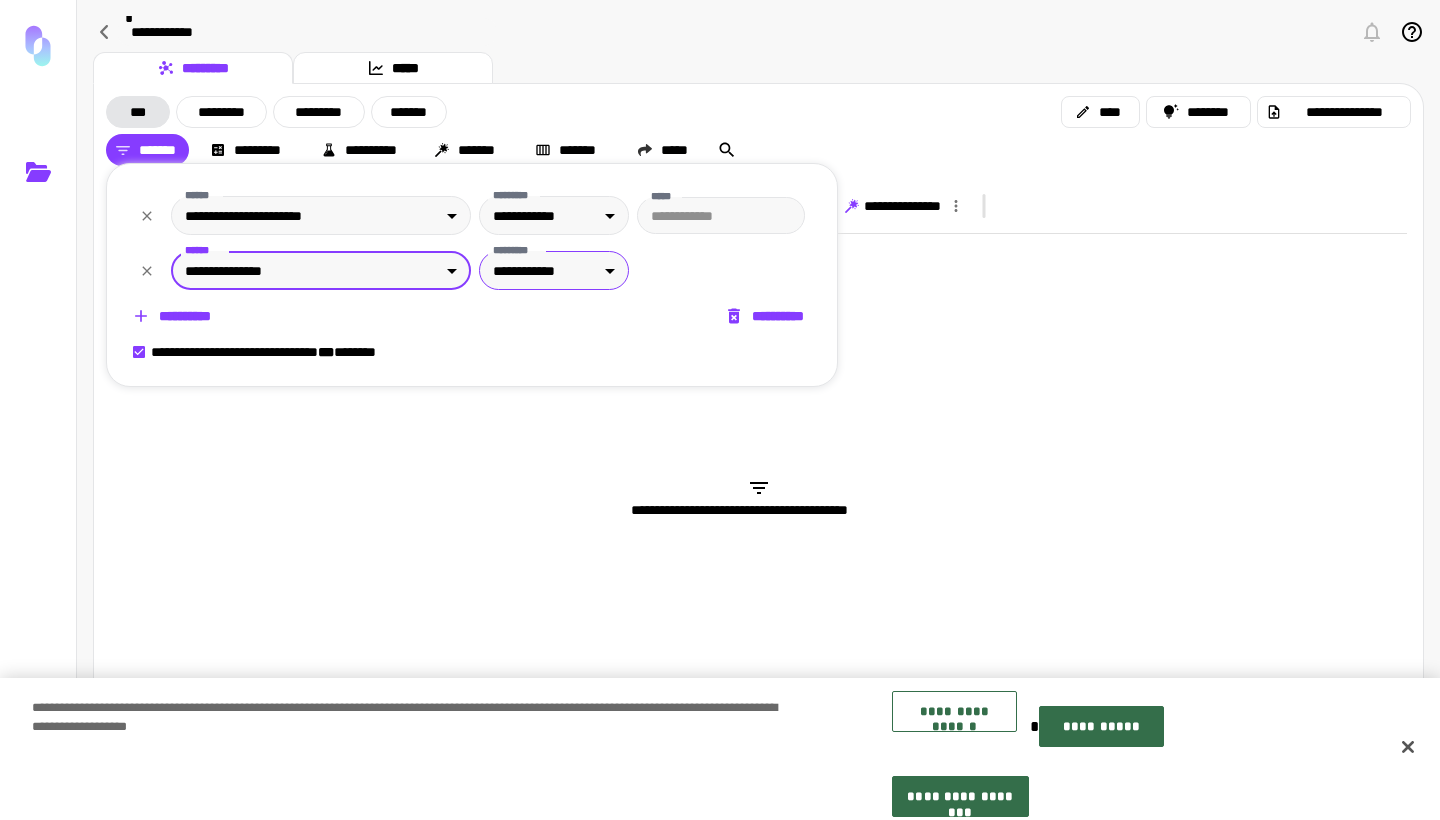 click on "**********" at bounding box center (720, 410) 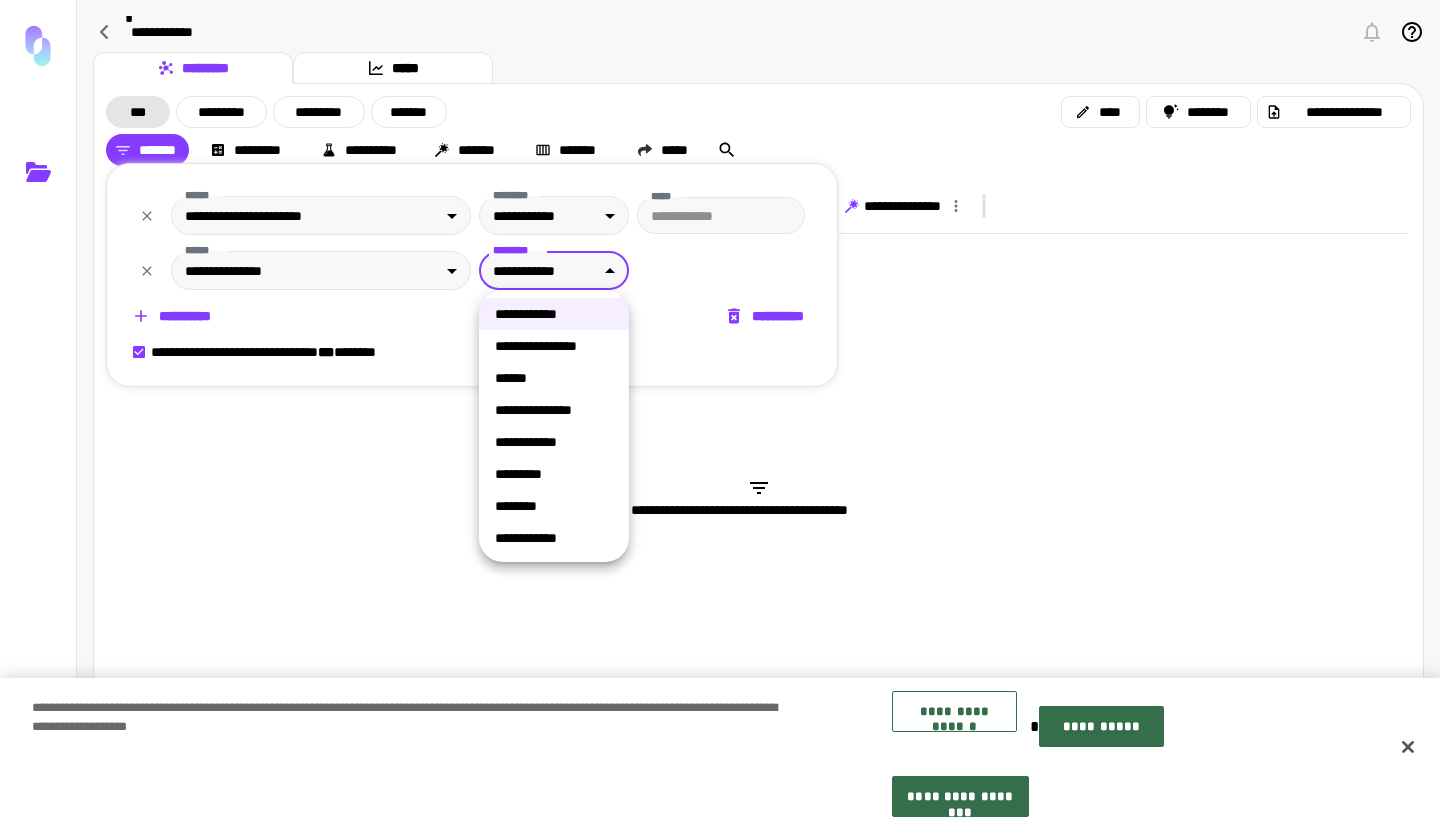 click on "*********" at bounding box center (554, 474) 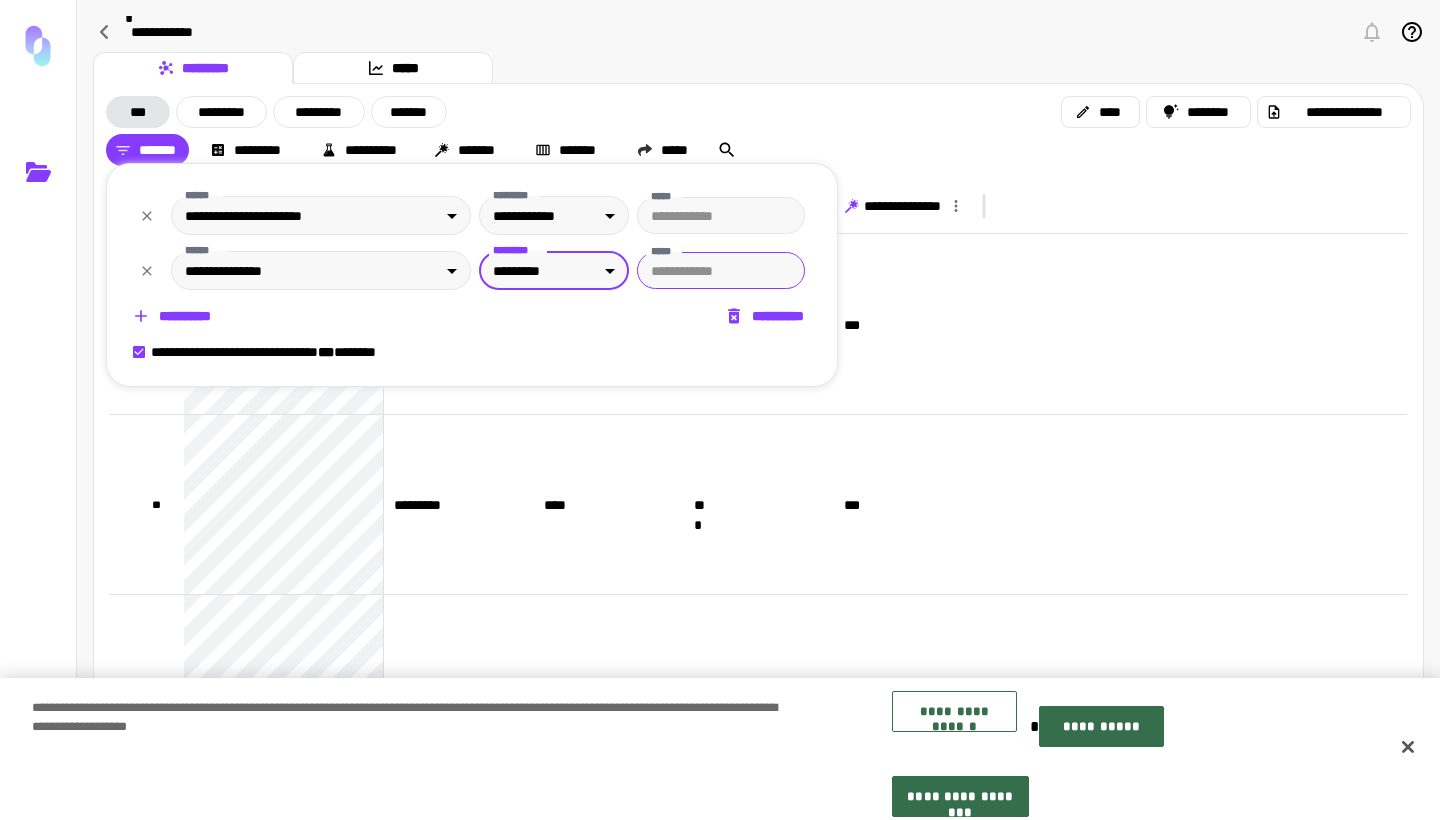 click on "*****" at bounding box center [721, 270] 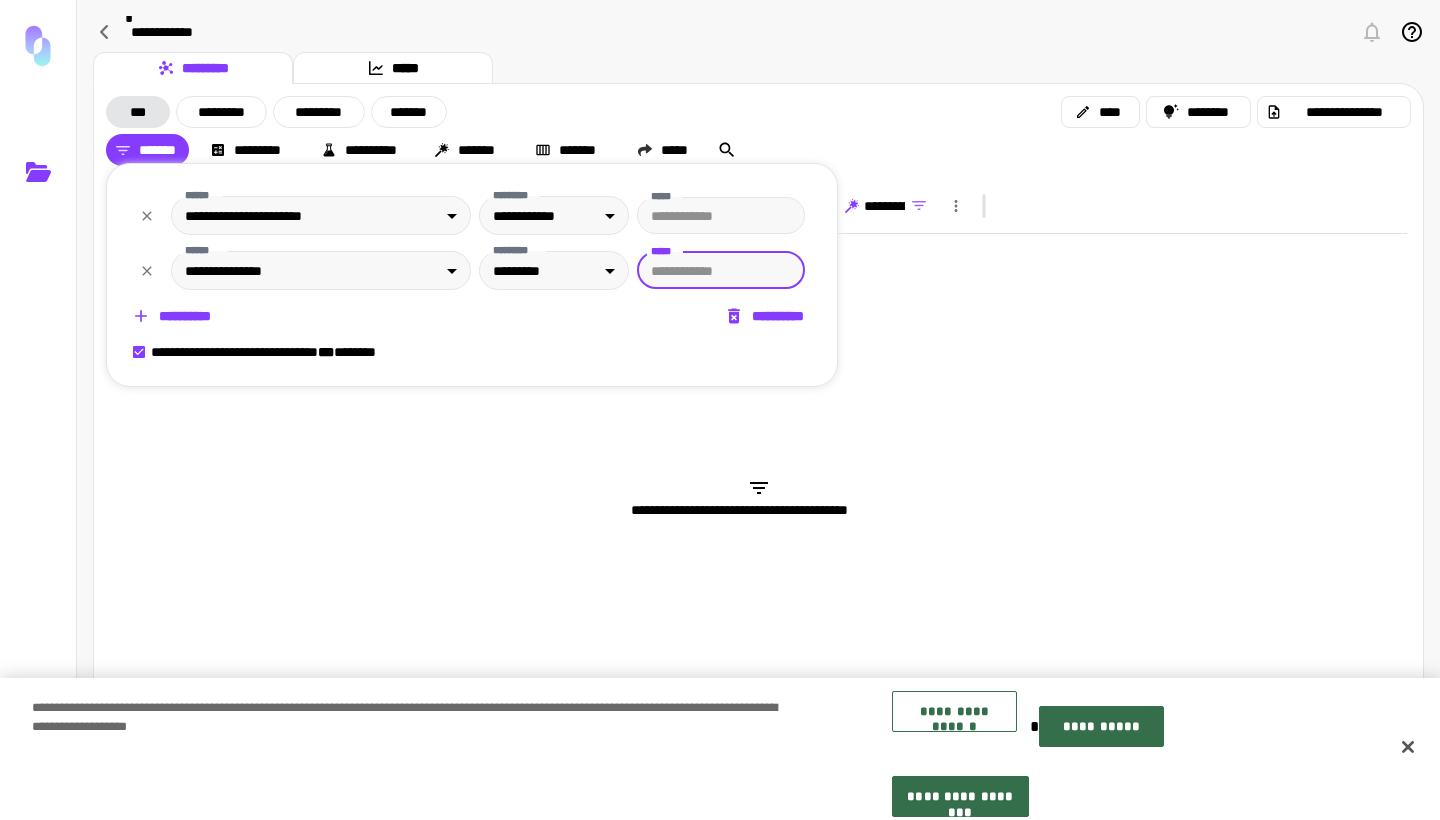 type on "**" 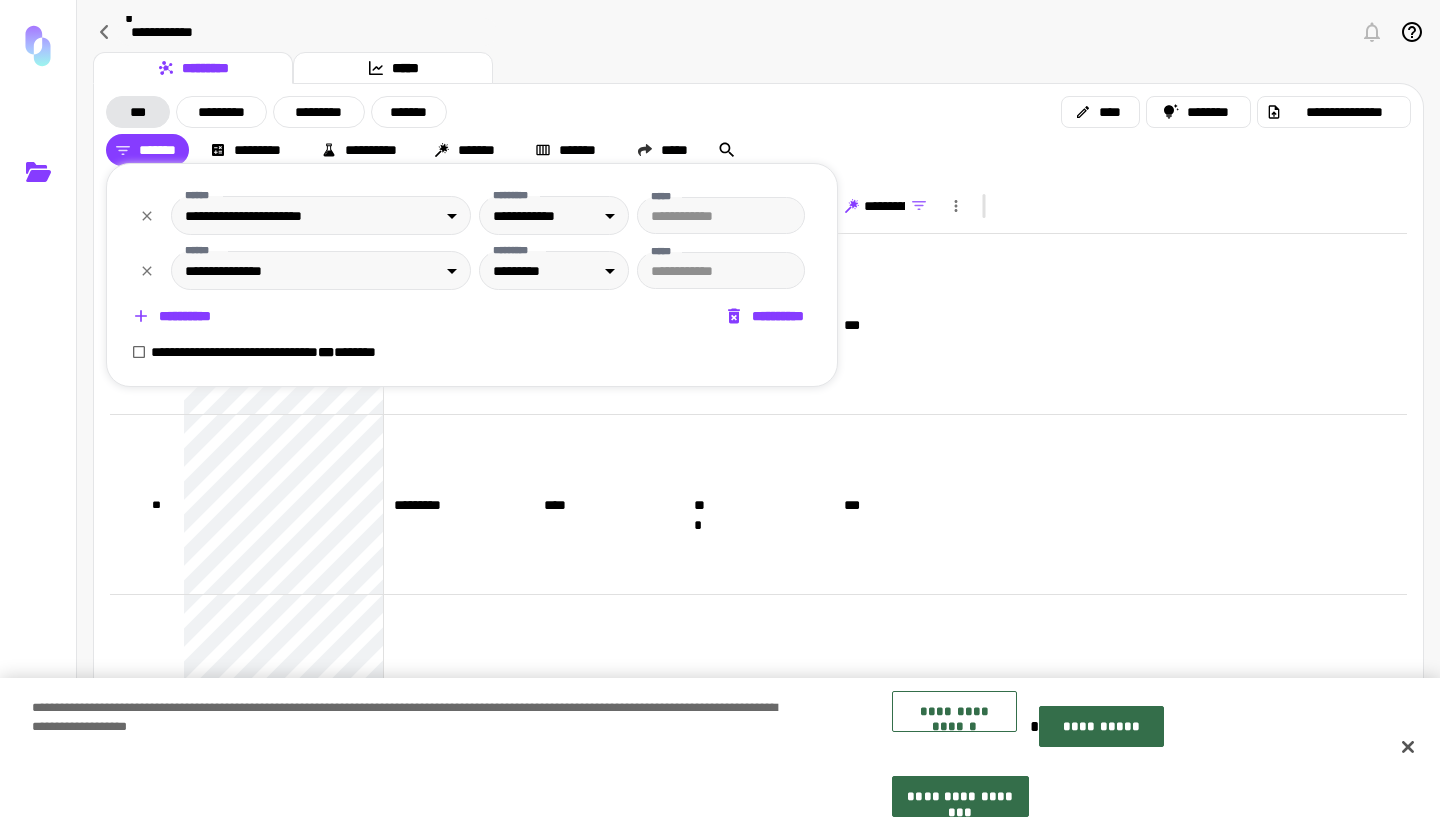 click at bounding box center [720, 410] 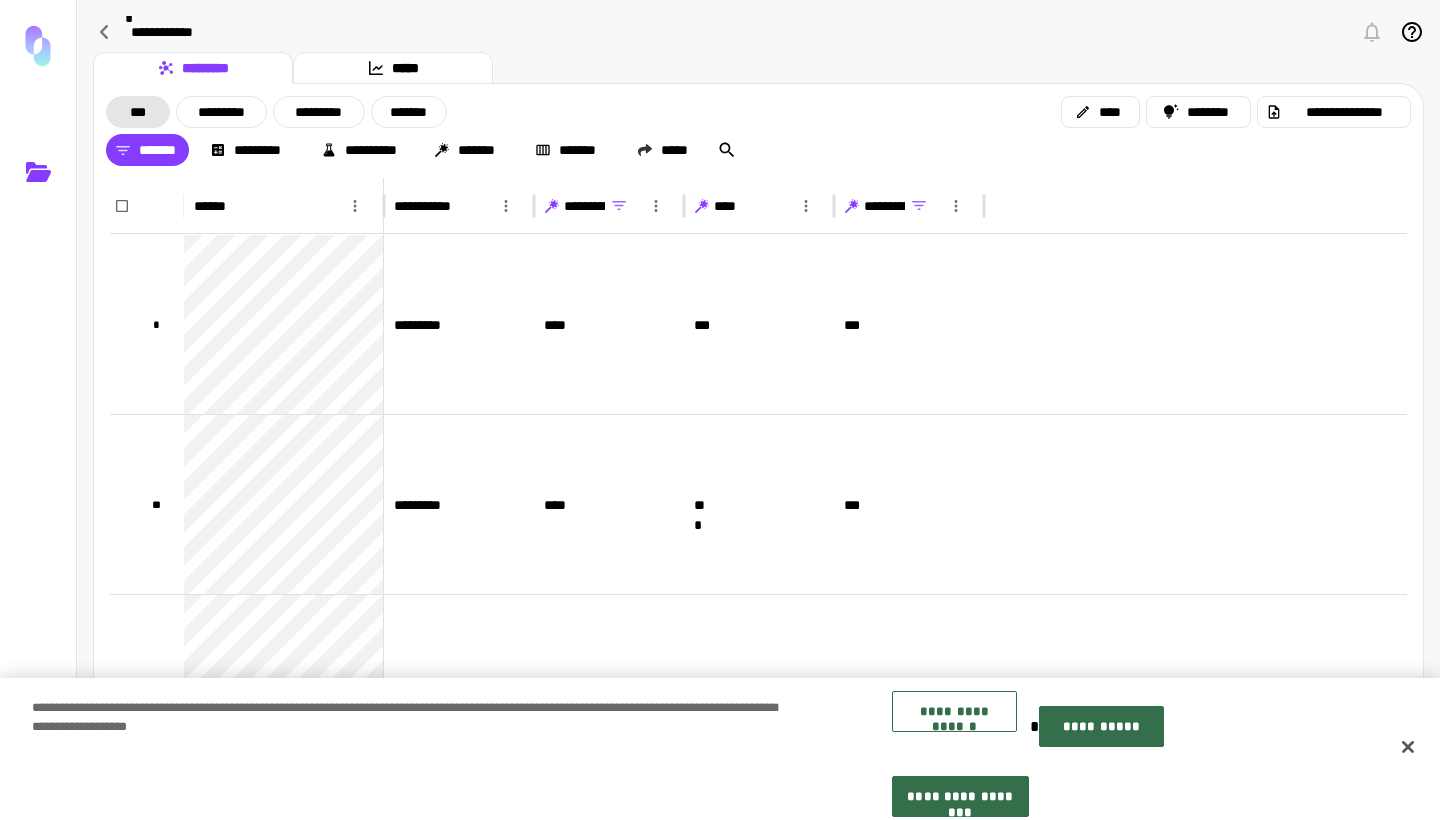 click 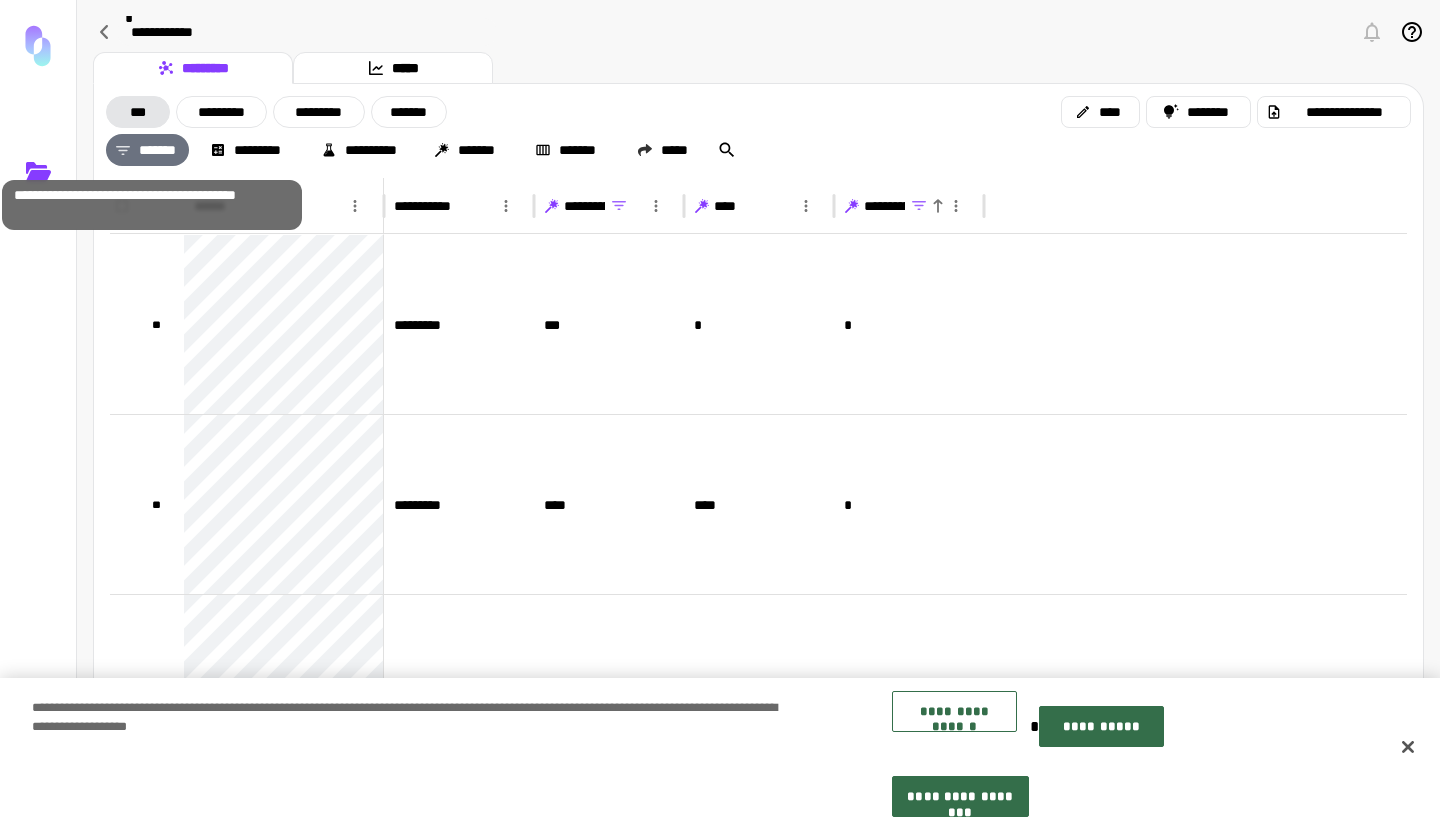 click on "*******" at bounding box center [147, 150] 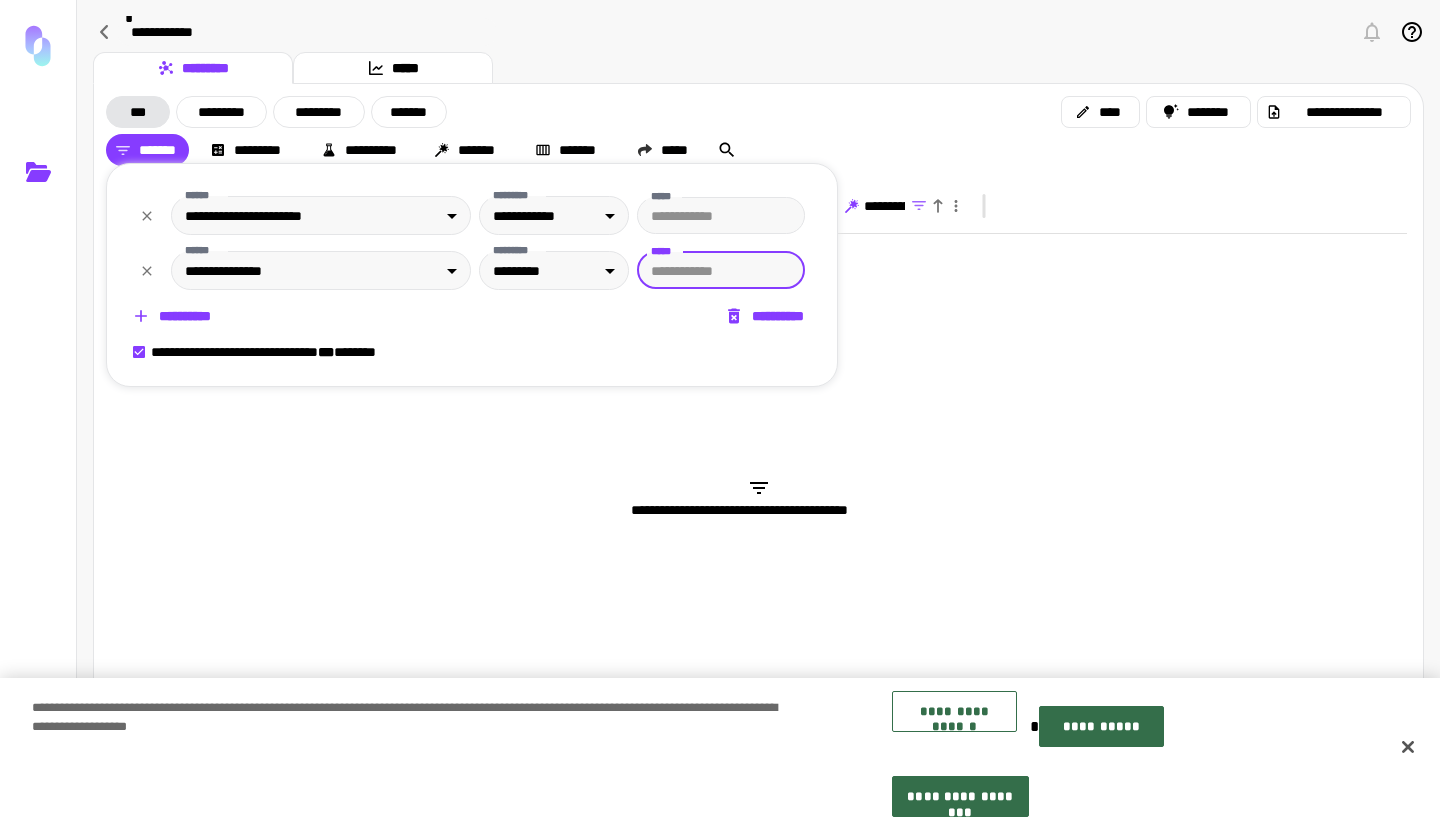click on "**********" at bounding box center [766, 316] 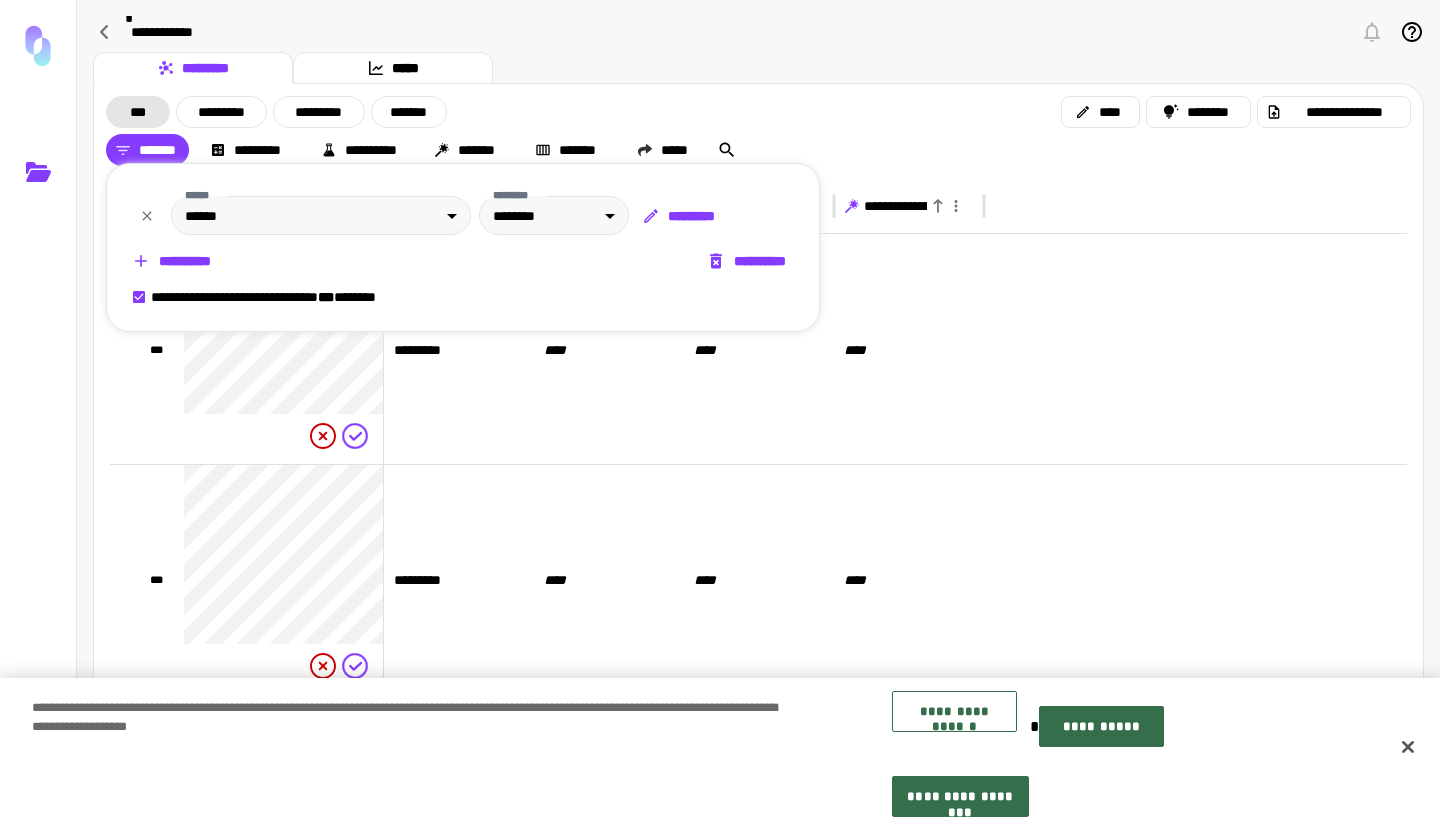 click at bounding box center [720, 410] 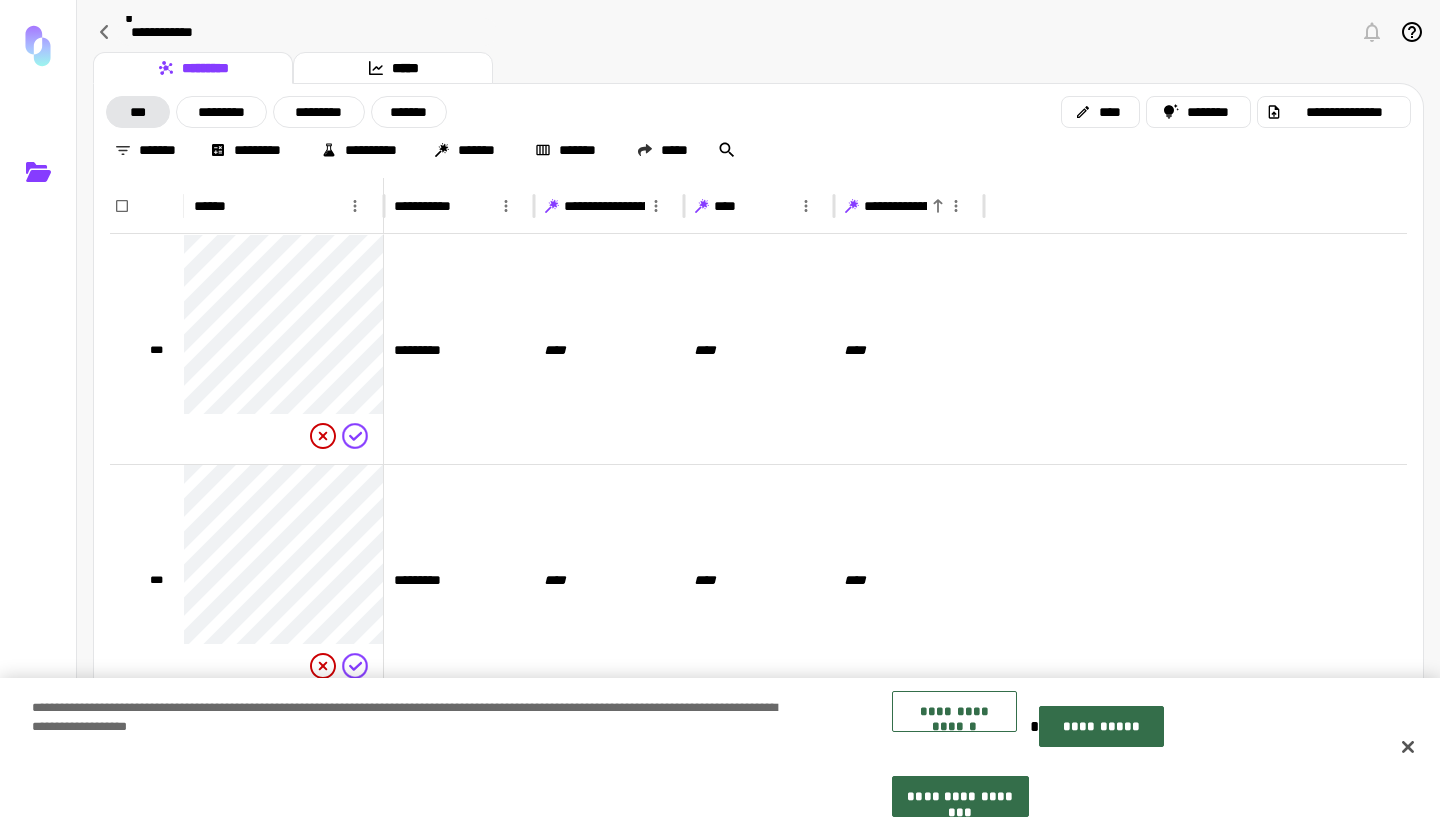 click 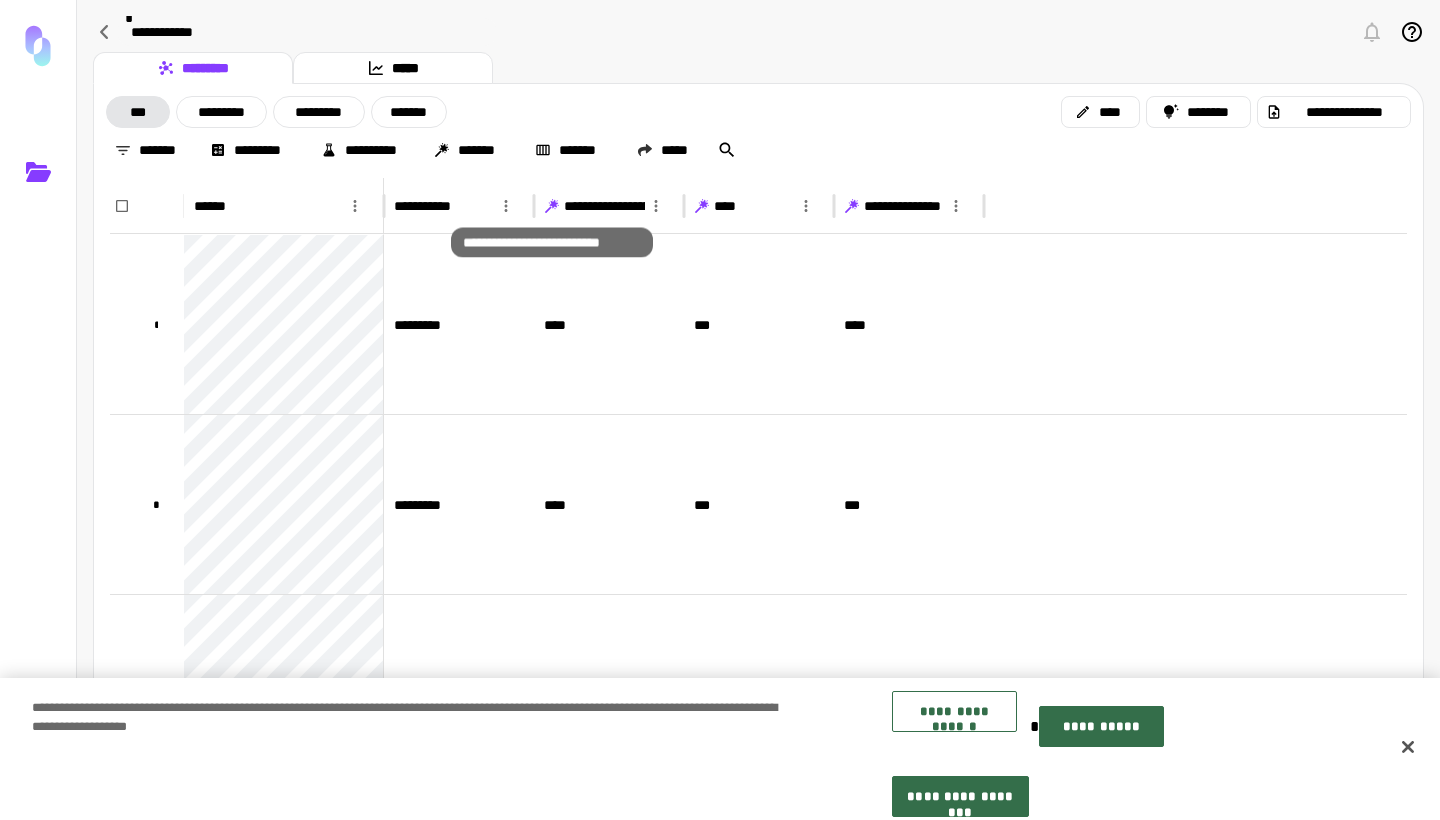 click 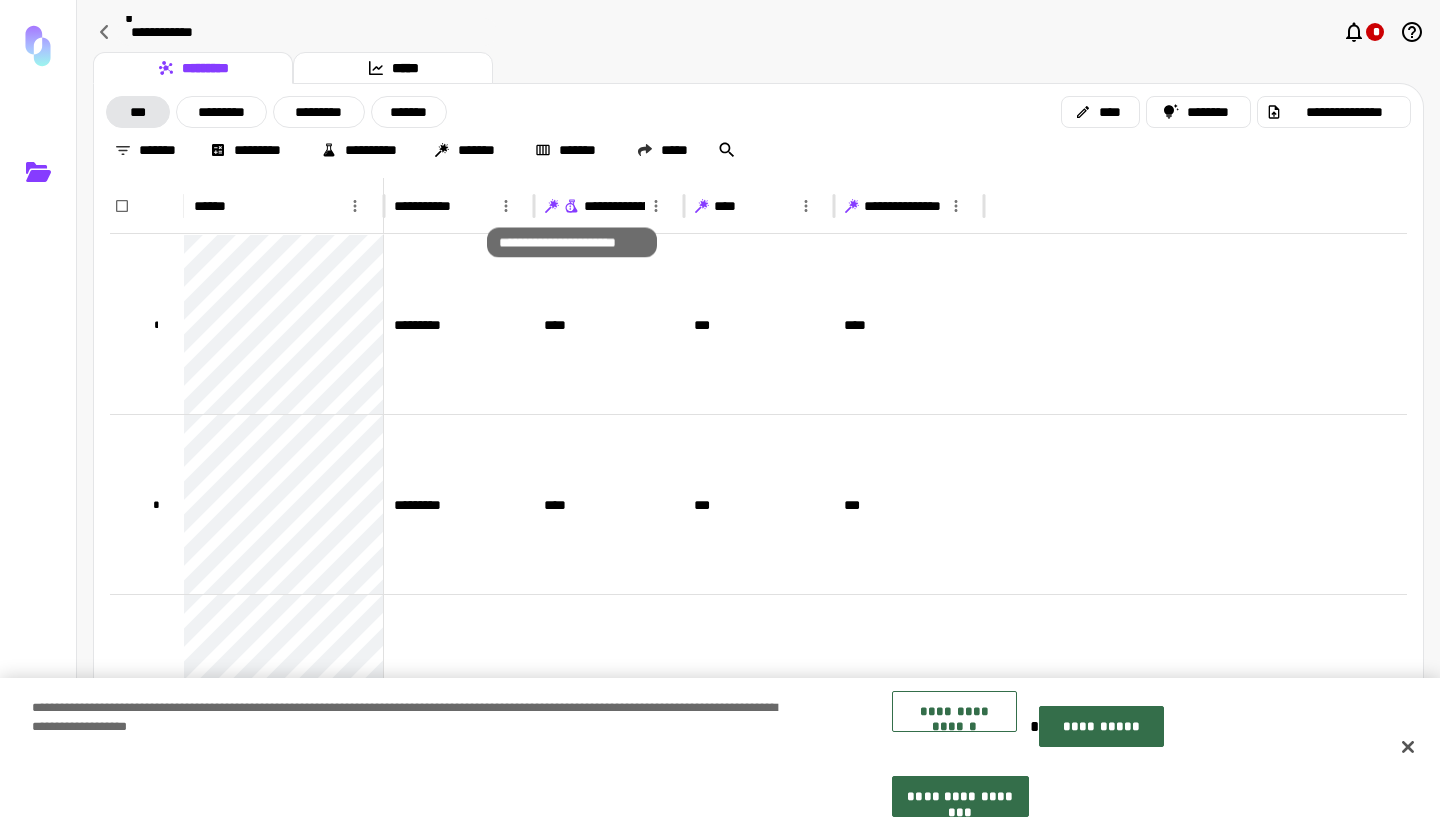 click 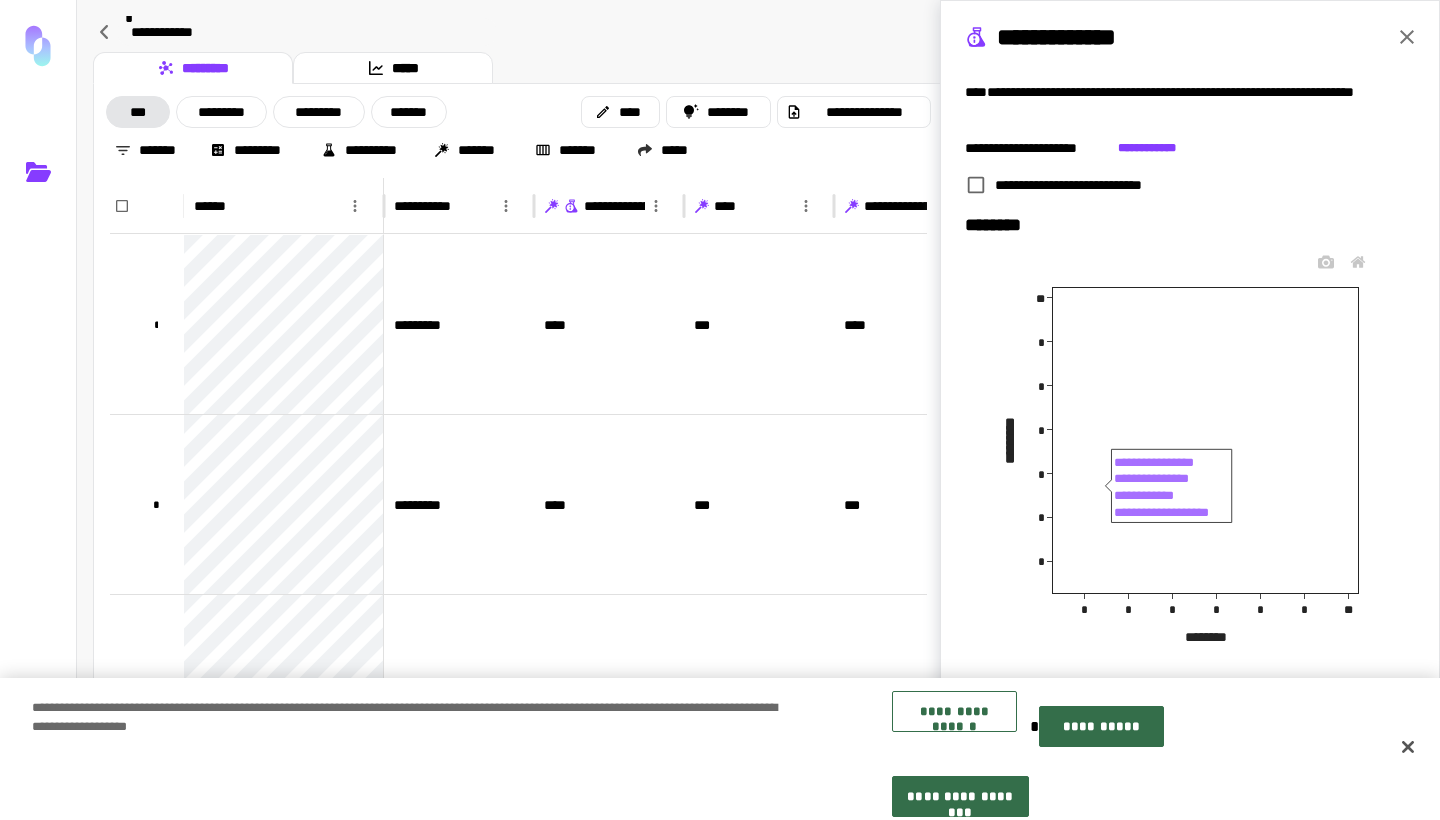 scroll, scrollTop: 179, scrollLeft: 0, axis: vertical 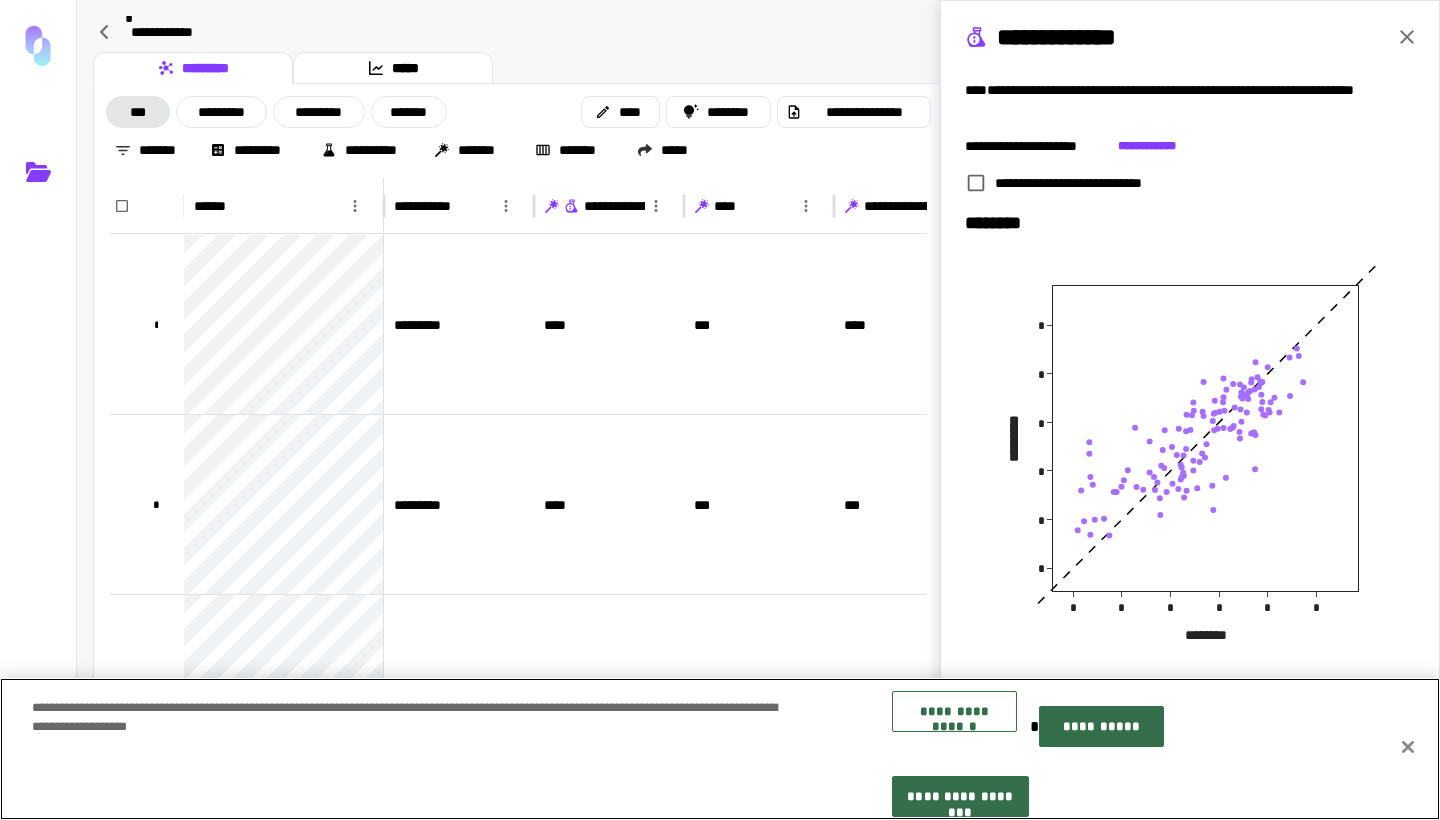 click at bounding box center [1408, 747] 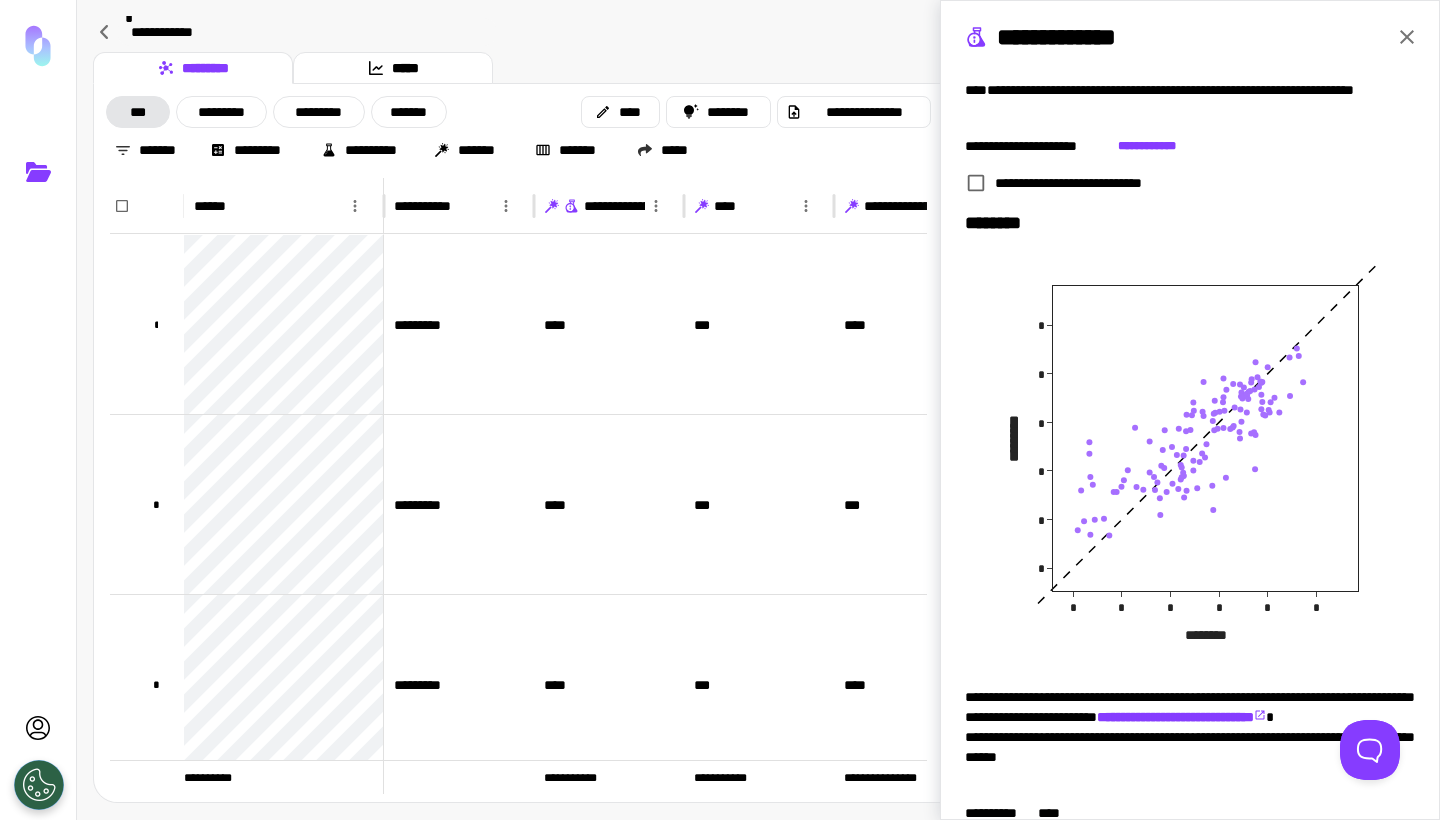 click 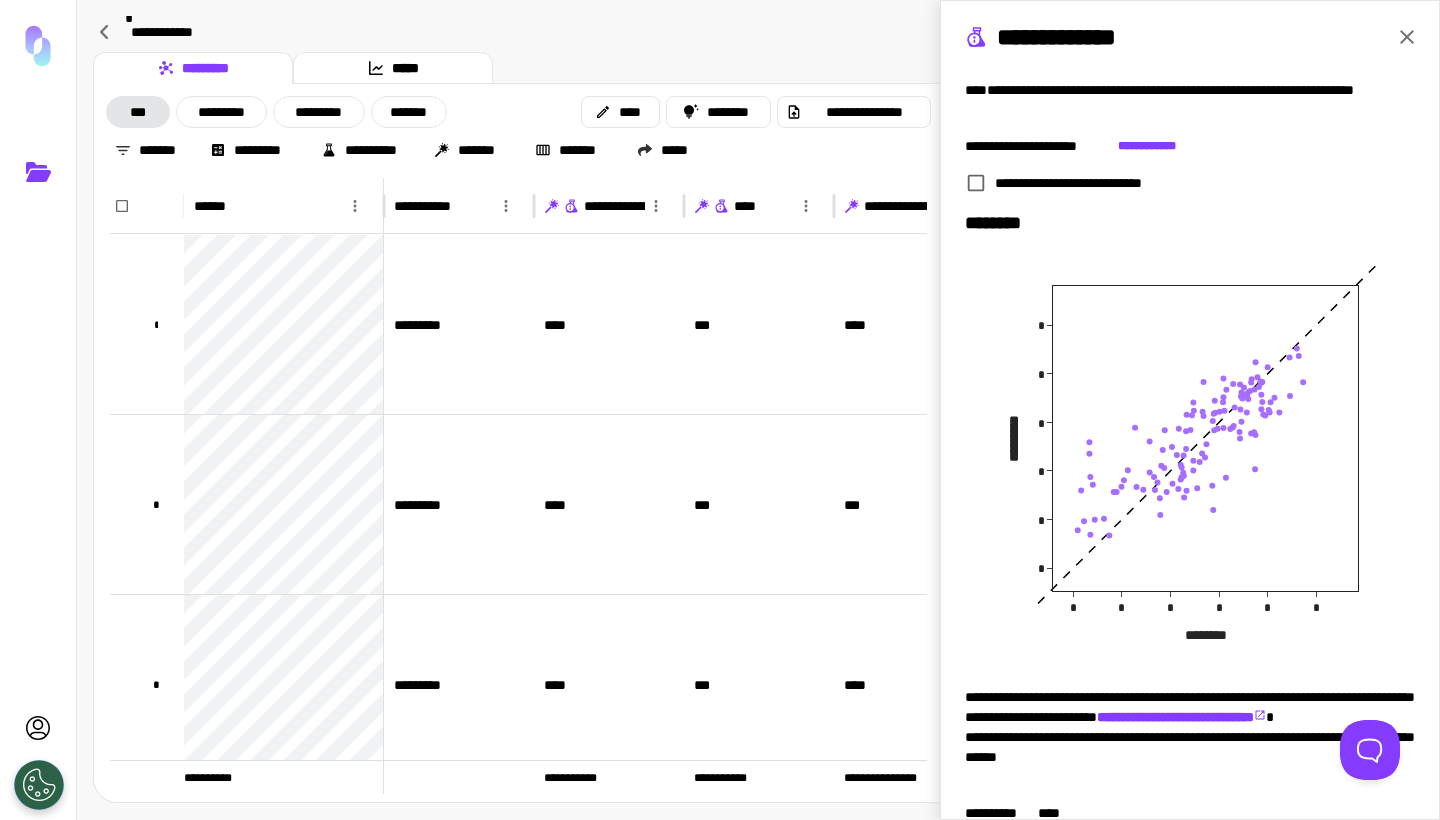 click 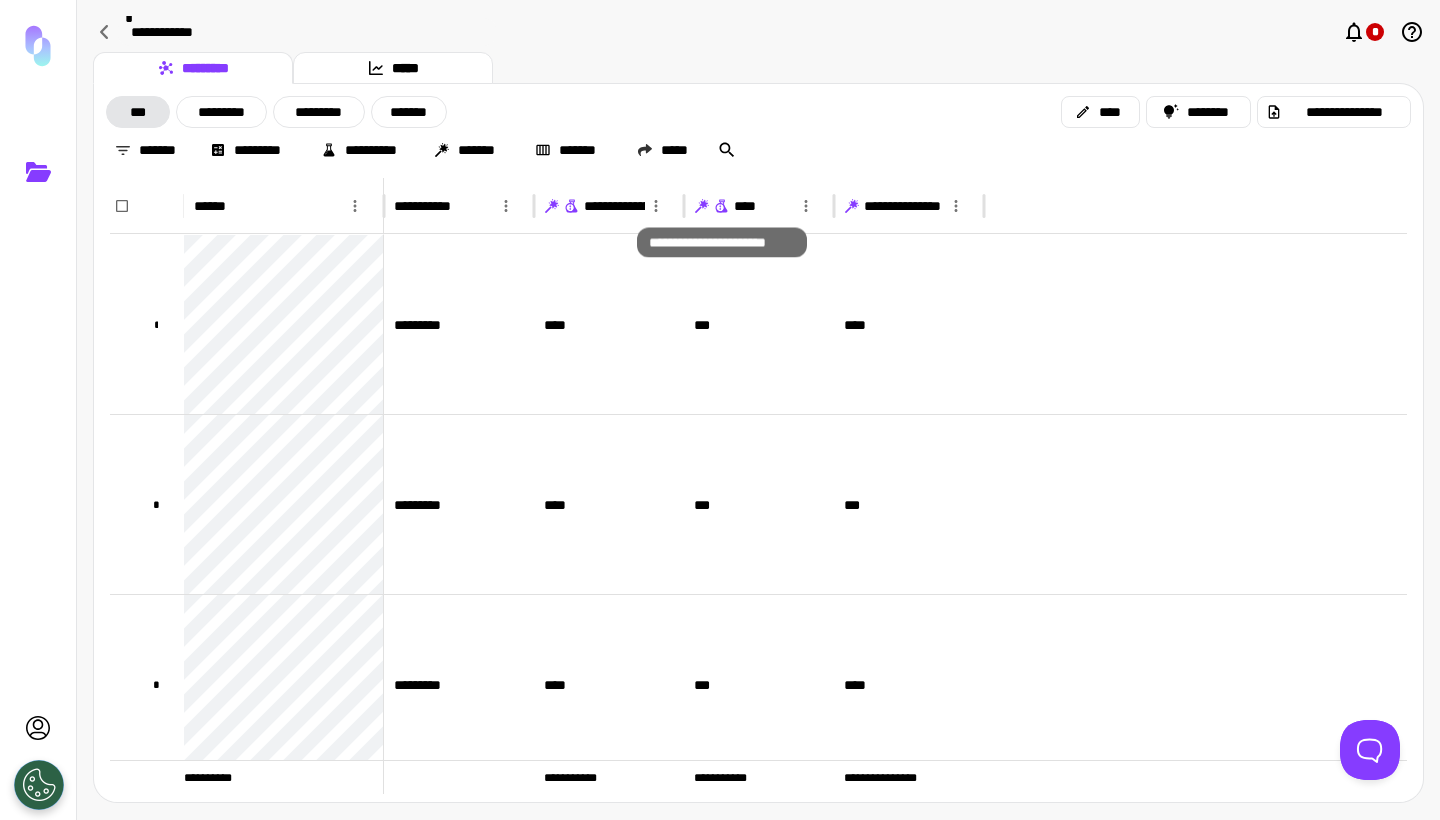 click 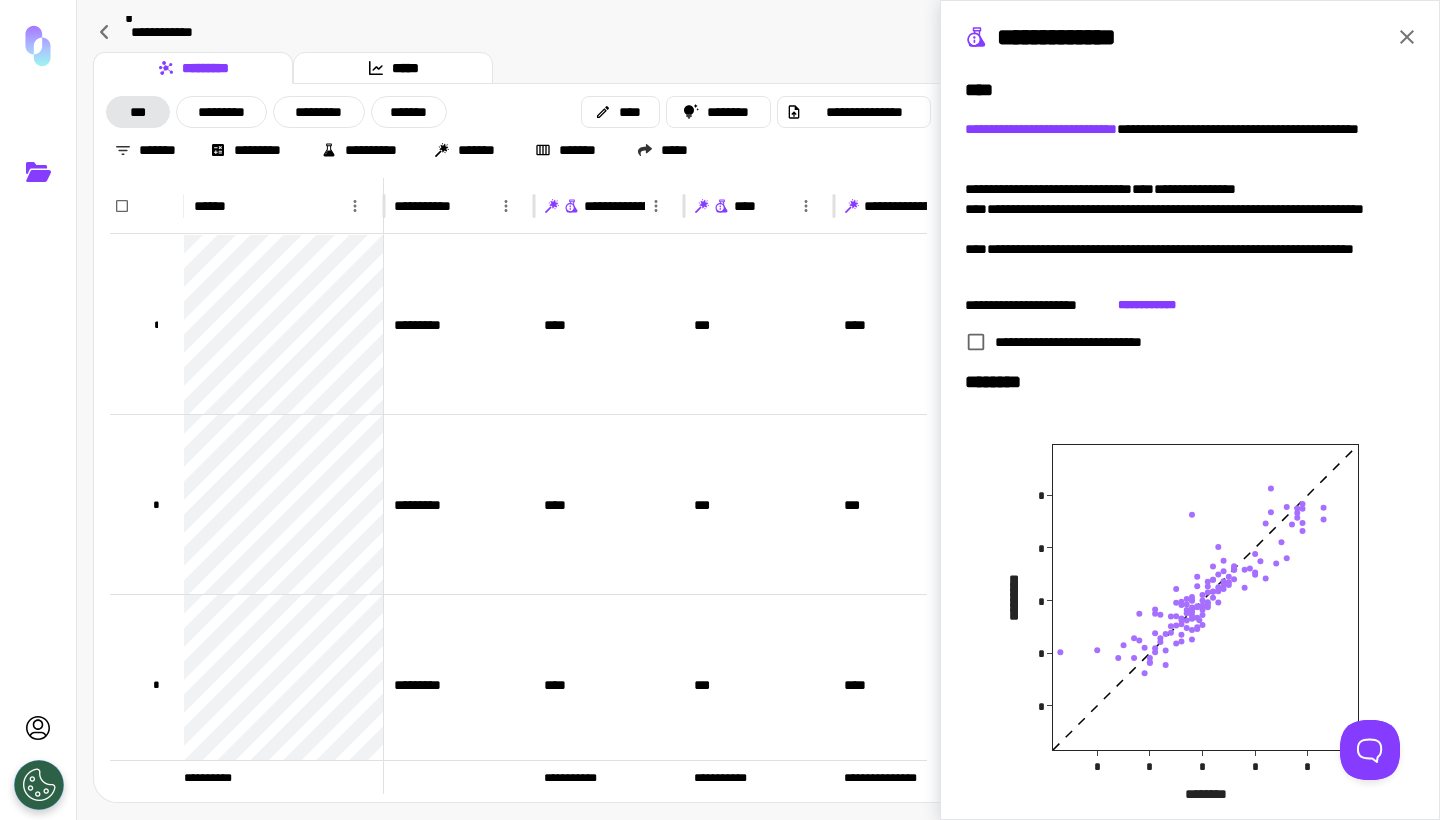 click 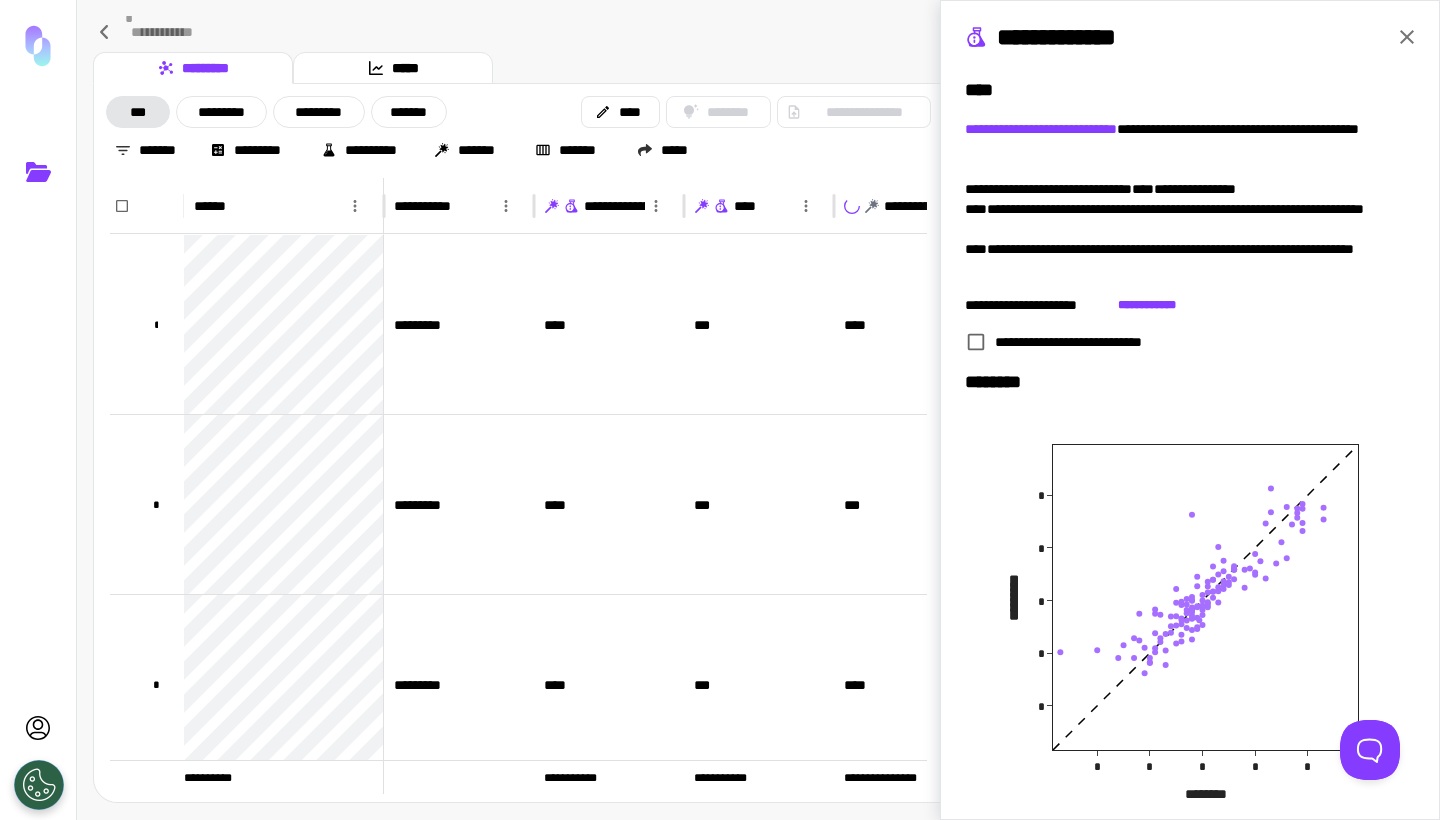 click 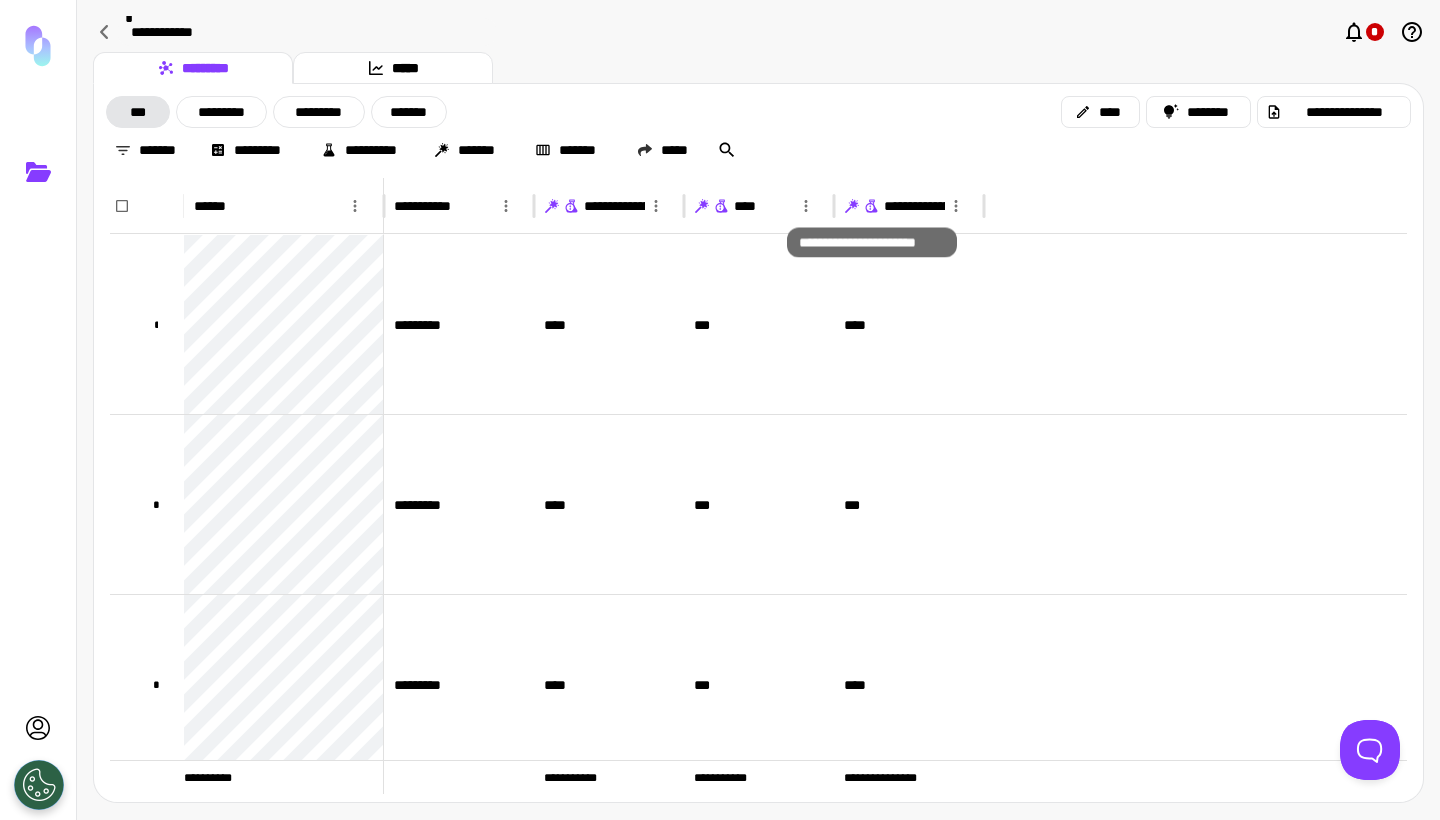 click 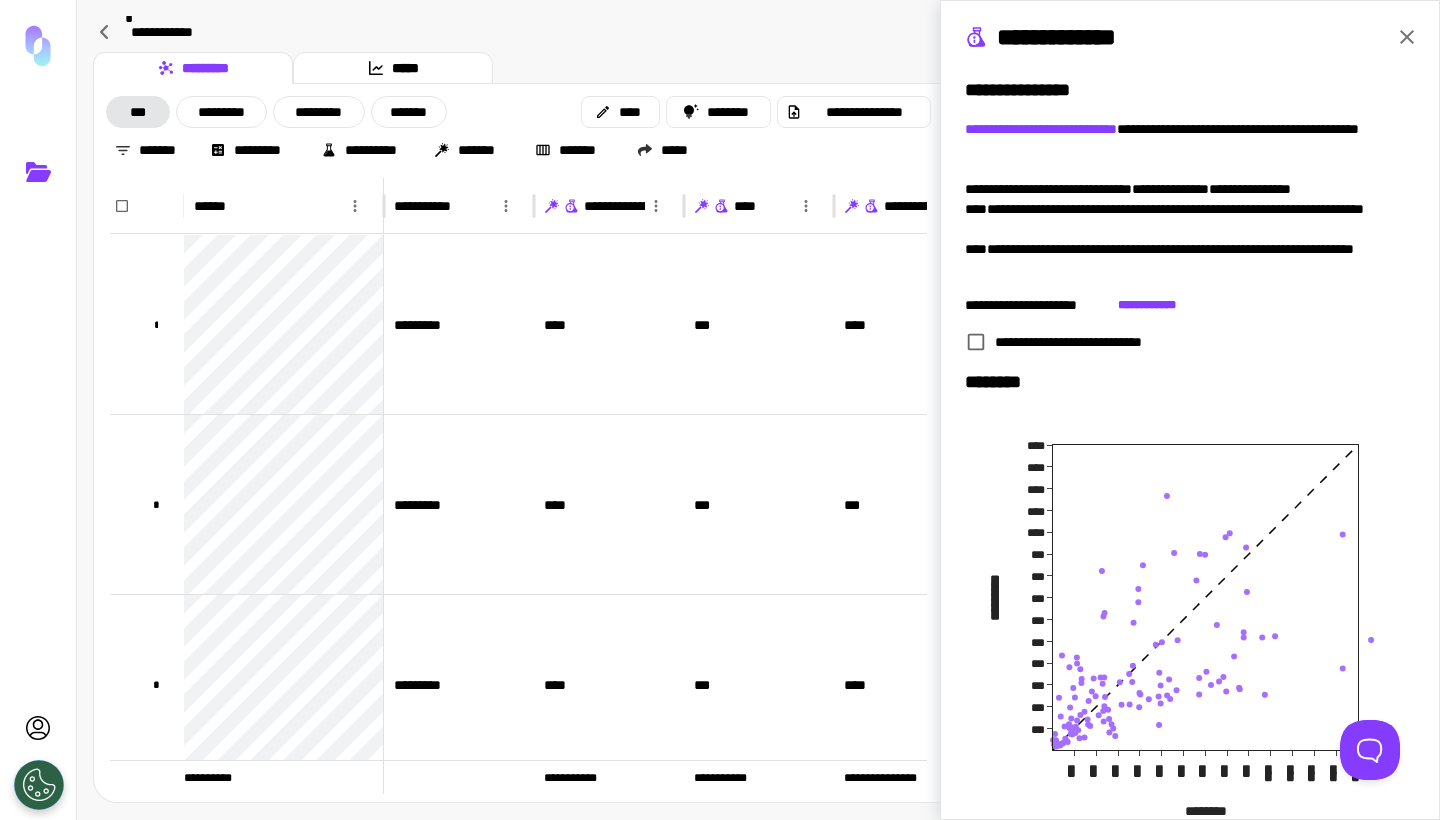 click 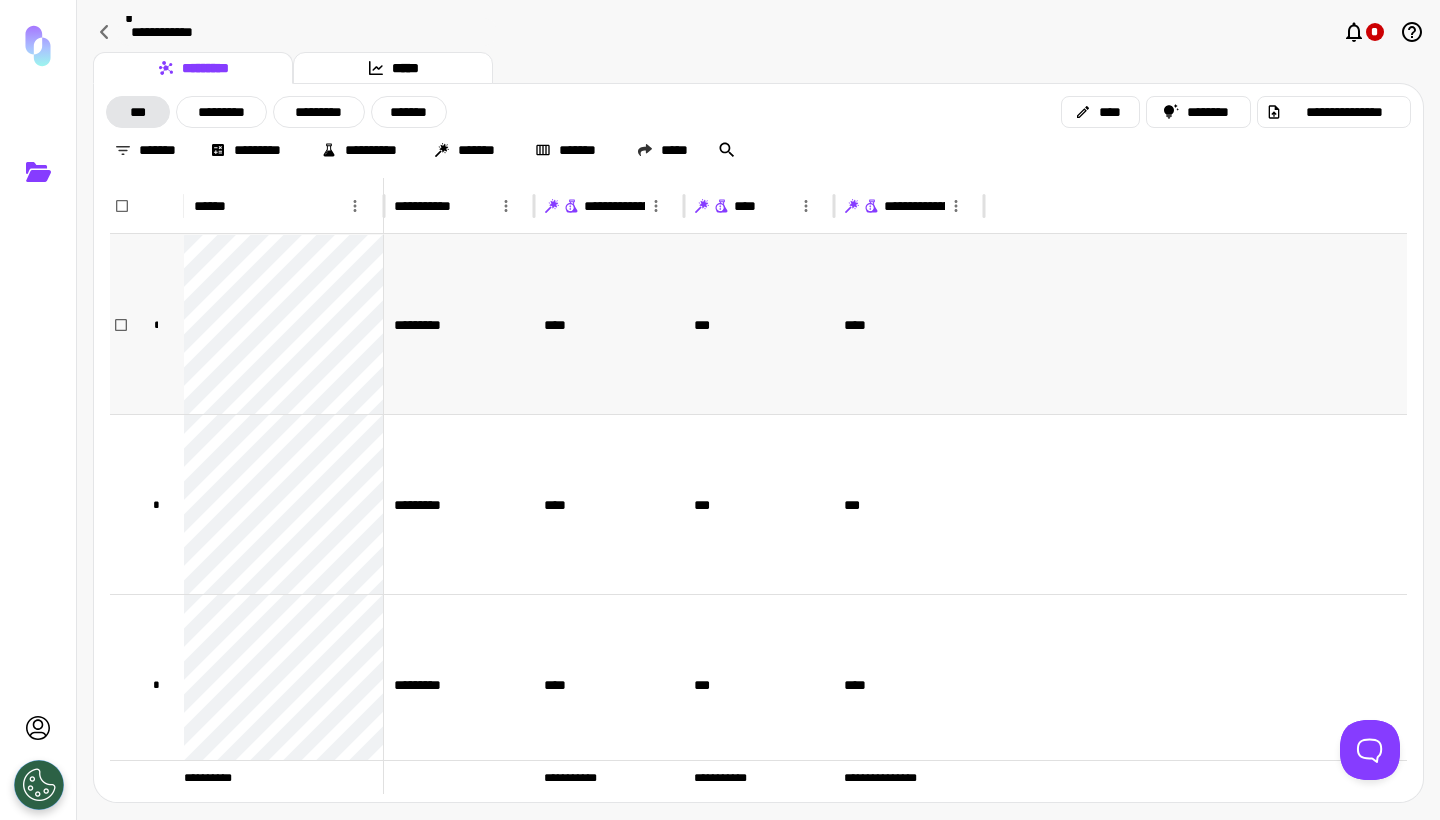 scroll, scrollTop: 79, scrollLeft: 0, axis: vertical 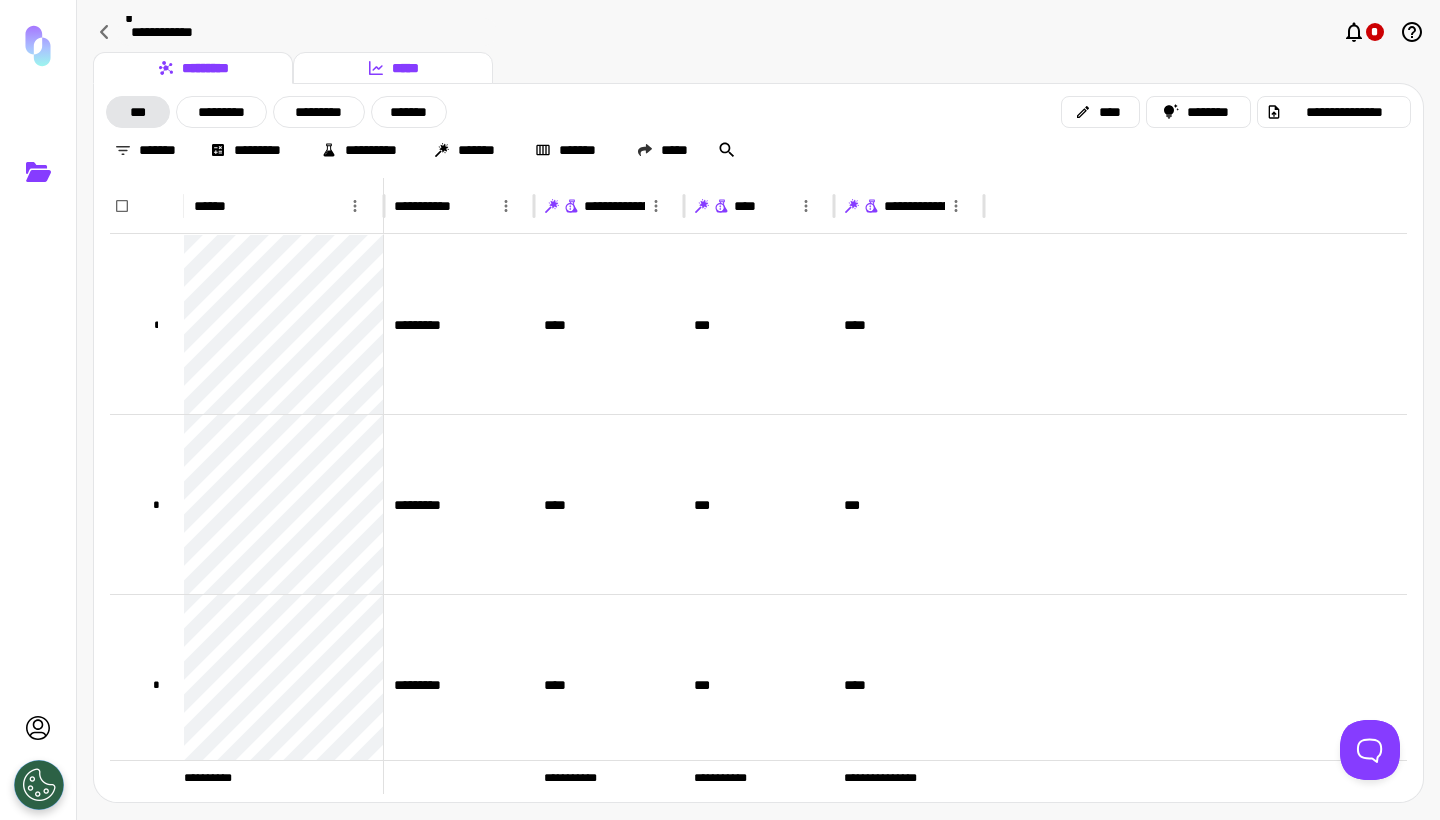 click on "*****" at bounding box center (393, 68) 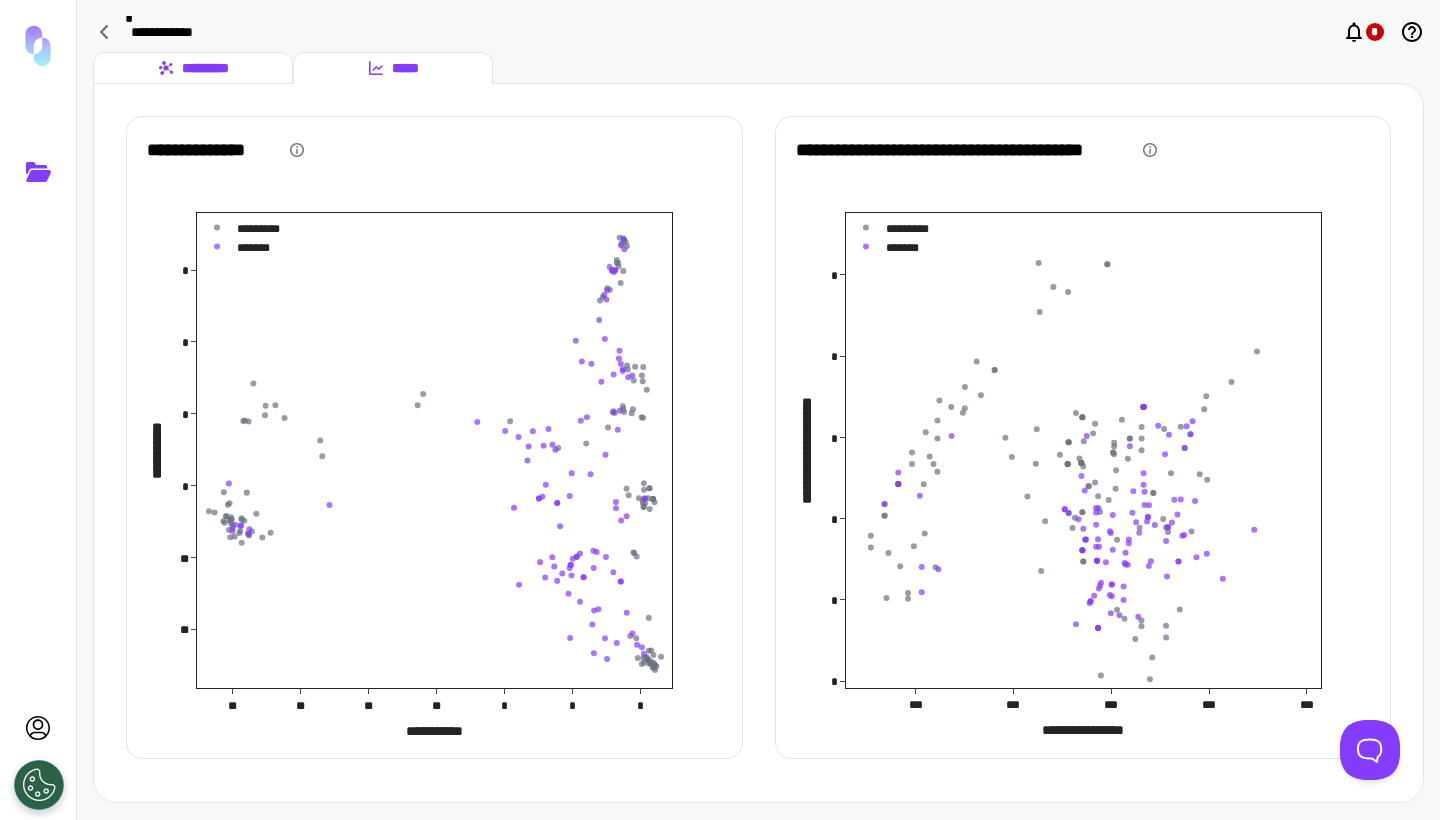 click on "*********" at bounding box center [193, 68] 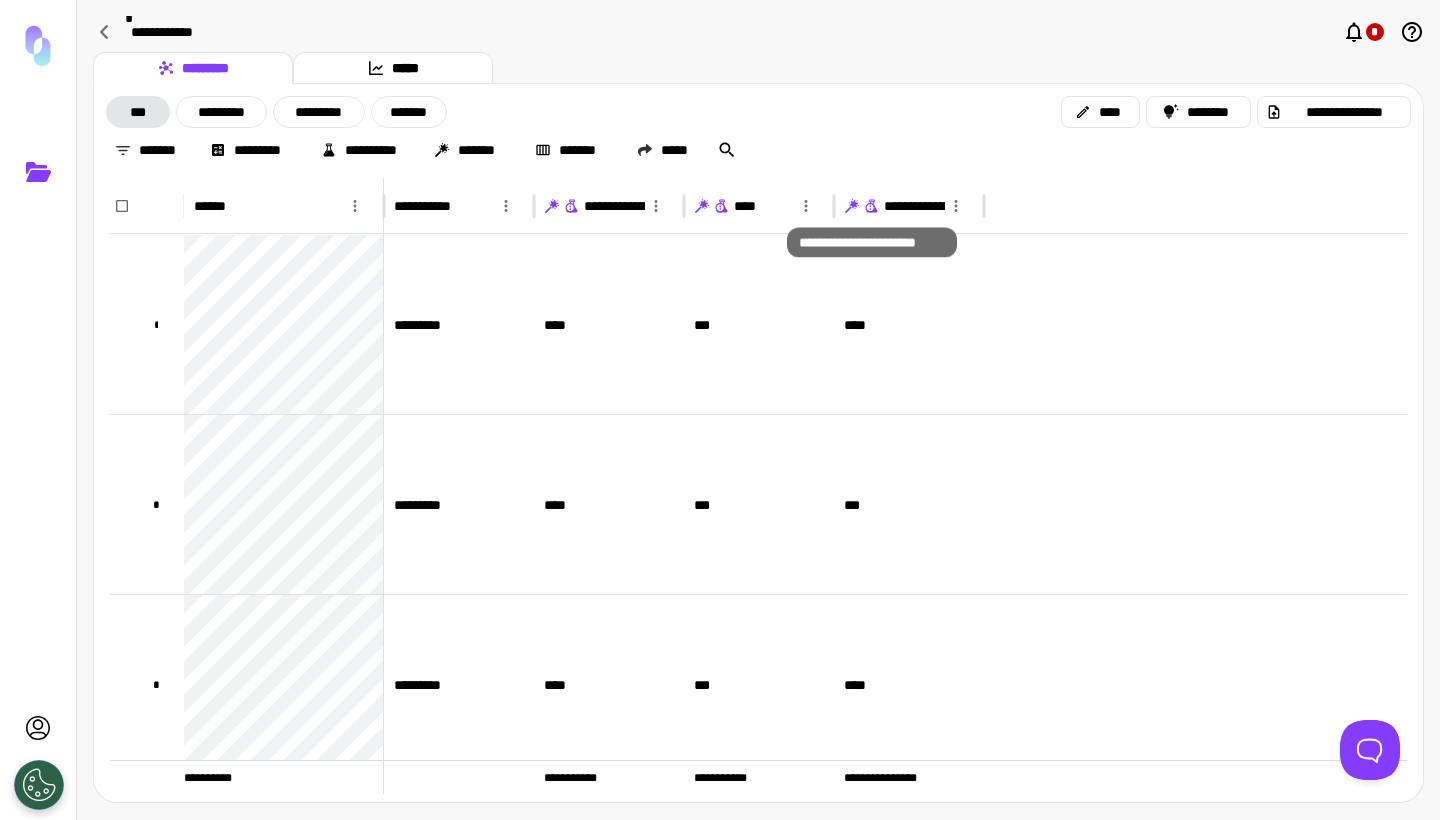 click 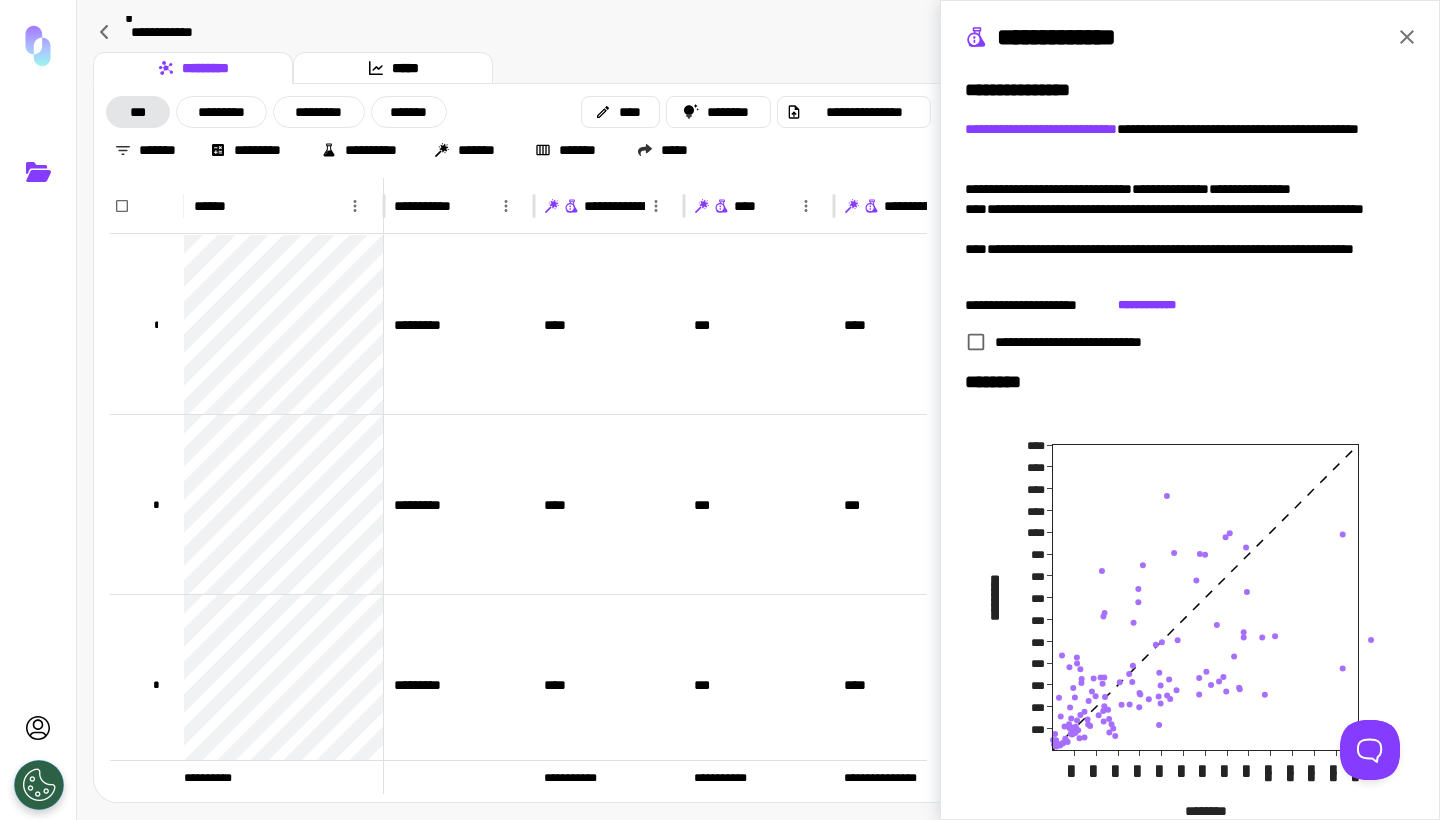 click 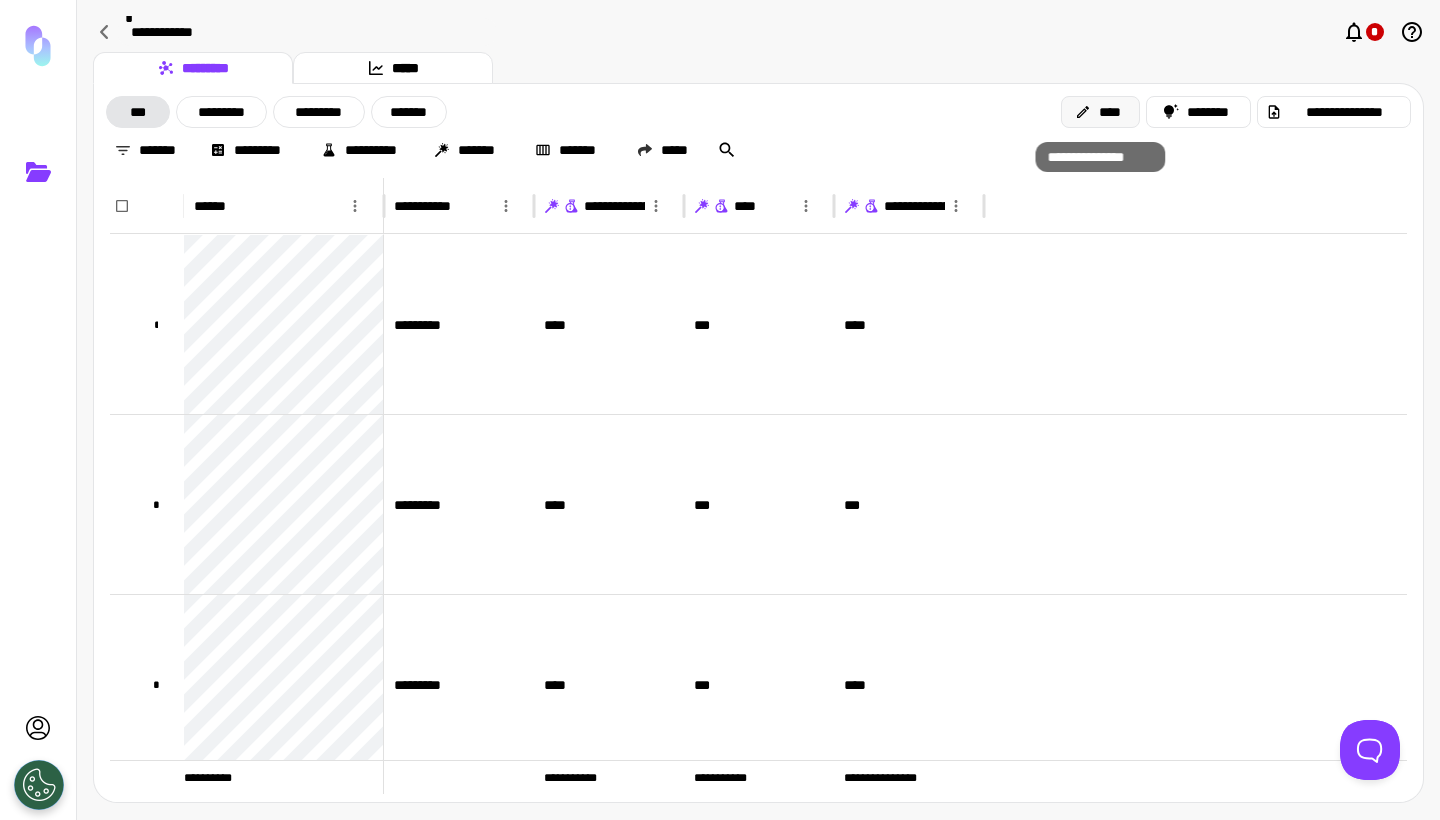 click on "****" at bounding box center (1100, 112) 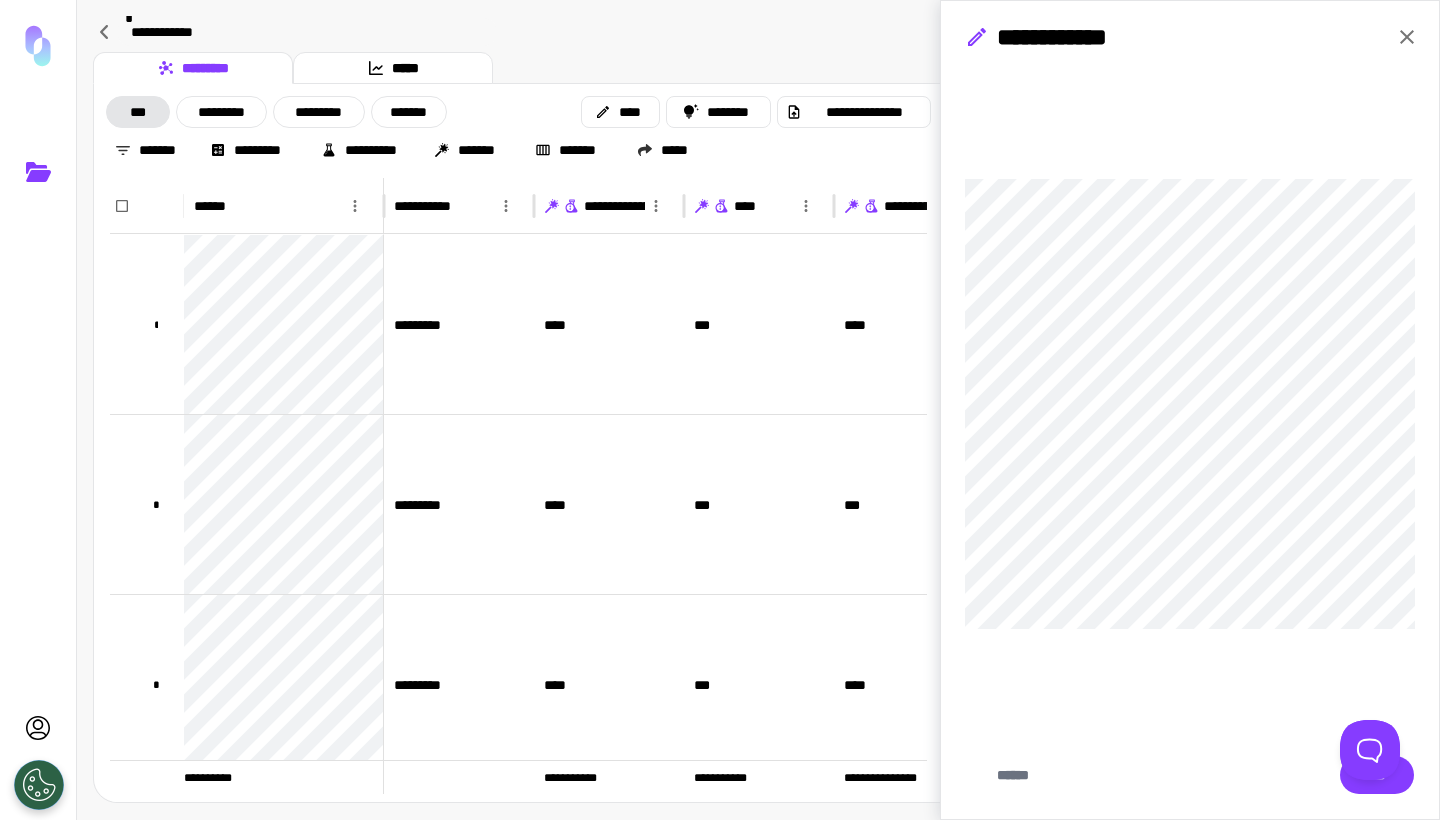 click 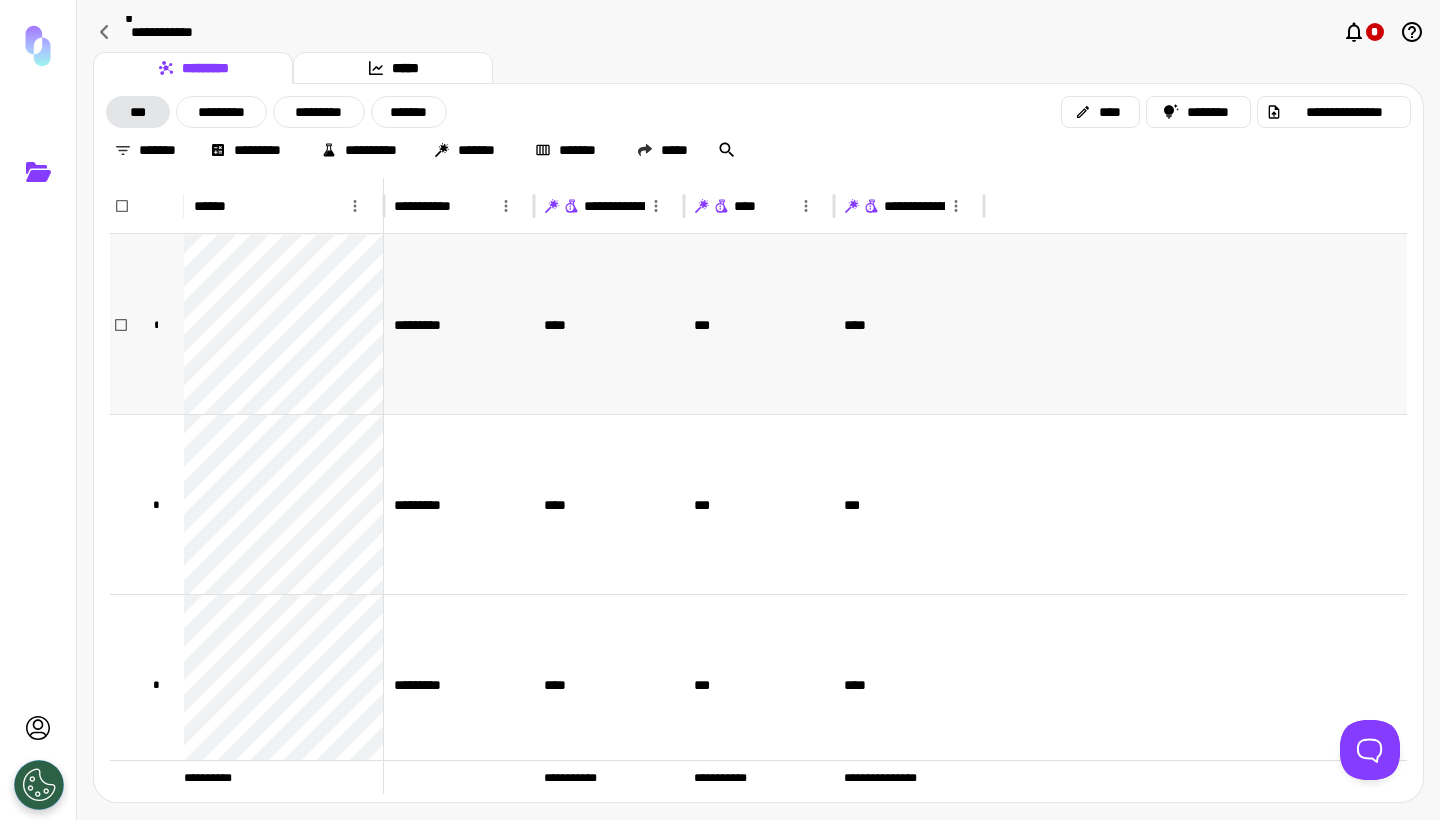 scroll, scrollTop: 7, scrollLeft: 0, axis: vertical 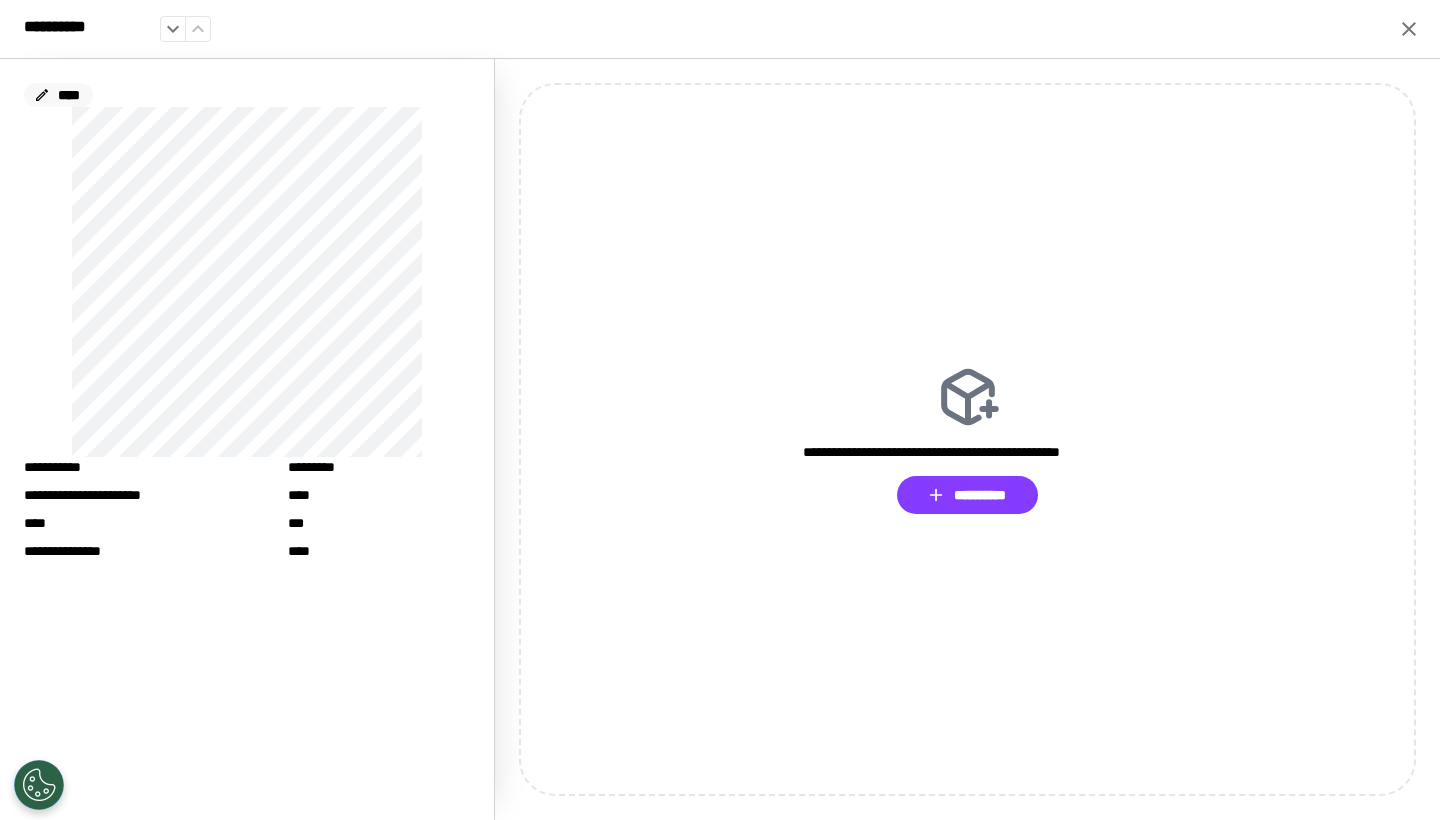 click 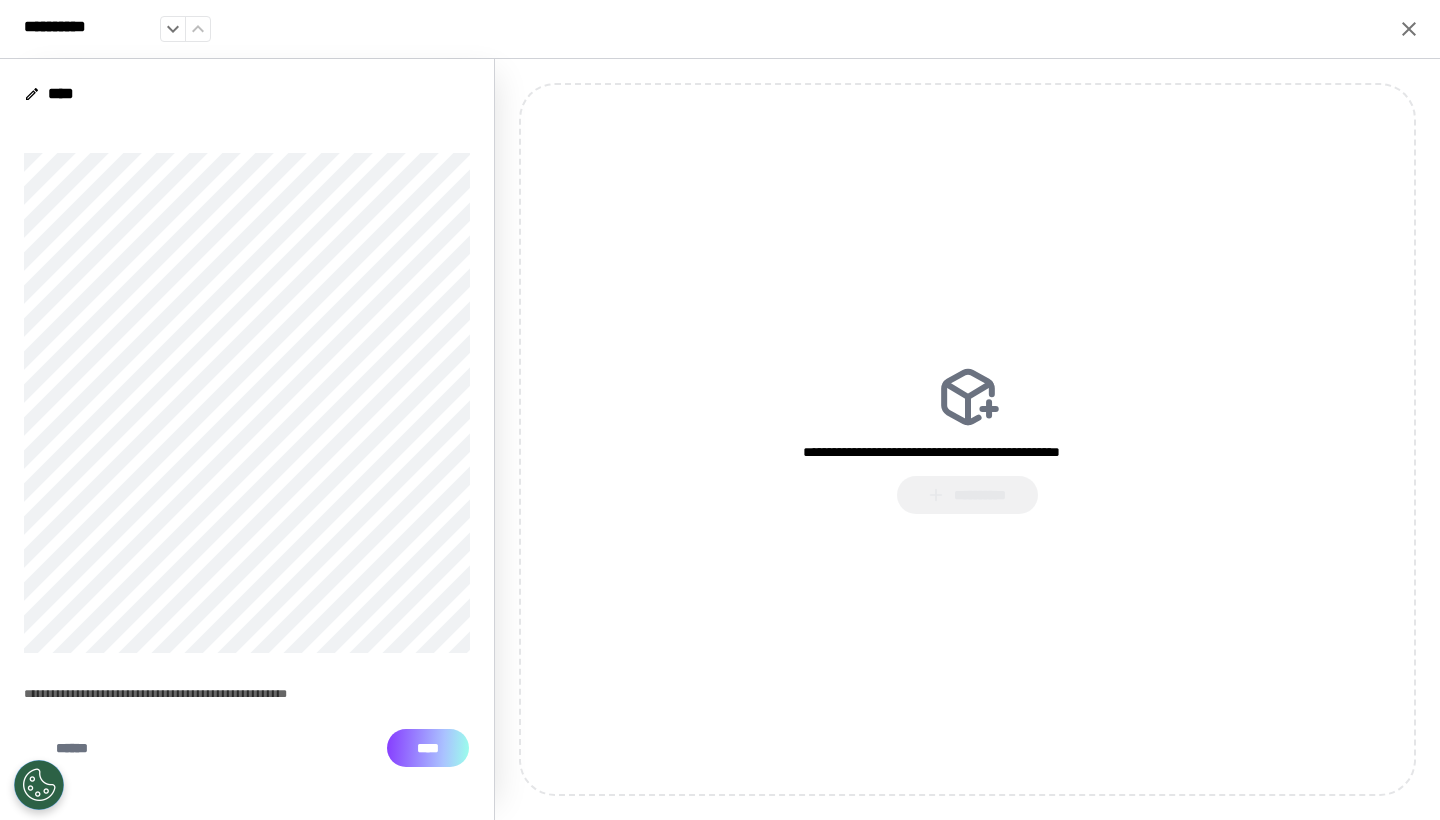 click on "****" at bounding box center (428, 748) 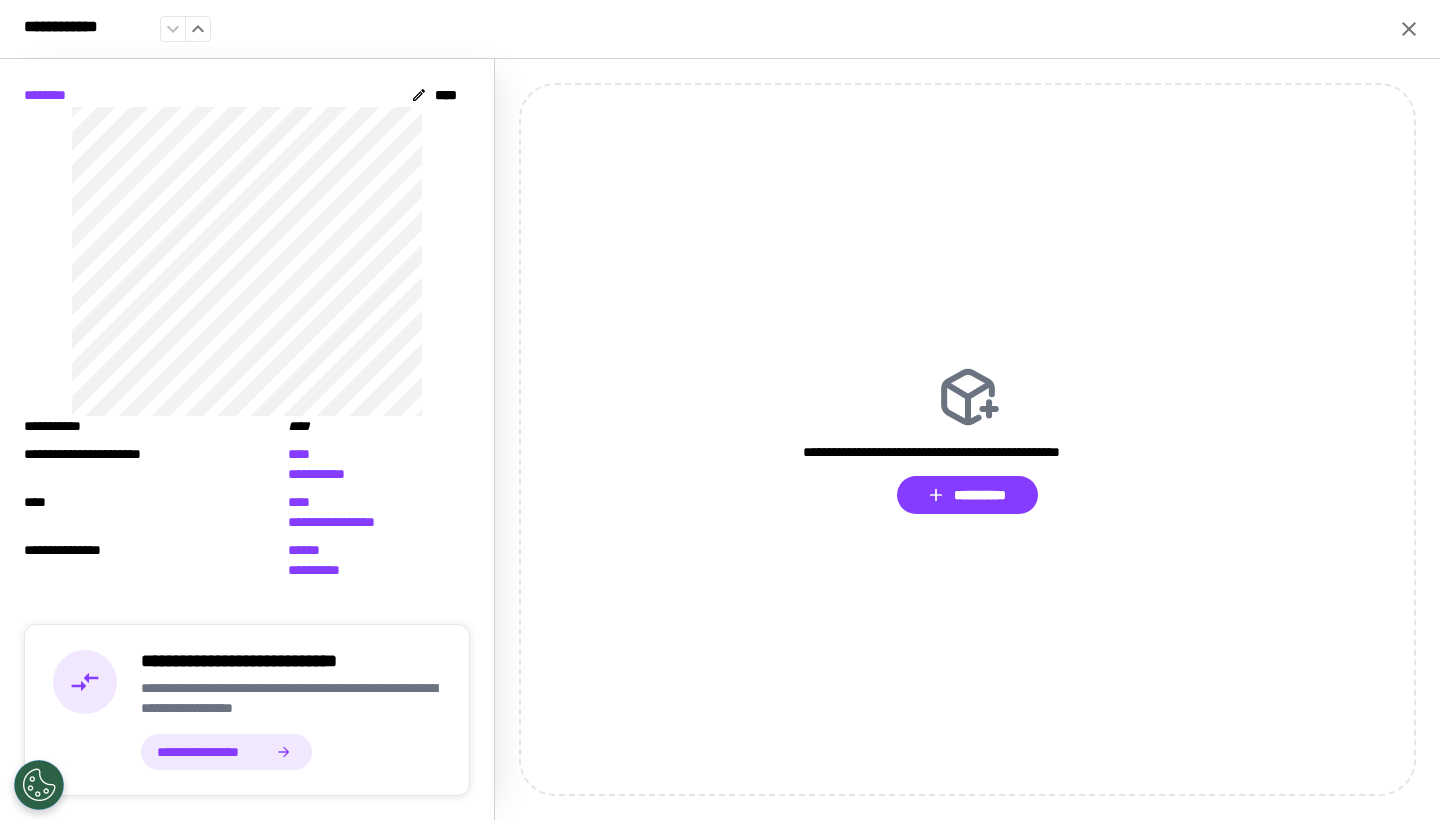 scroll, scrollTop: 41, scrollLeft: 0, axis: vertical 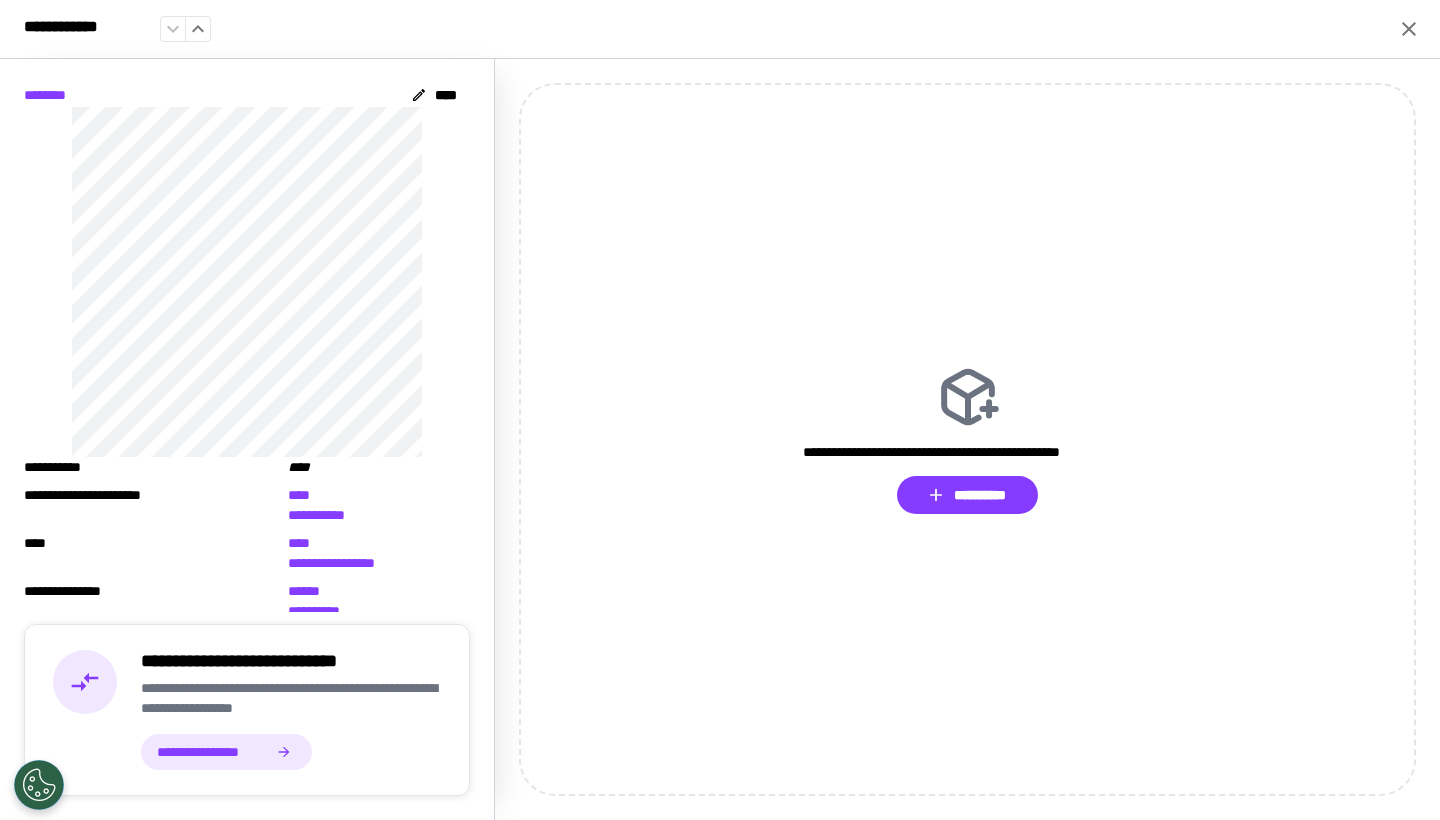 click 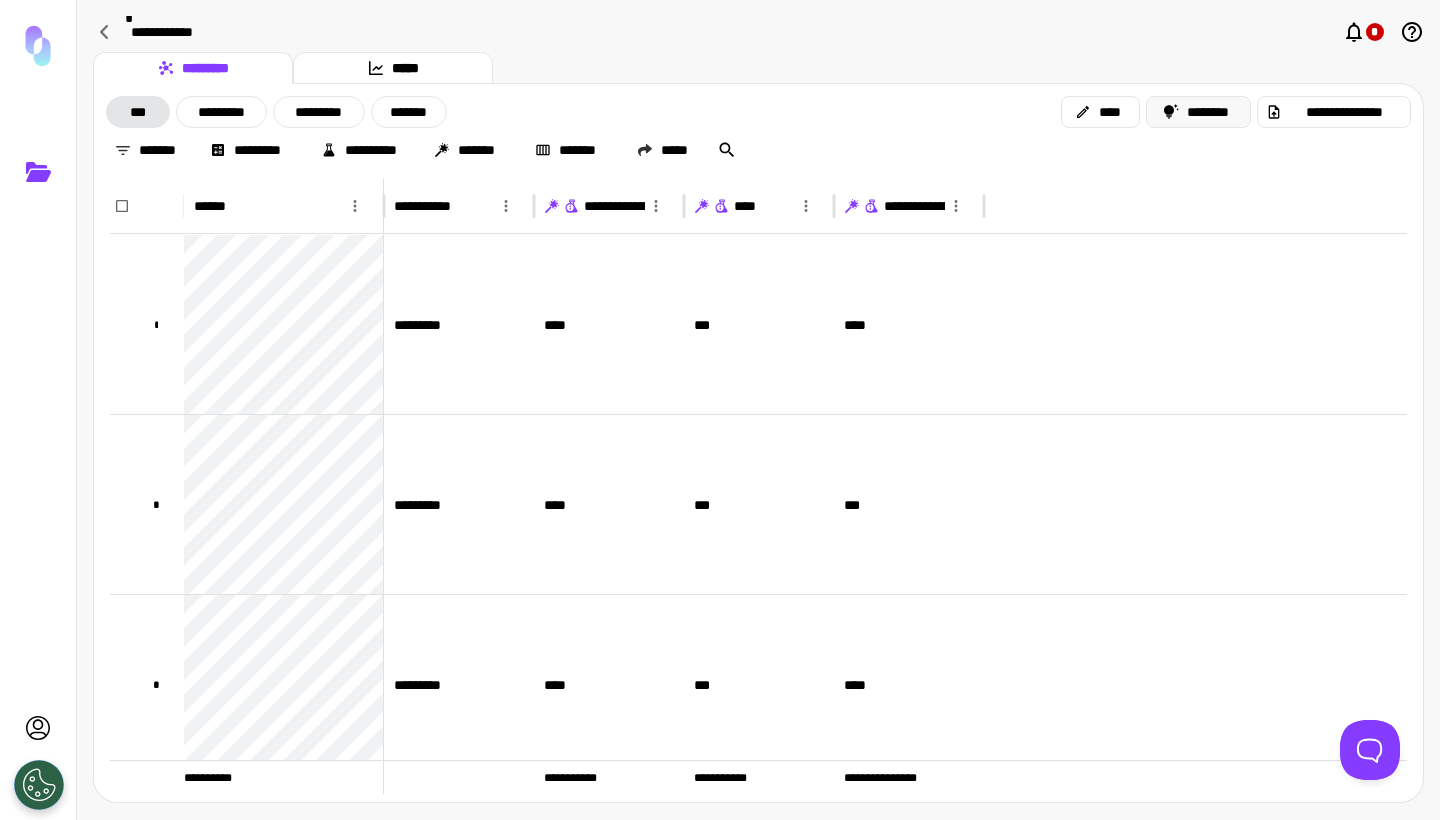 click on "********" at bounding box center (1199, 112) 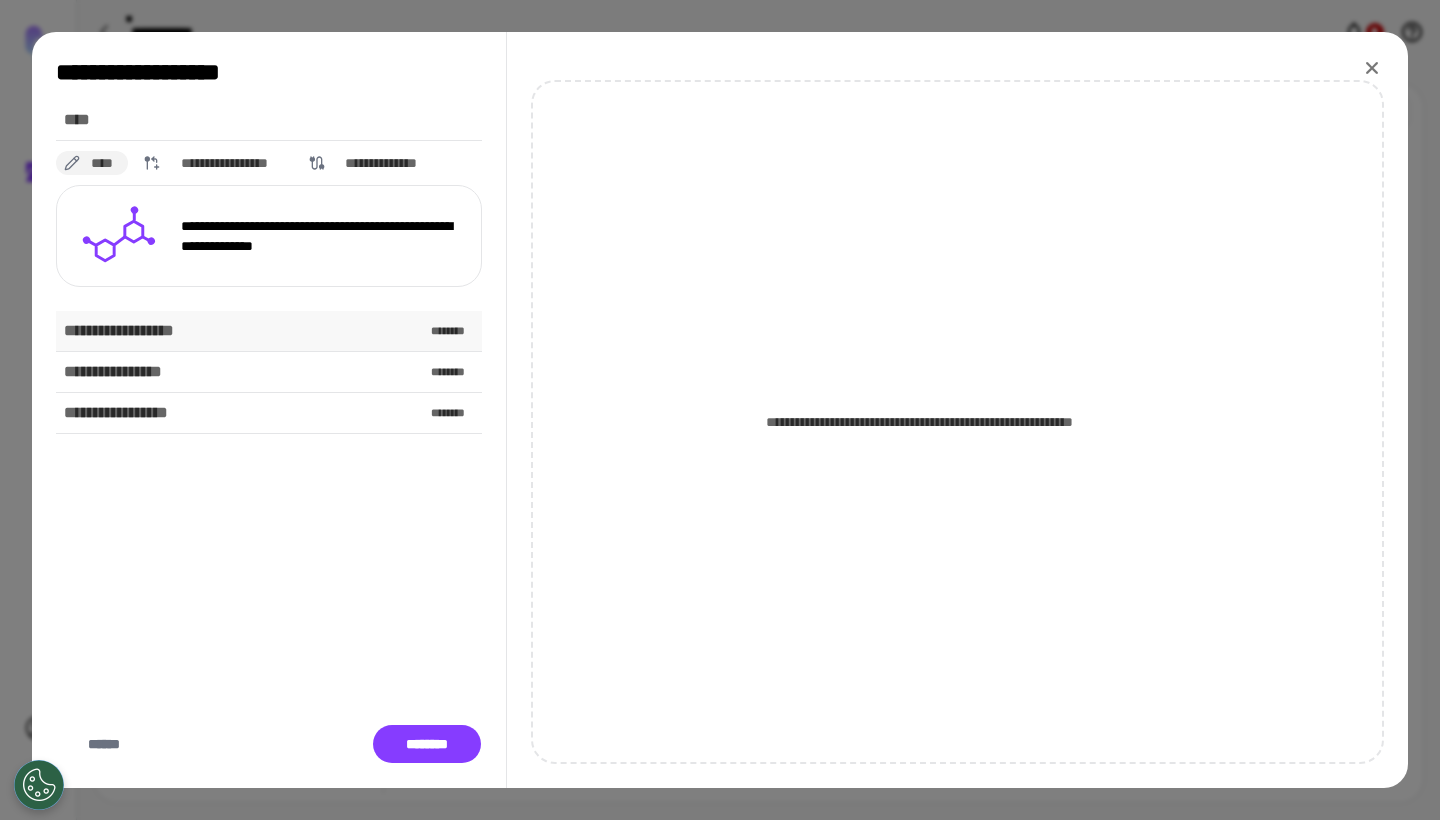 click on "**********" at bounding box center [269, 331] 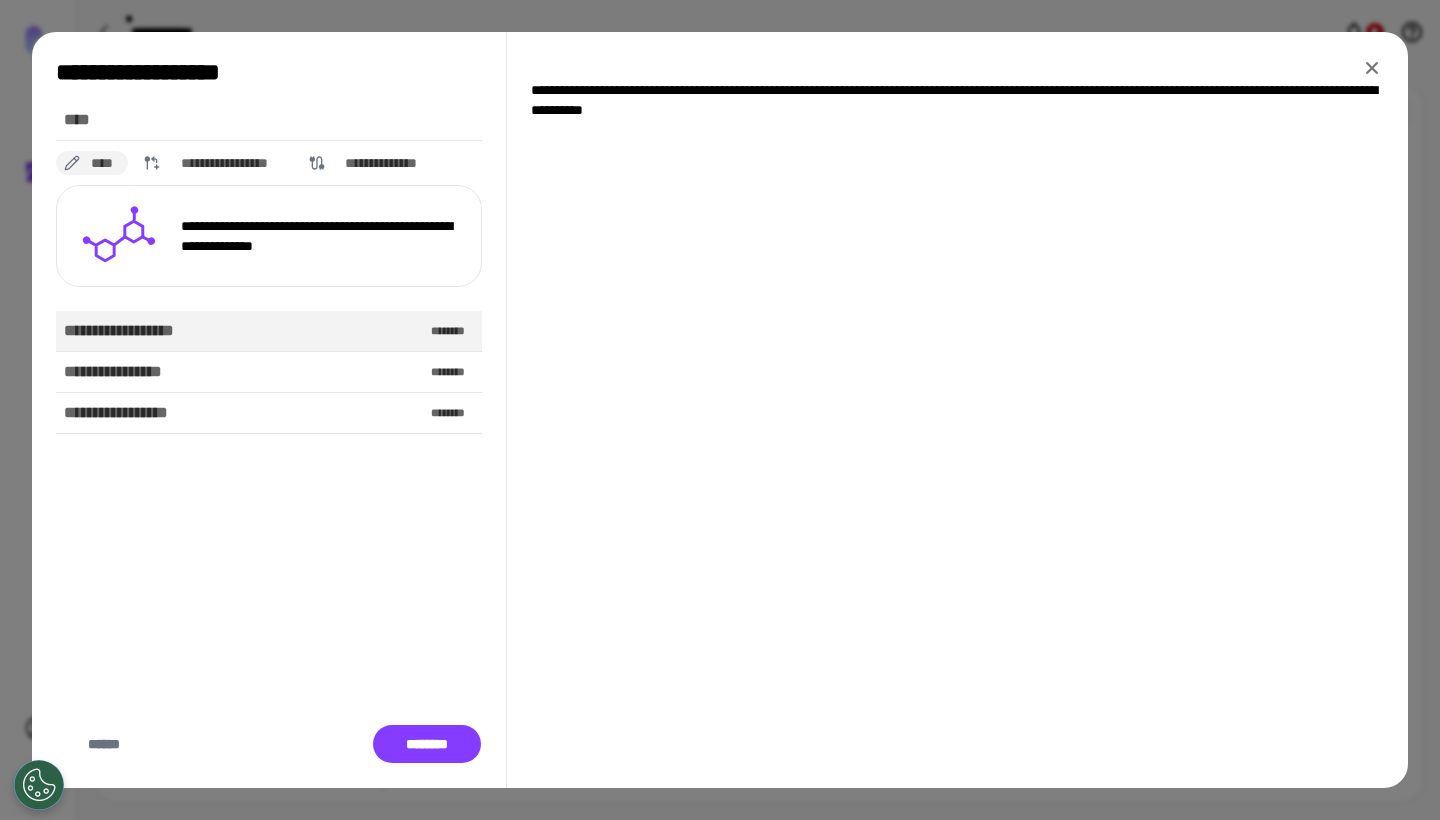 click on "**********" at bounding box center [269, 331] 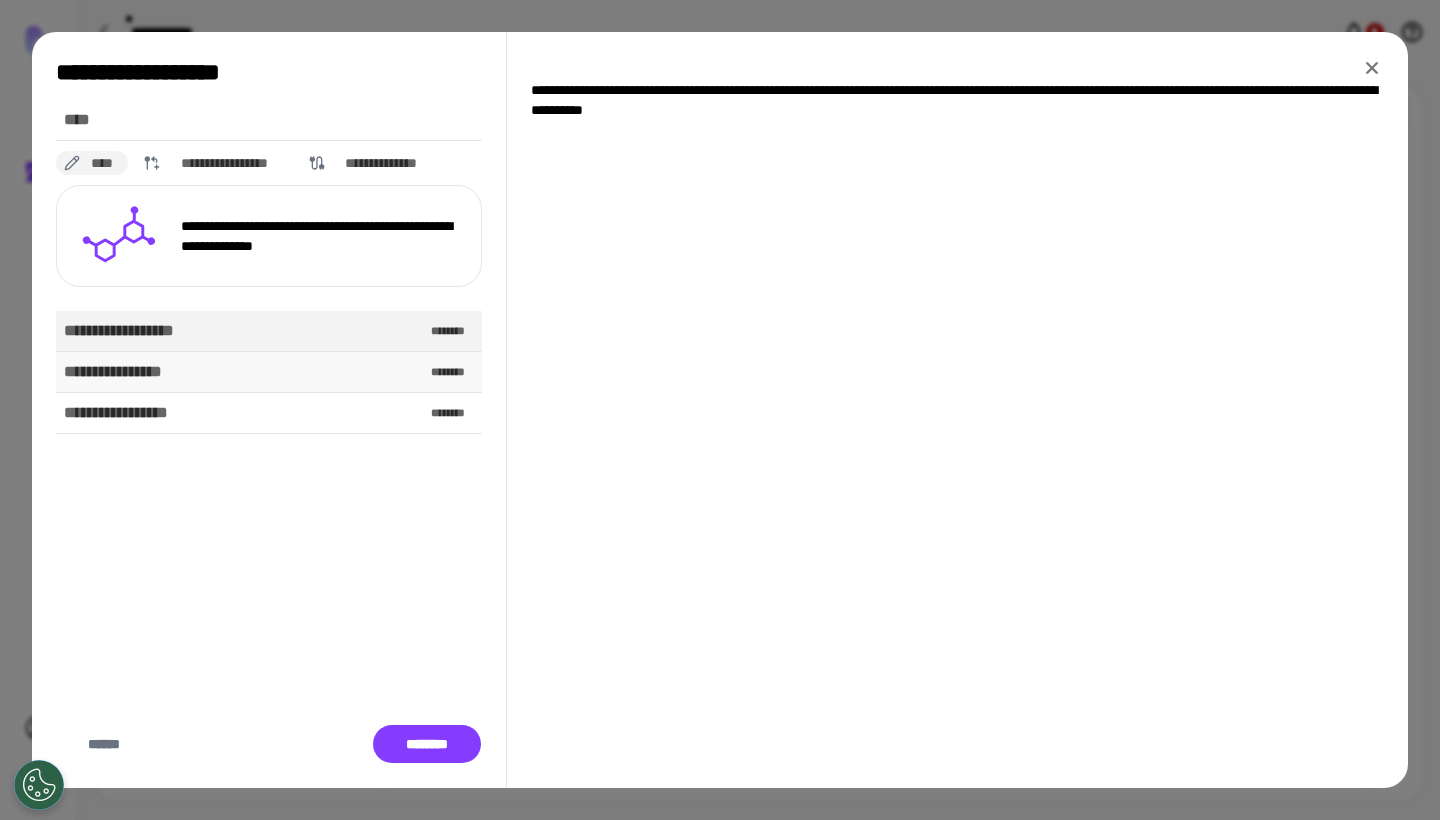 click on "**********" at bounding box center (269, 372) 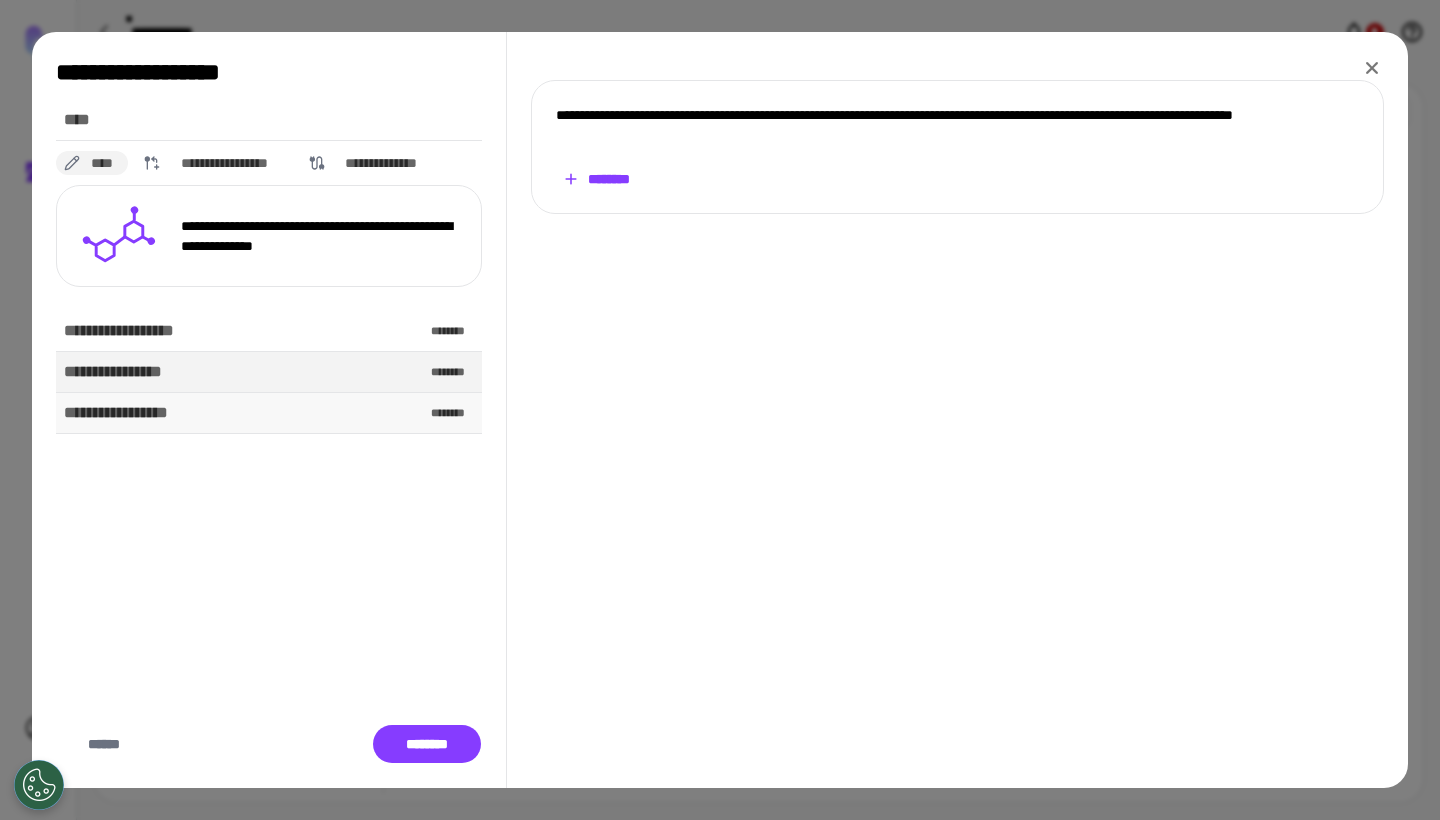 click on "**********" at bounding box center [269, 413] 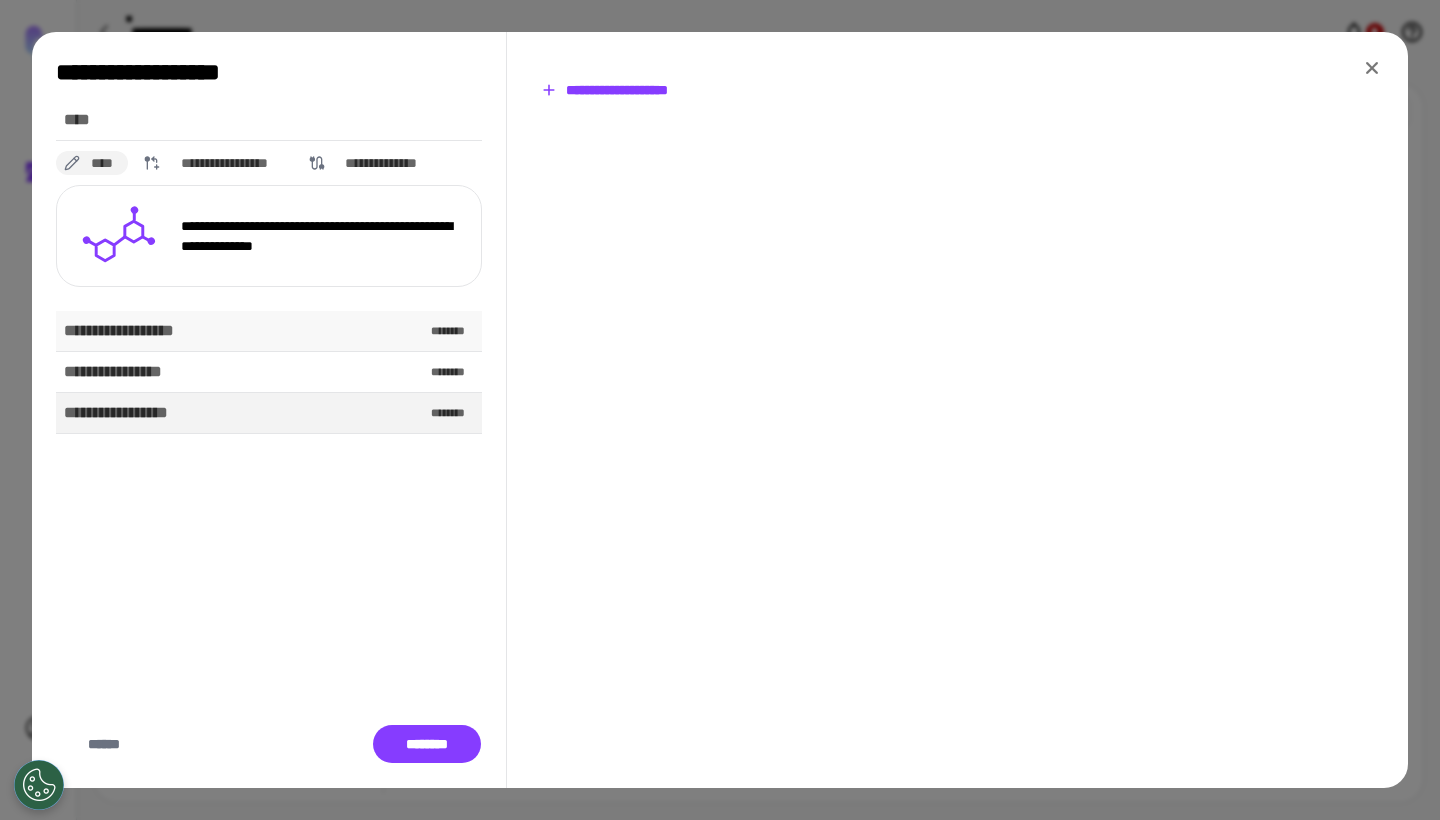 click on "**********" at bounding box center [269, 331] 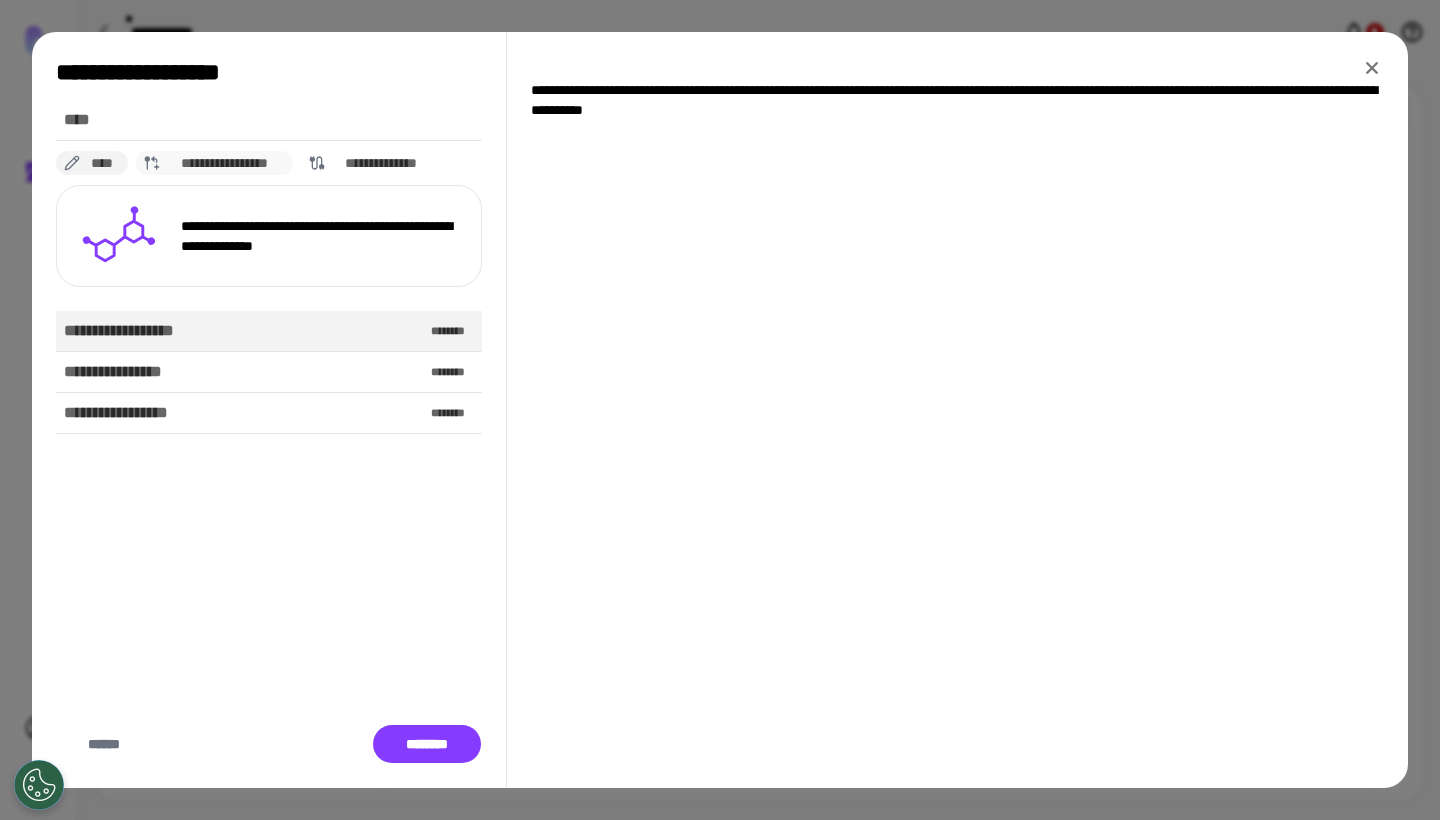 click on "**********" at bounding box center (225, 163) 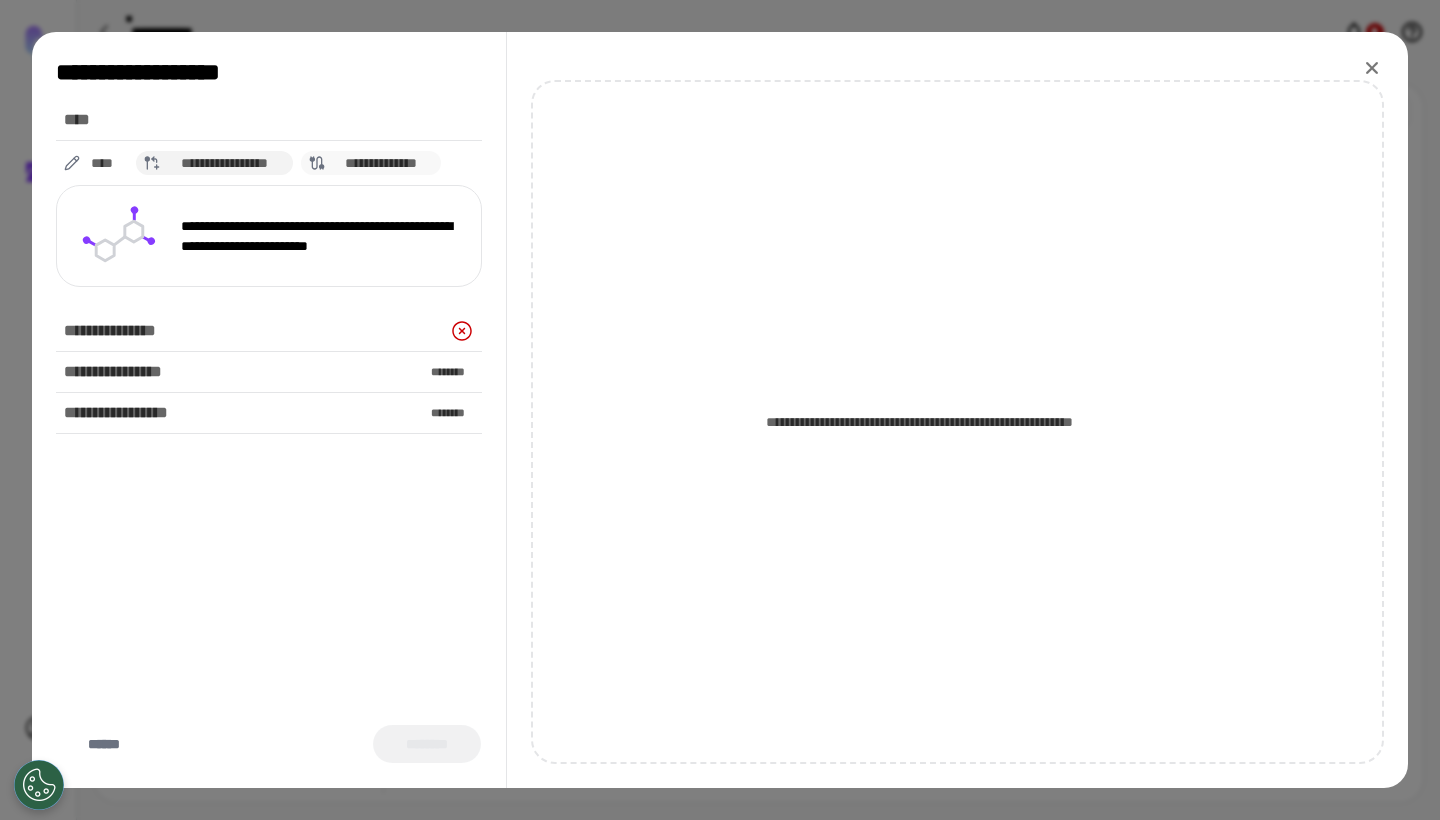 click on "**********" at bounding box center (381, 163) 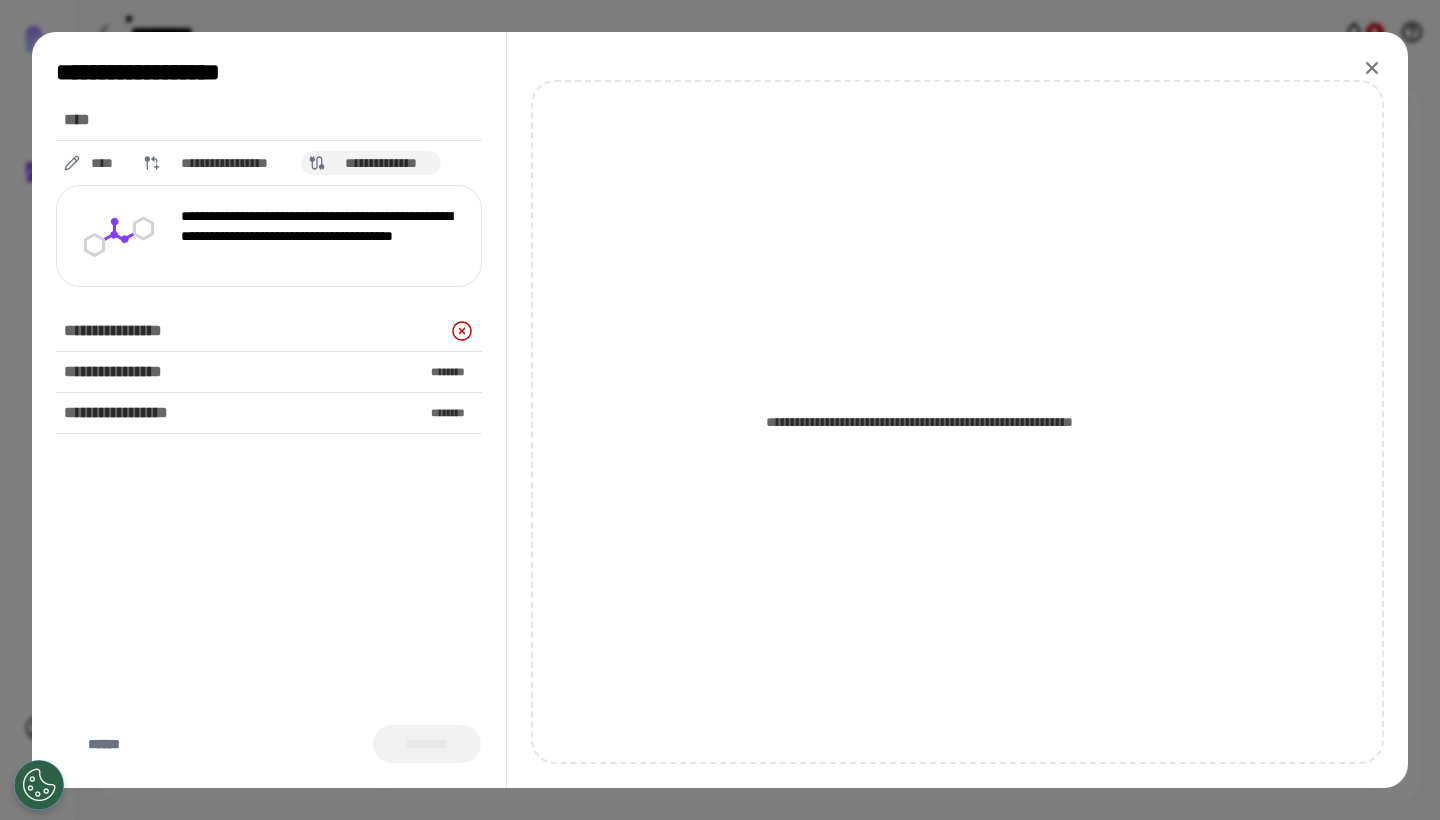 click on "**********" at bounding box center [269, 163] 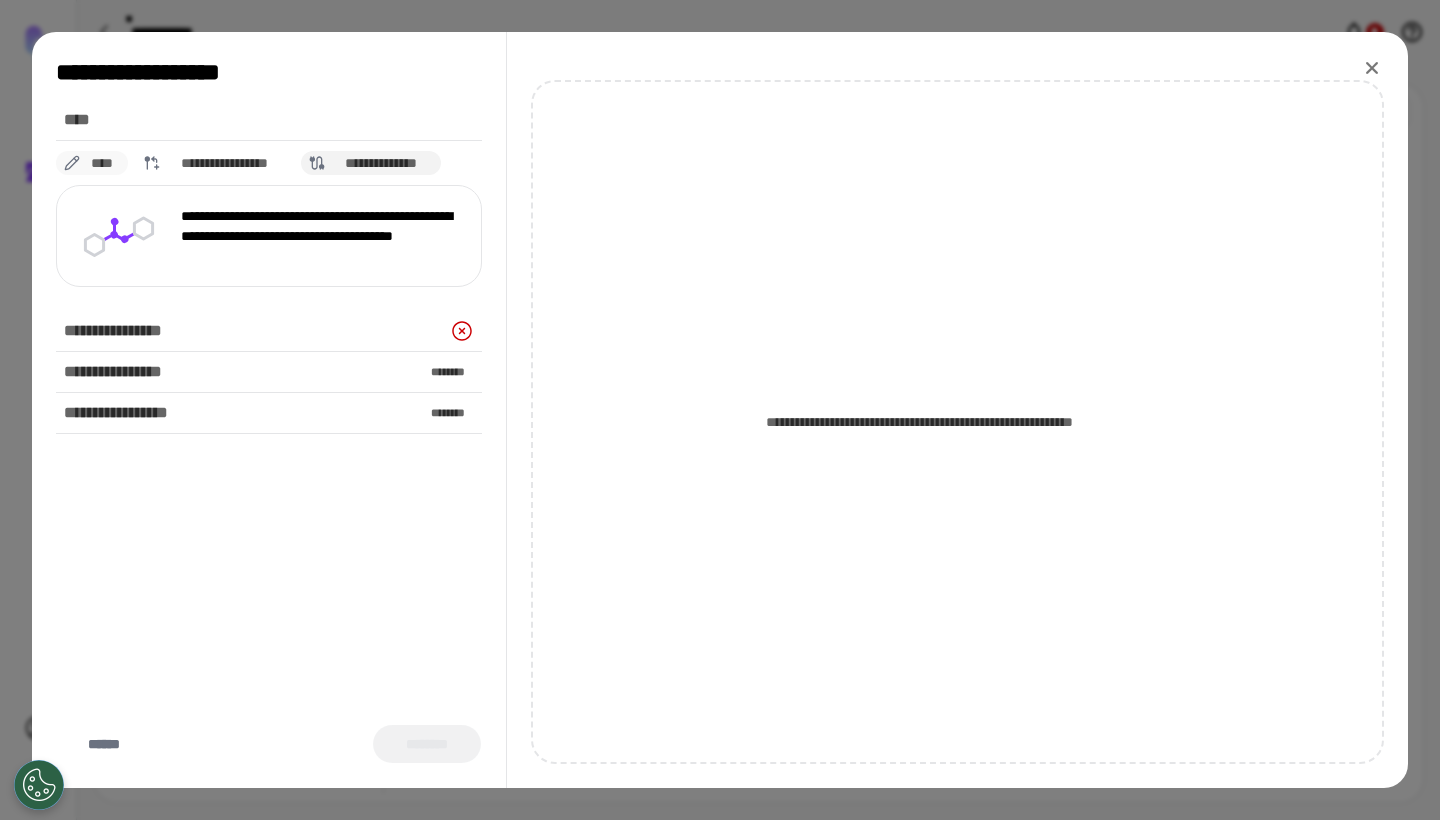 click on "****" at bounding box center (102, 163) 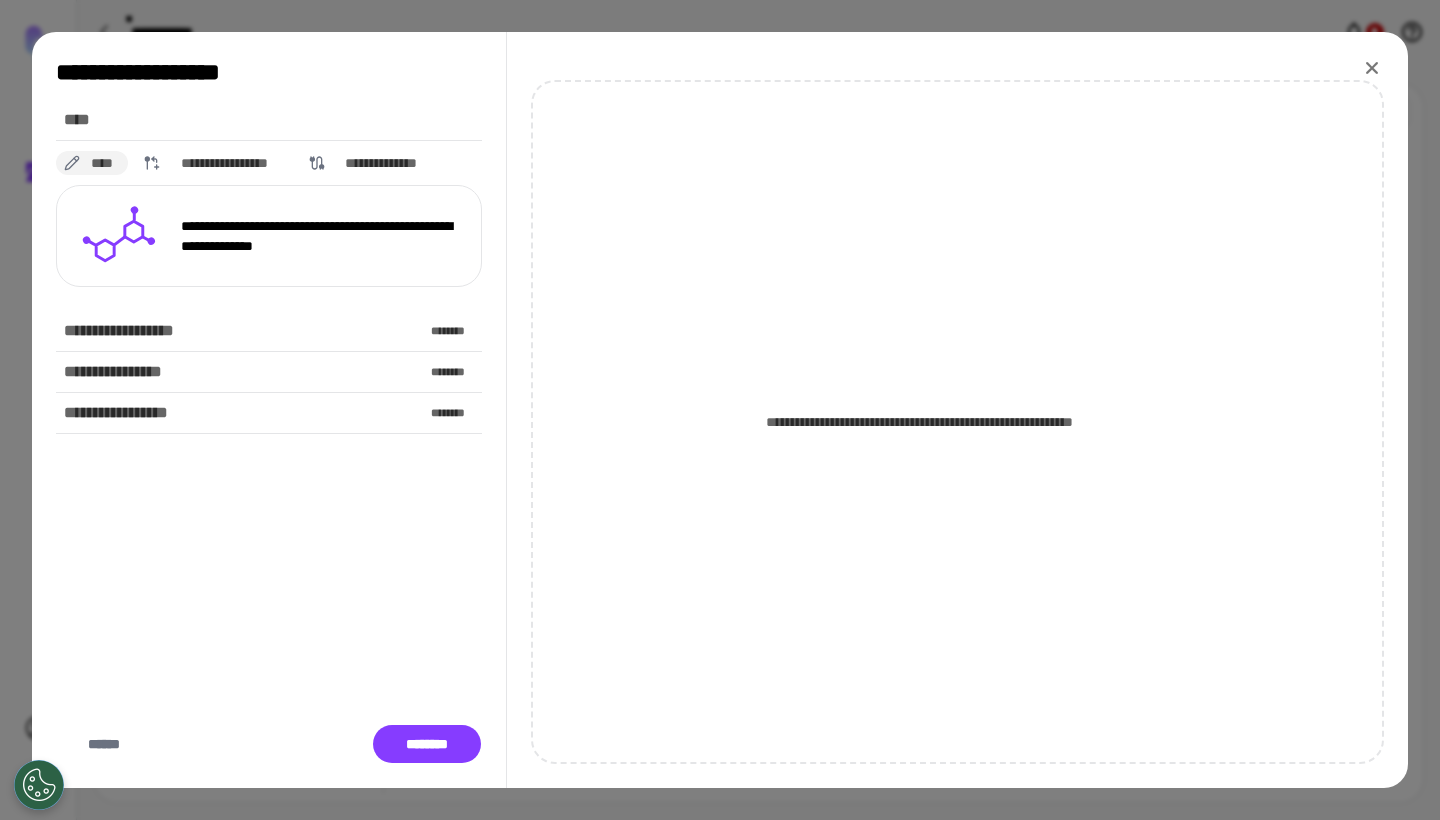 click on "**********" at bounding box center (269, 236) 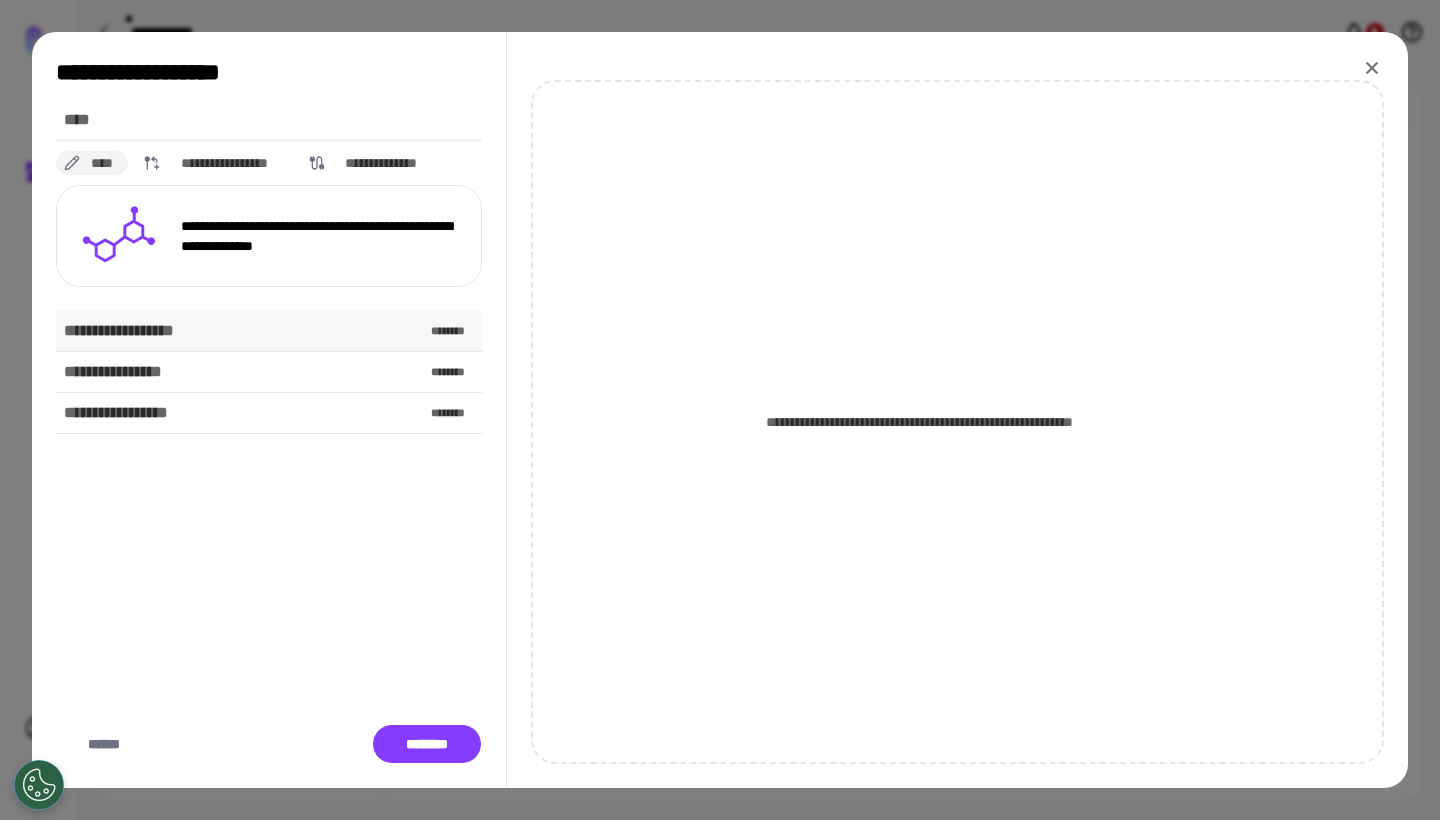 click on "**********" at bounding box center [269, 331] 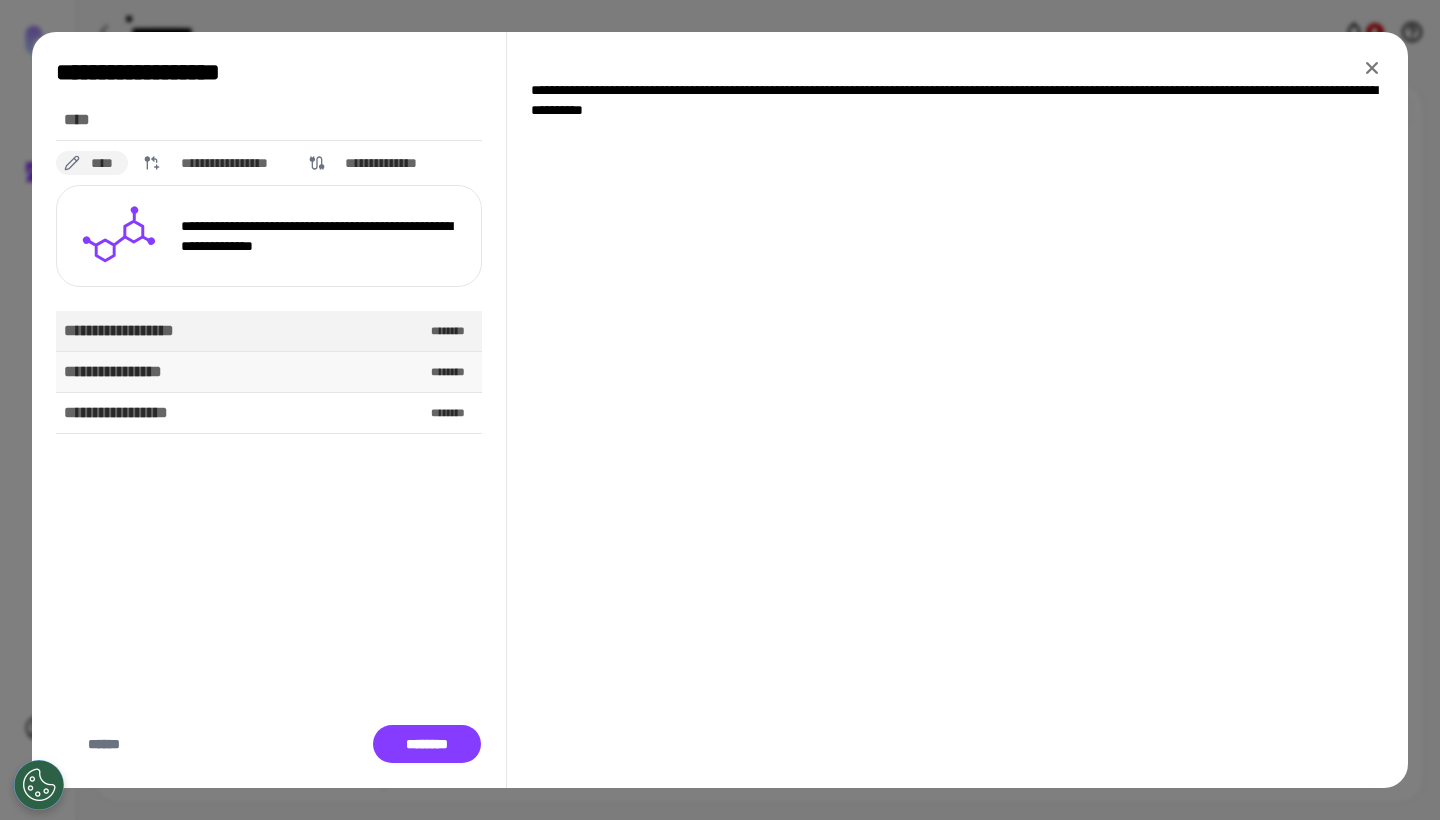 click on "********" at bounding box center (453, 372) 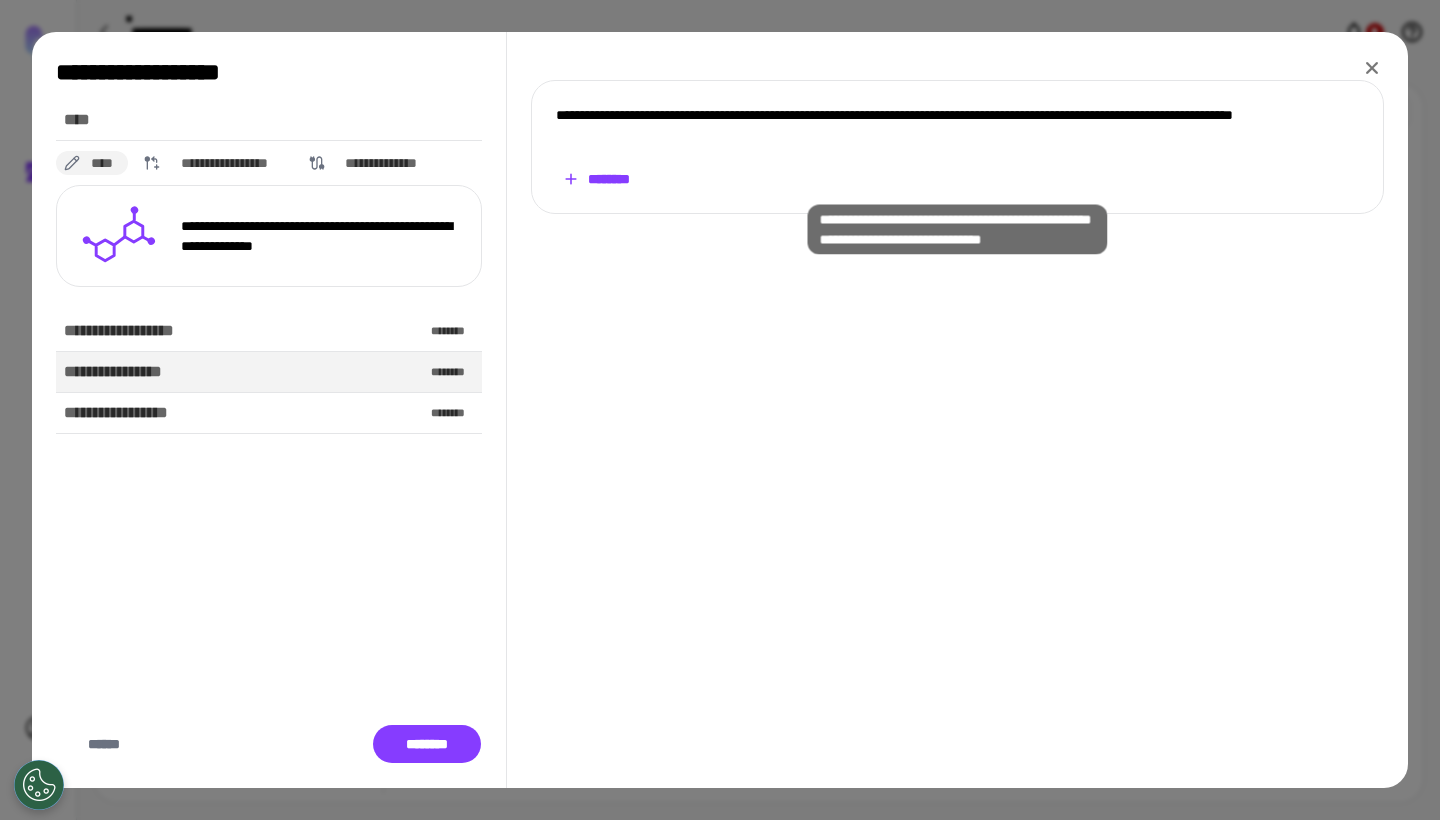 click on "********" at bounding box center [596, 179] 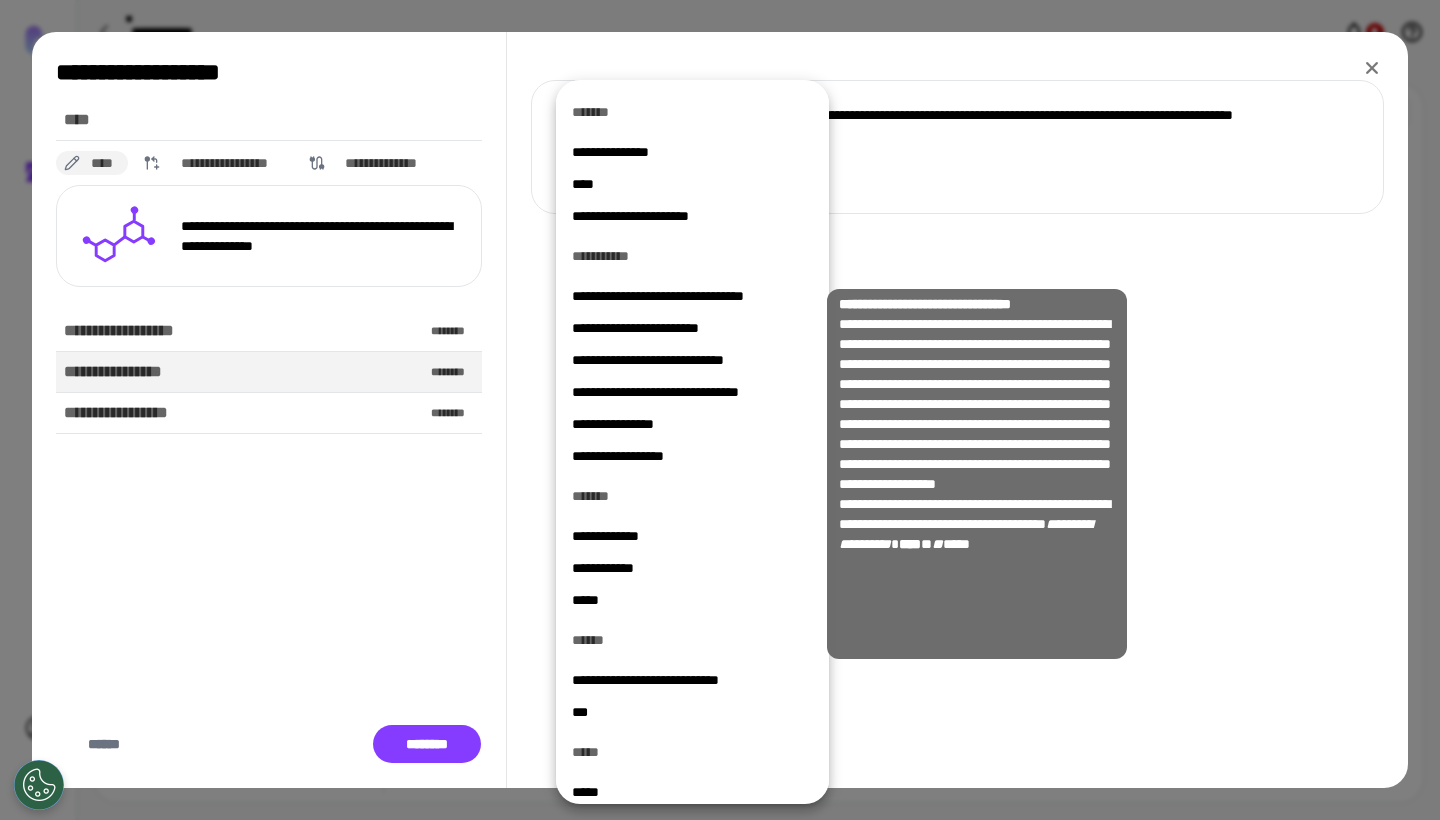 scroll, scrollTop: 0, scrollLeft: 0, axis: both 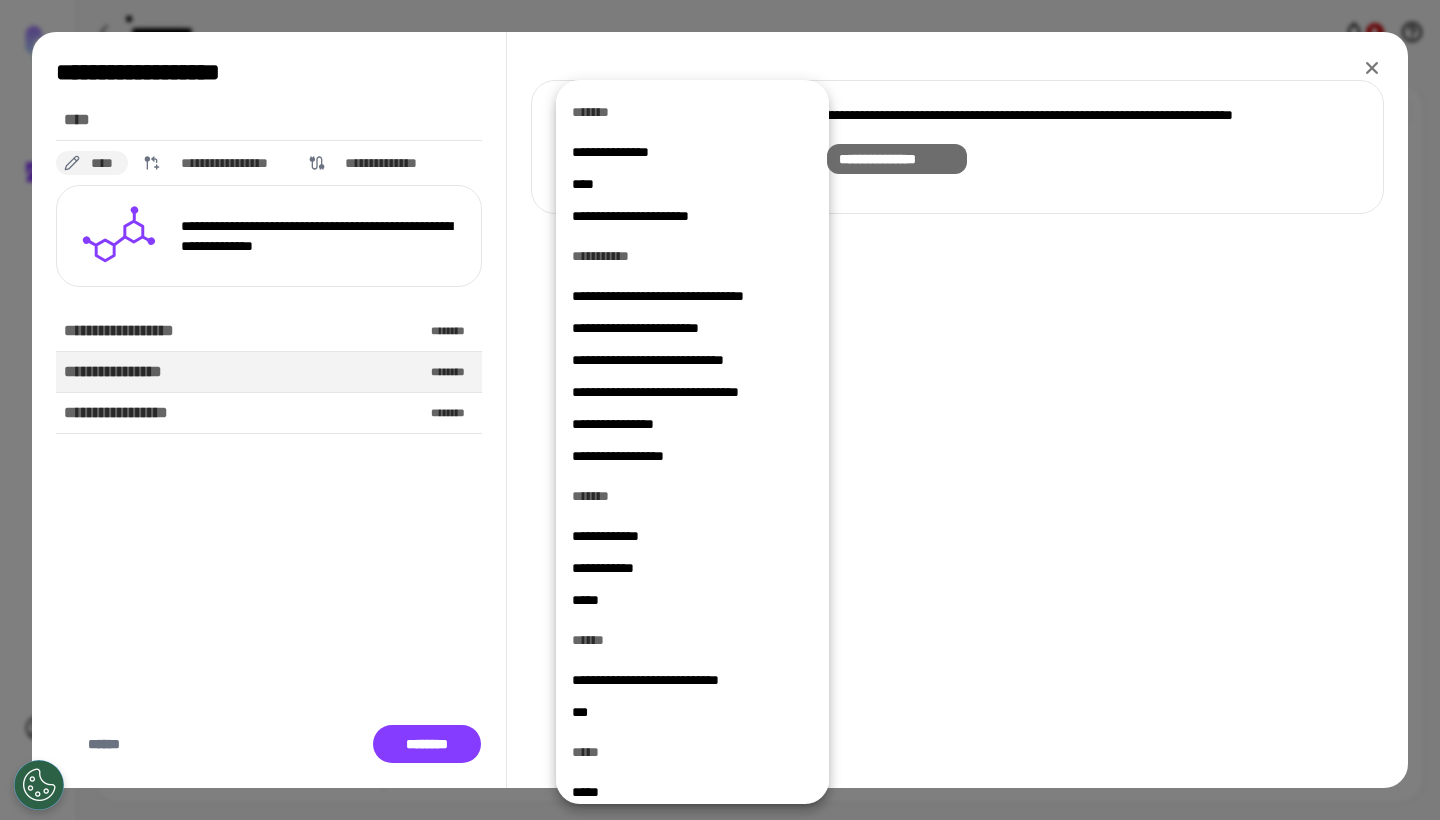 click on "**********" at bounding box center (692, 152) 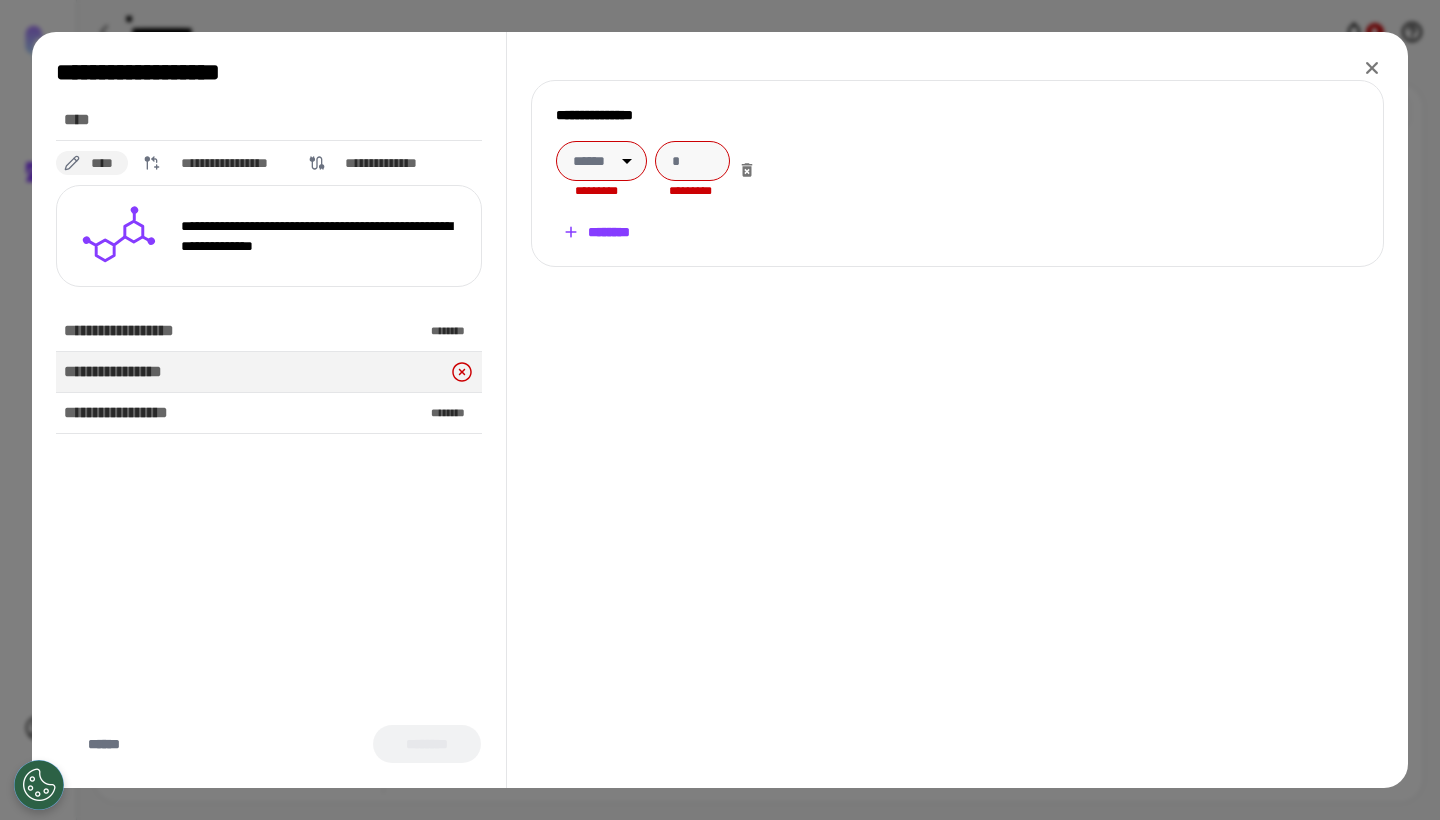 click at bounding box center [692, 161] 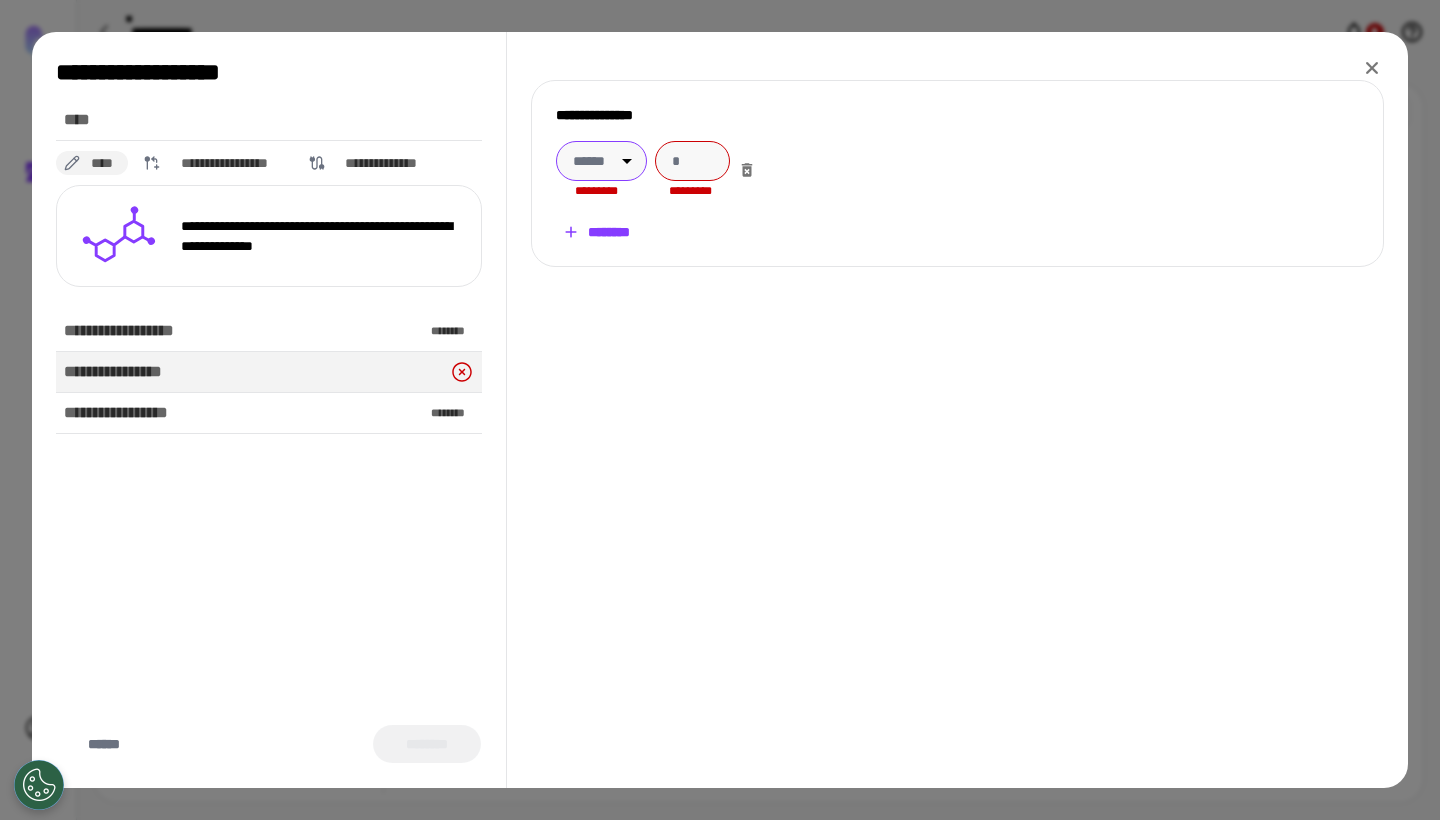 click on "**********" at bounding box center [720, 410] 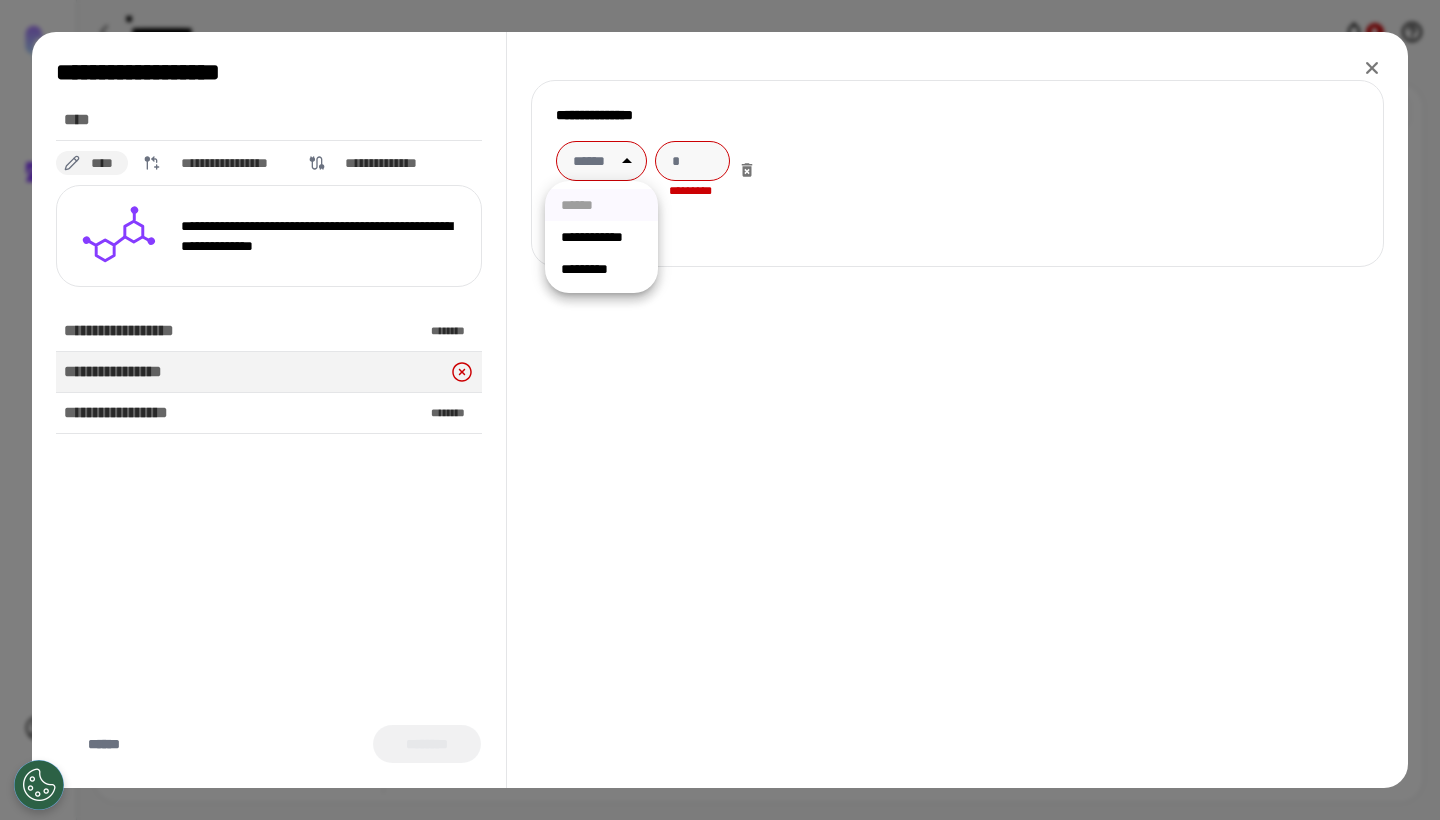 click on "*********" at bounding box center (601, 269) 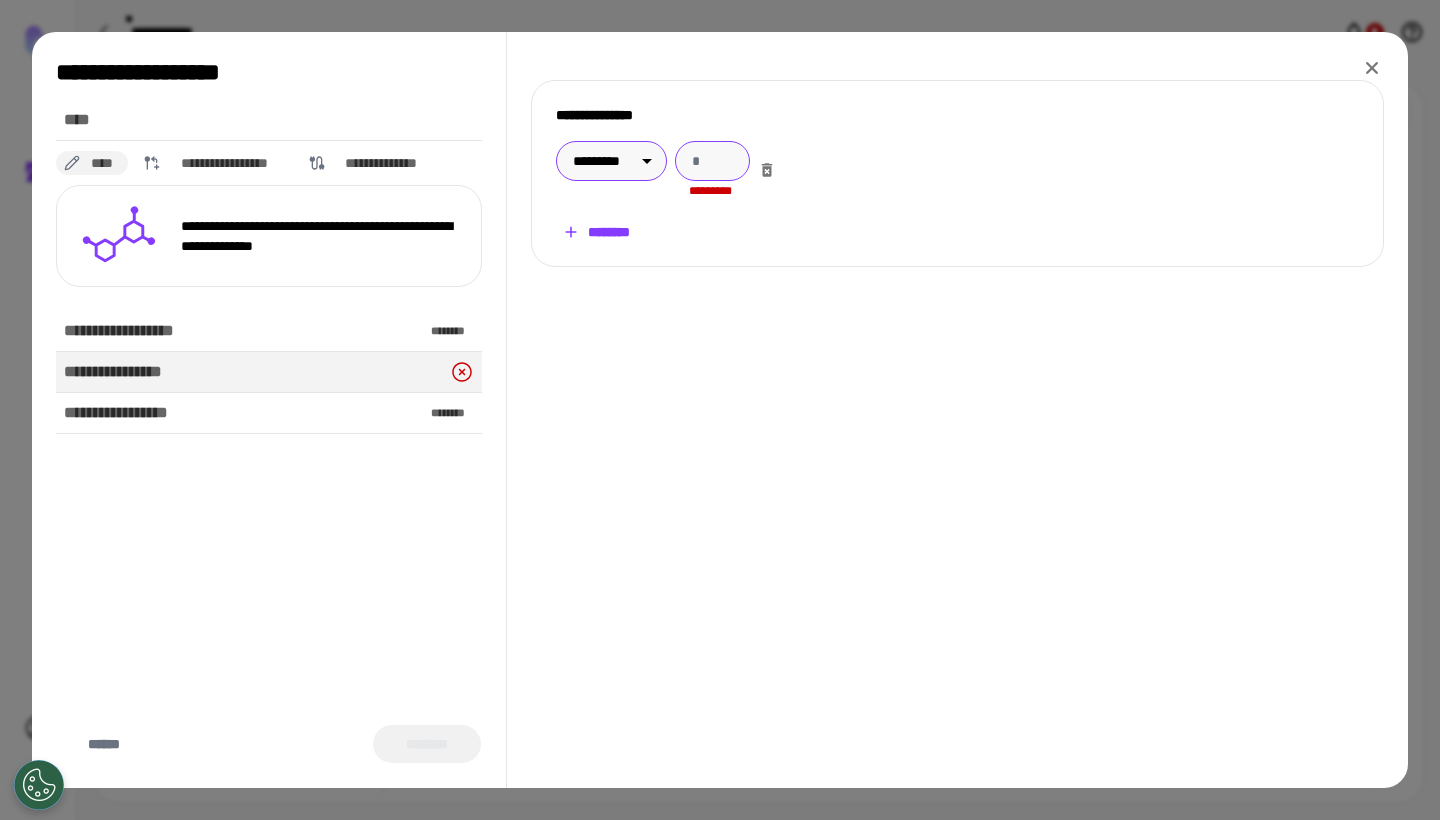 click at bounding box center (712, 161) 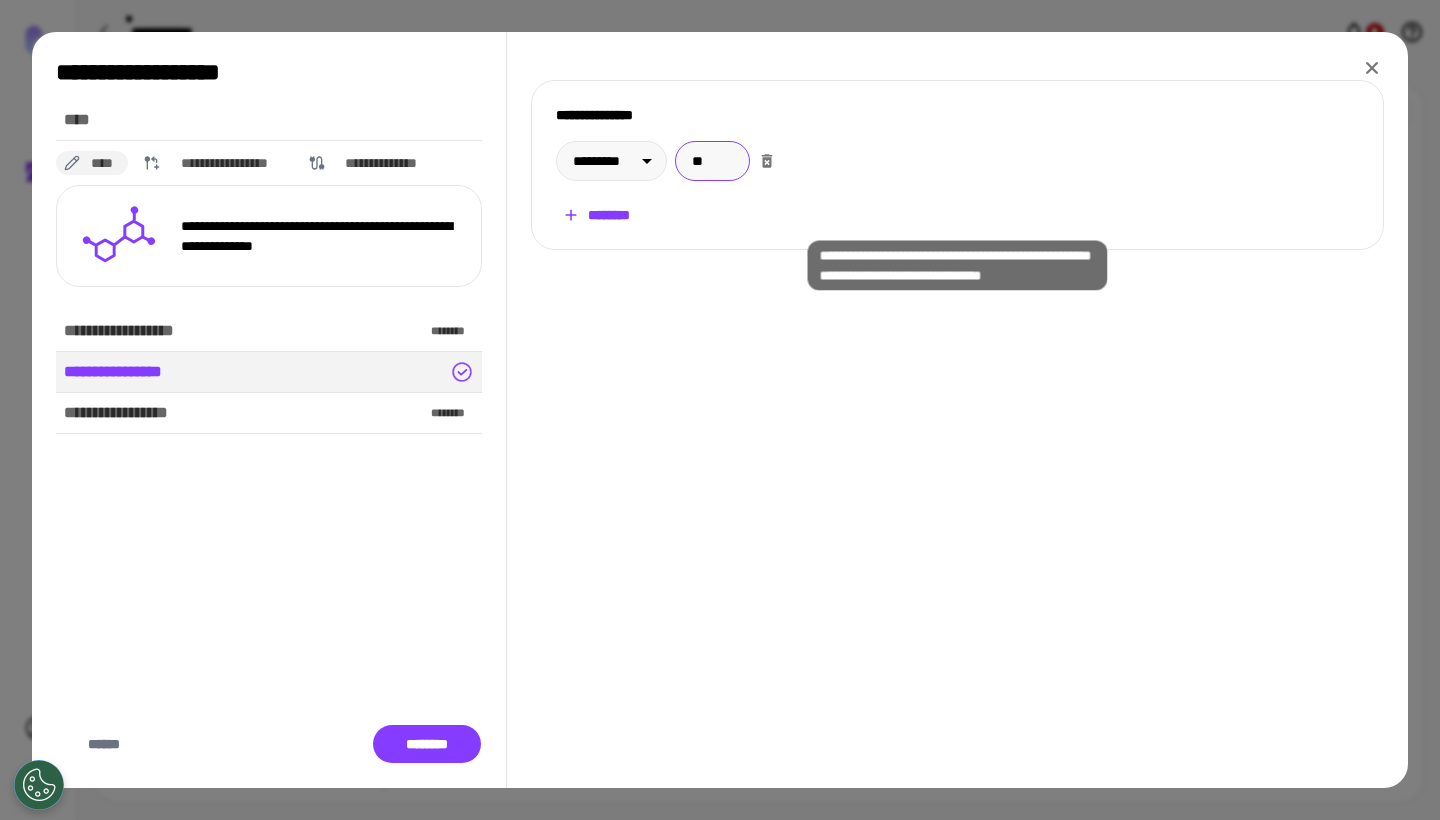type on "**" 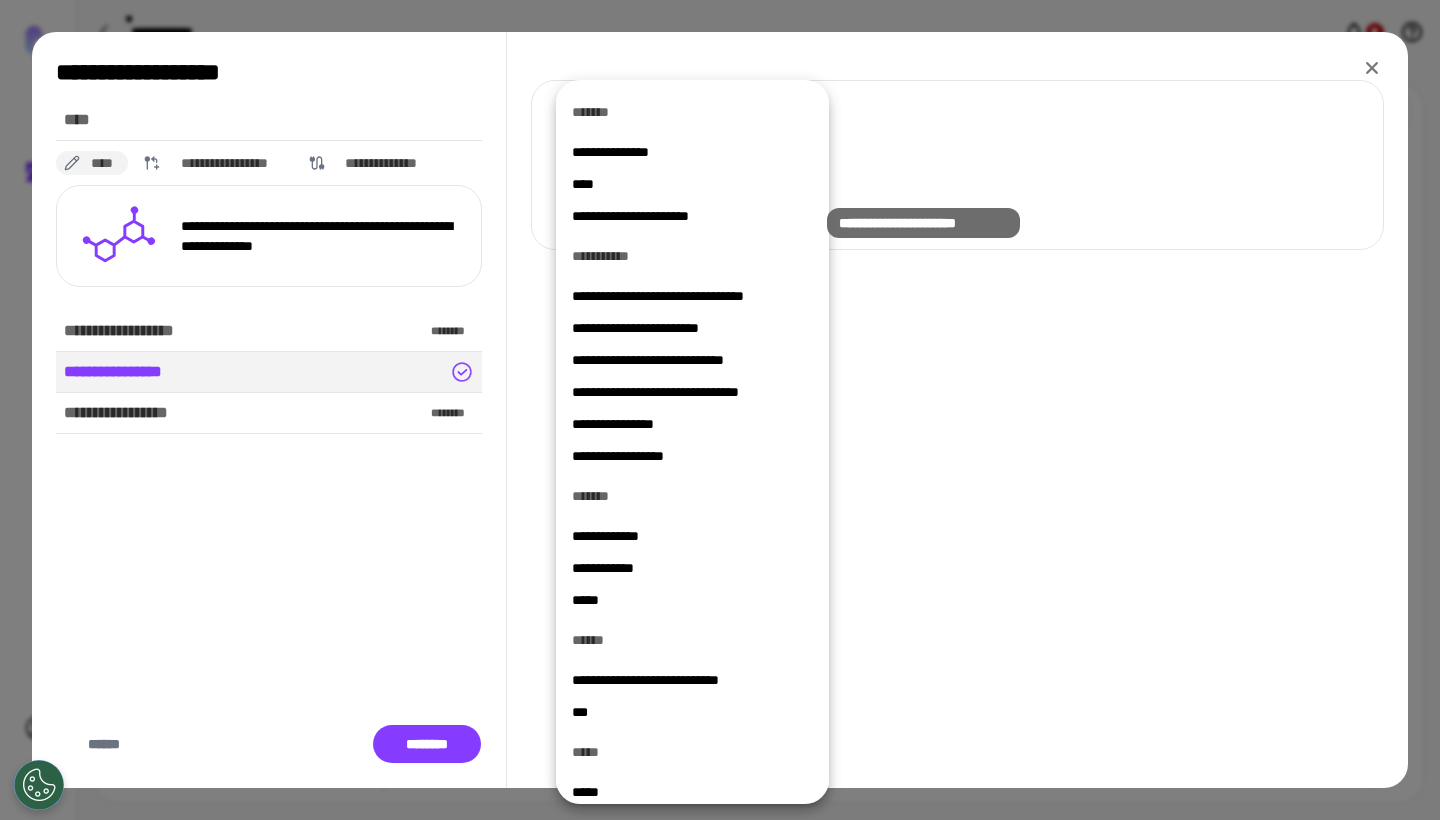 click on "**********" at bounding box center (692, 216) 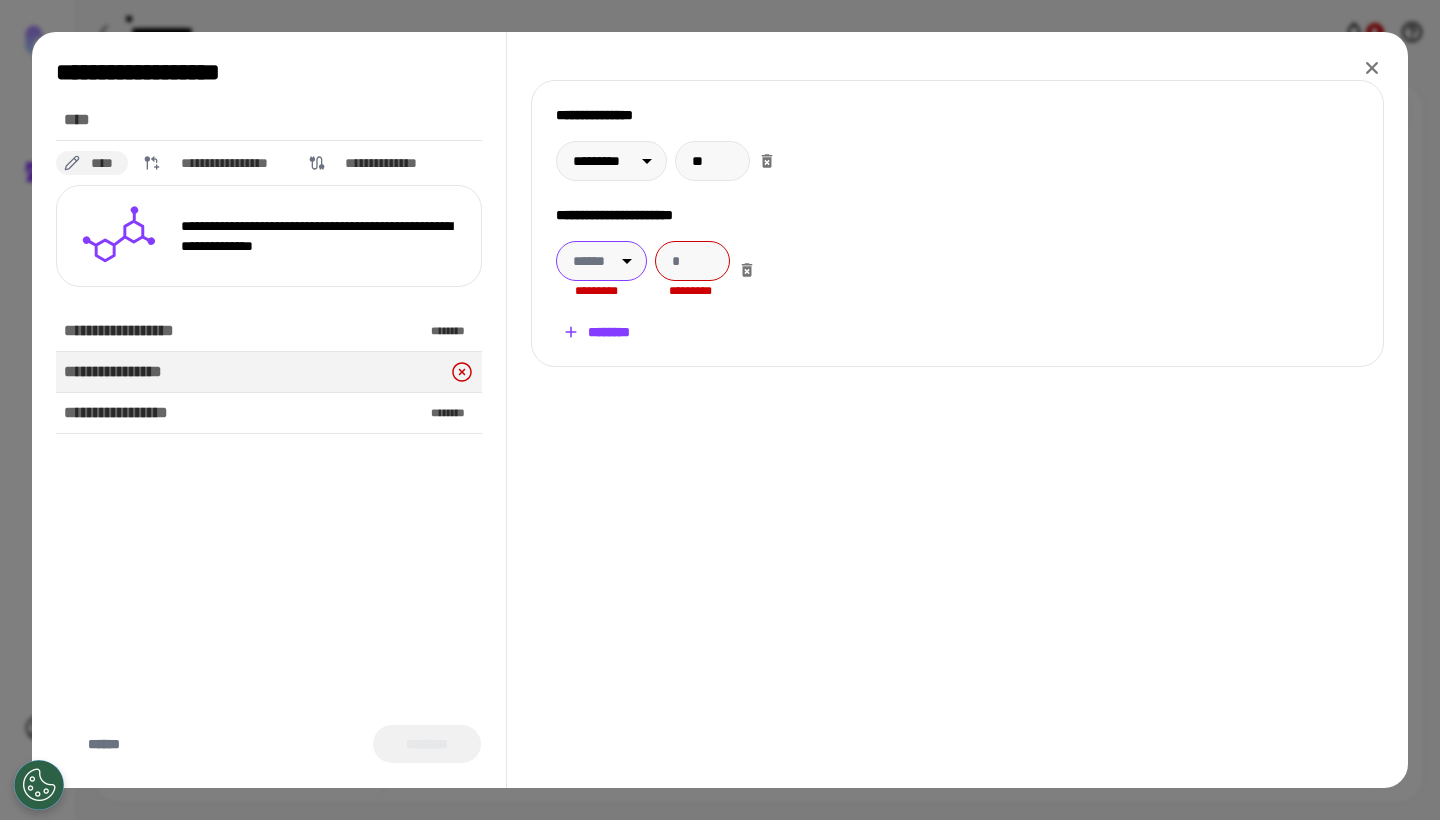 click on "**********" at bounding box center (720, 410) 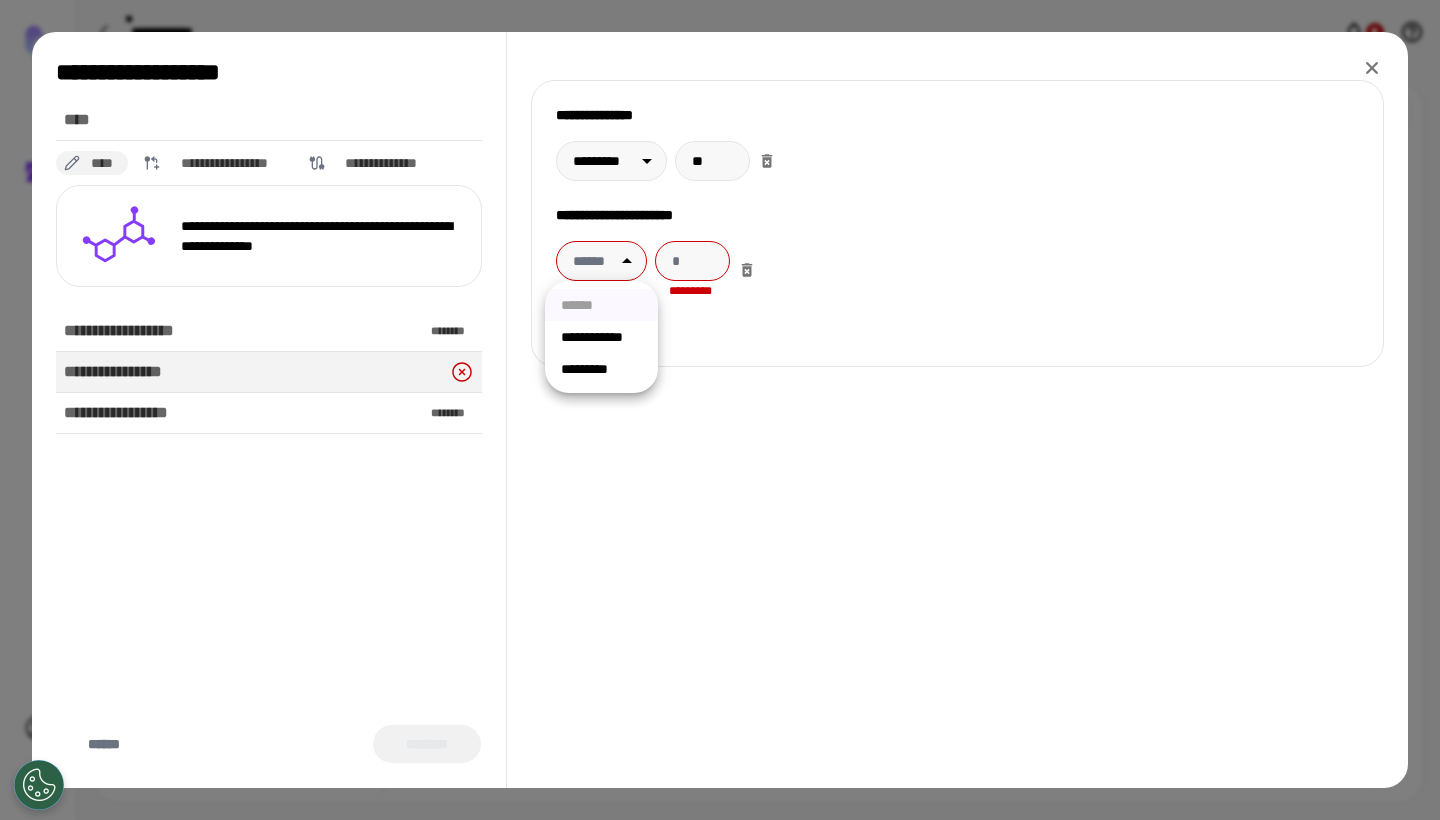 click on "**********" at bounding box center [601, 337] 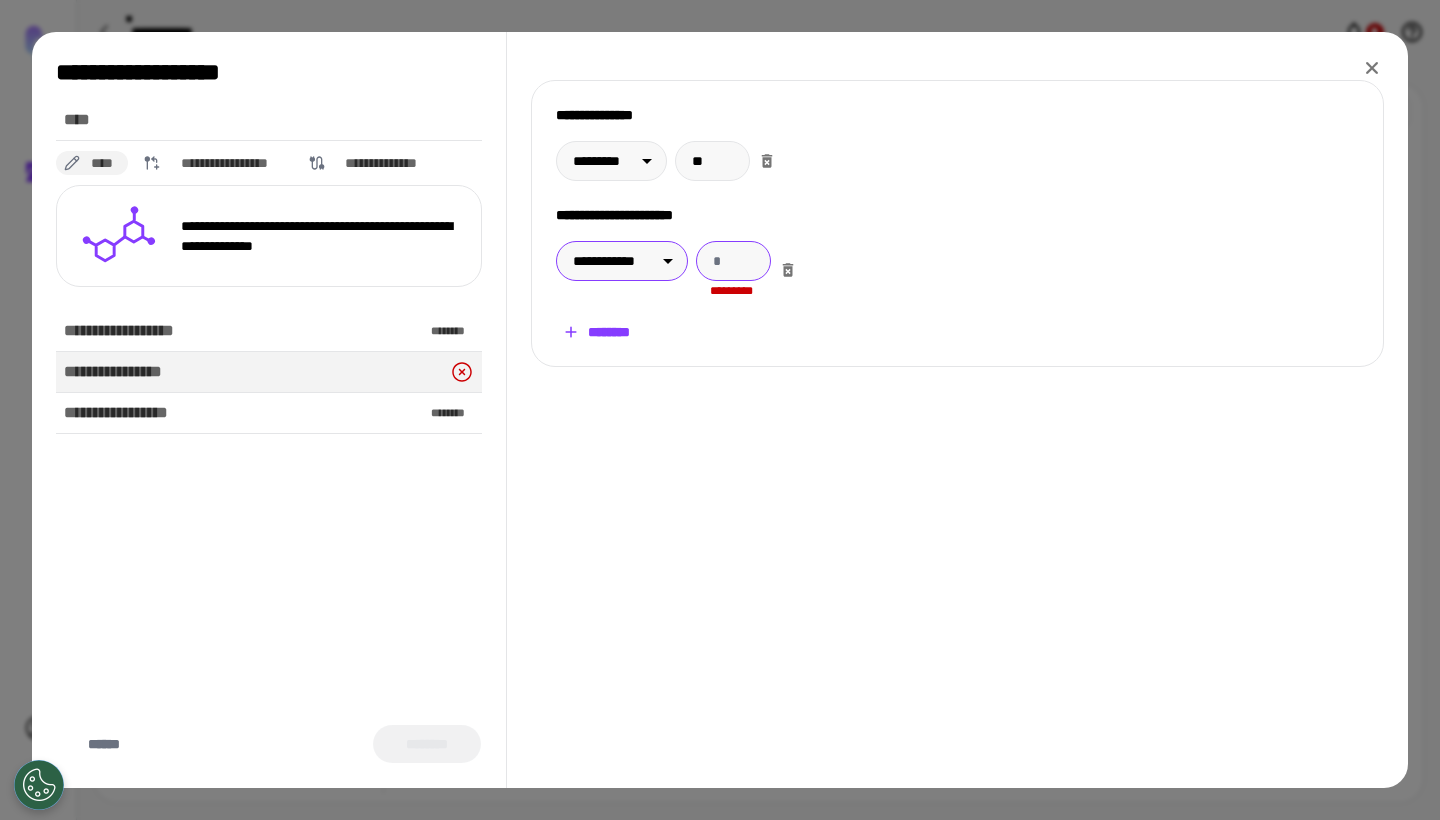click at bounding box center (733, 261) 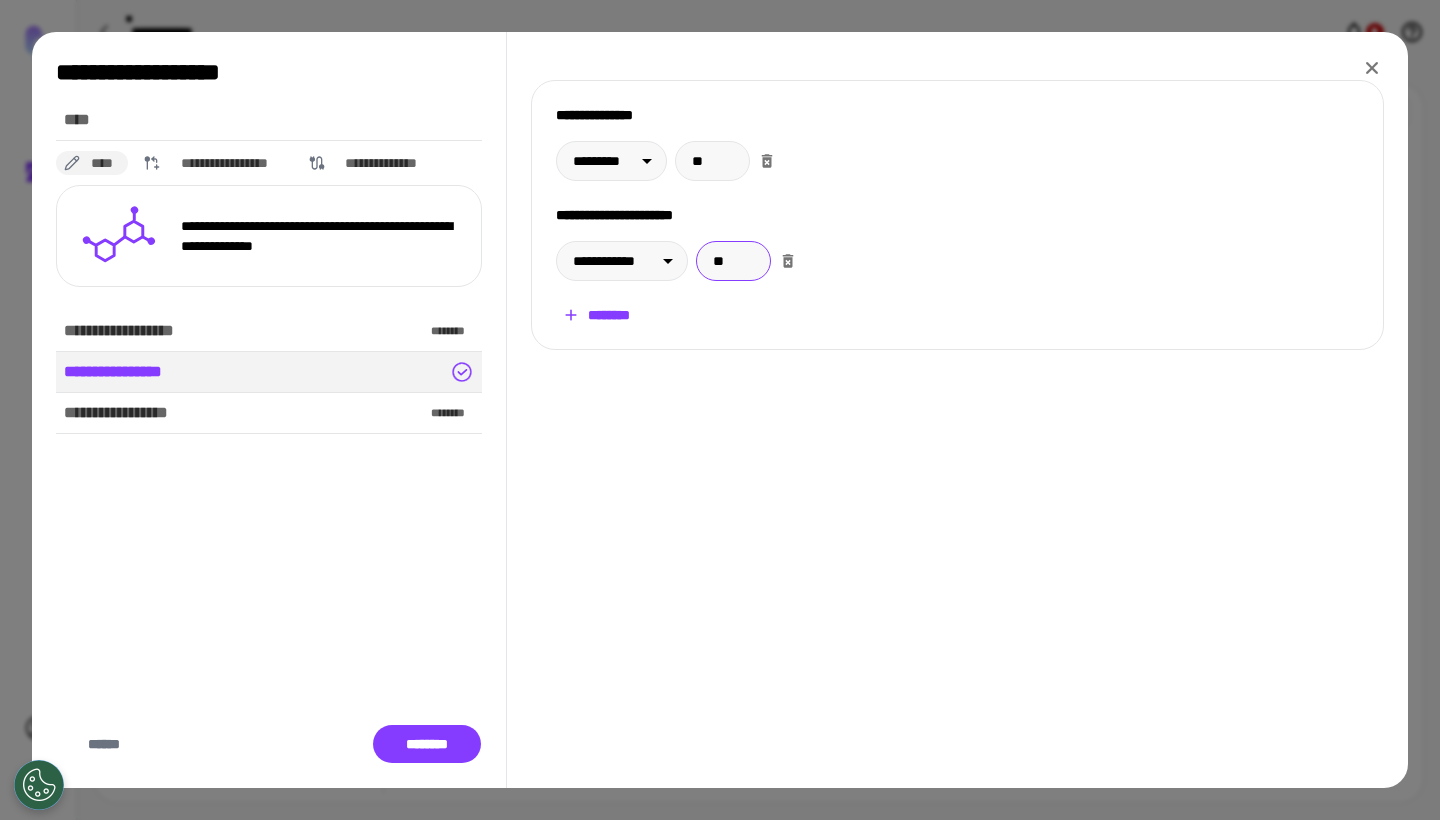 type on "***" 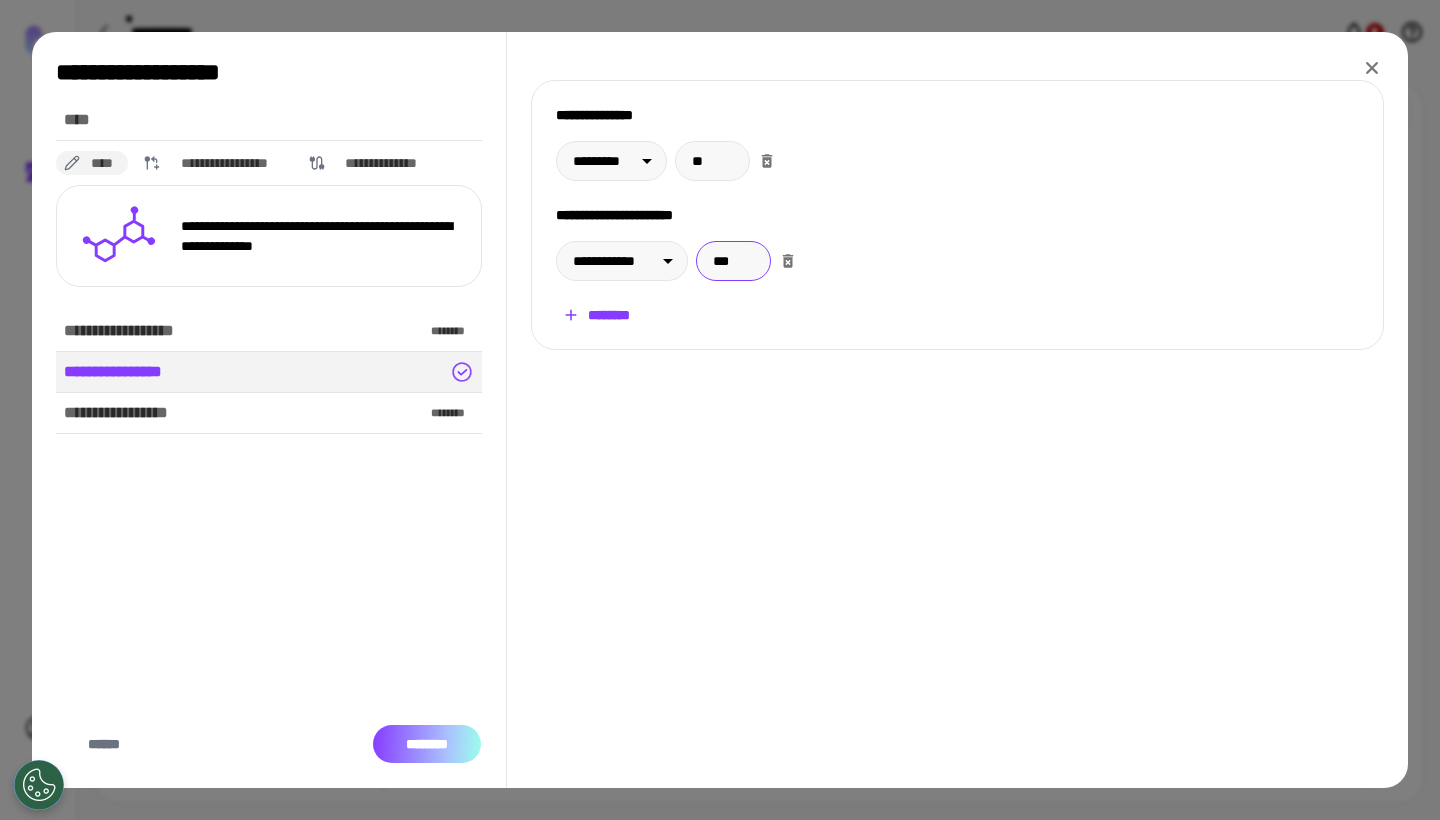 click on "********" at bounding box center (427, 744) 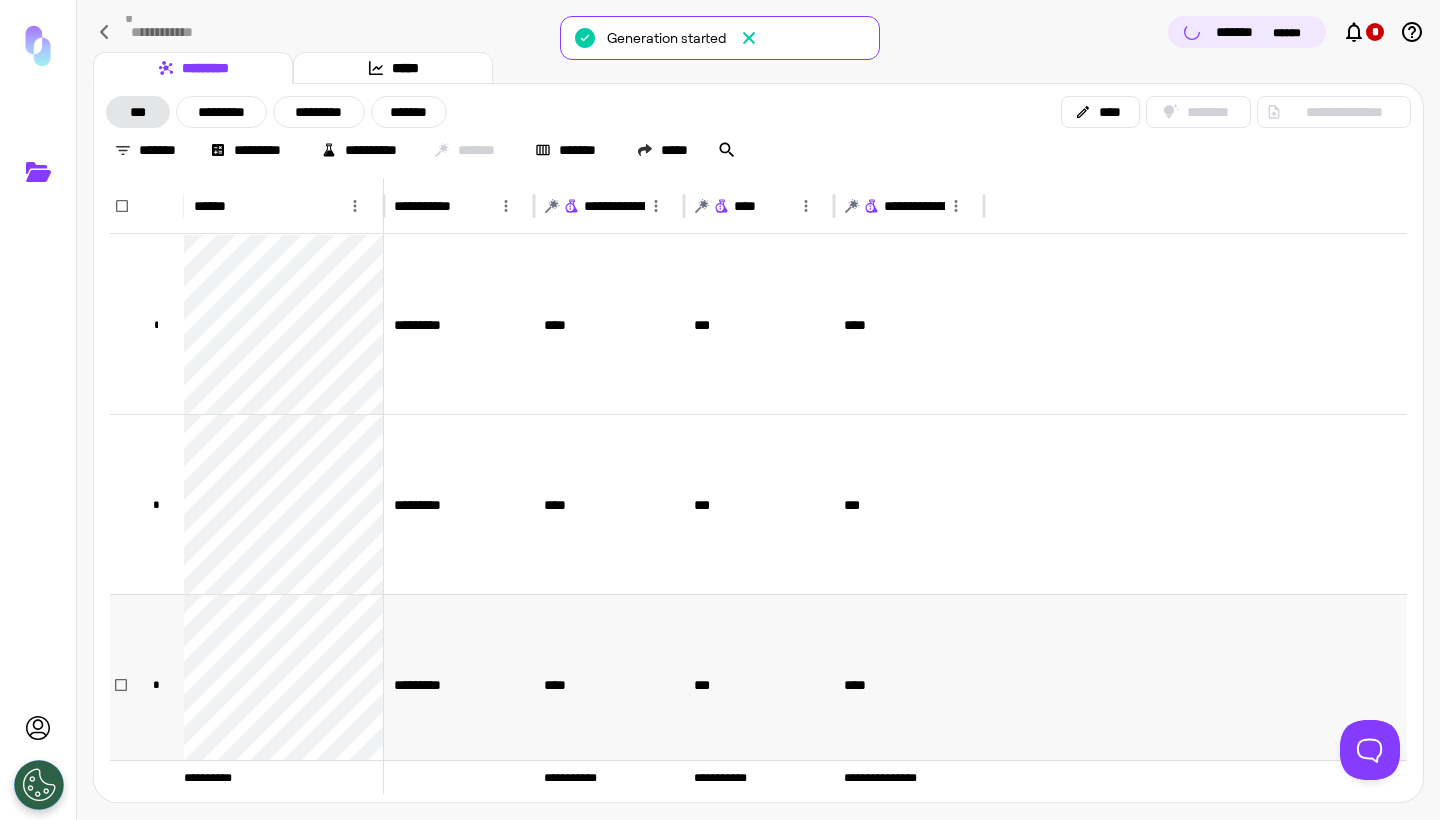 scroll, scrollTop: 111, scrollLeft: 0, axis: vertical 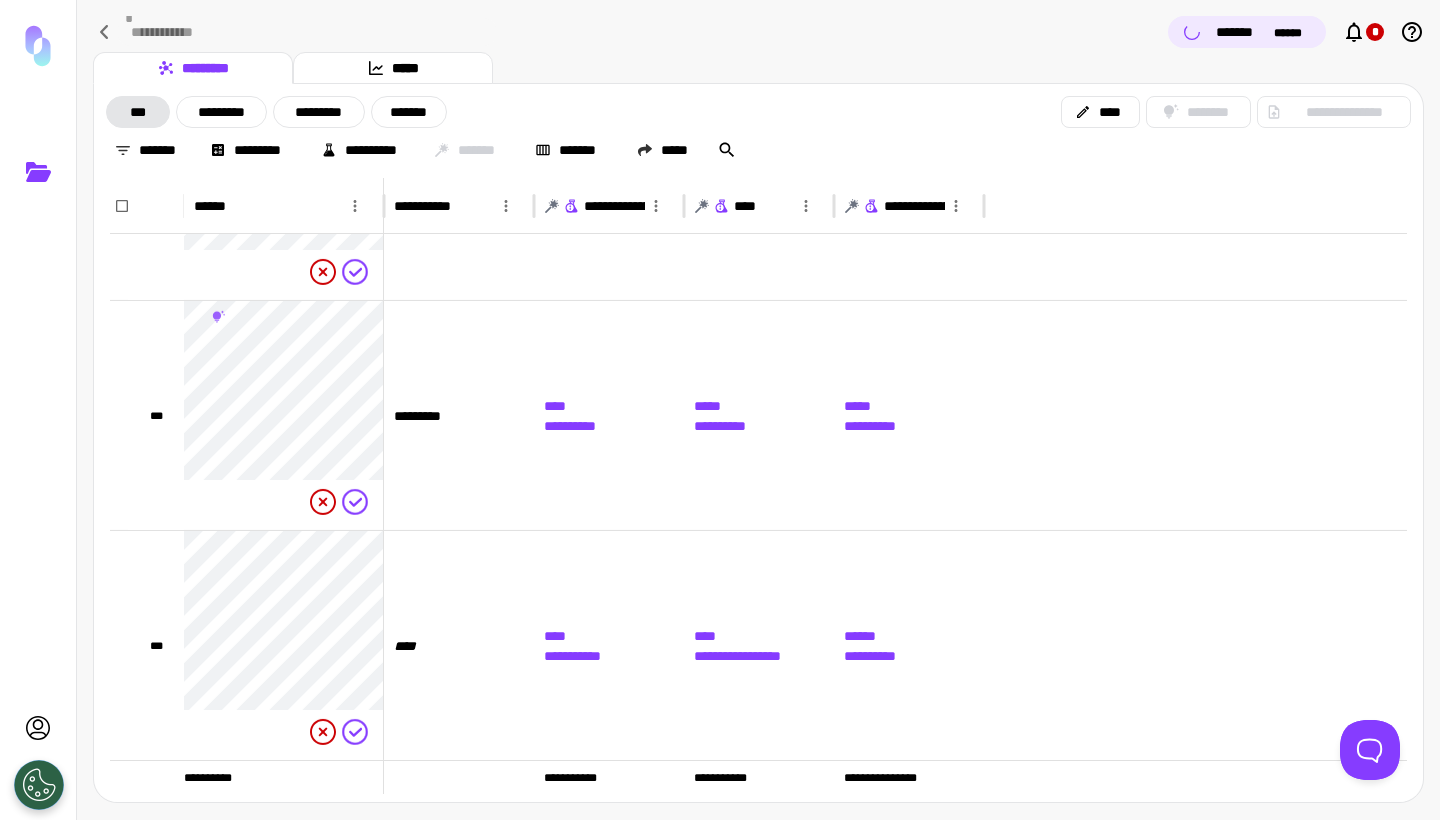 click on "******* ******" at bounding box center [1263, 32] 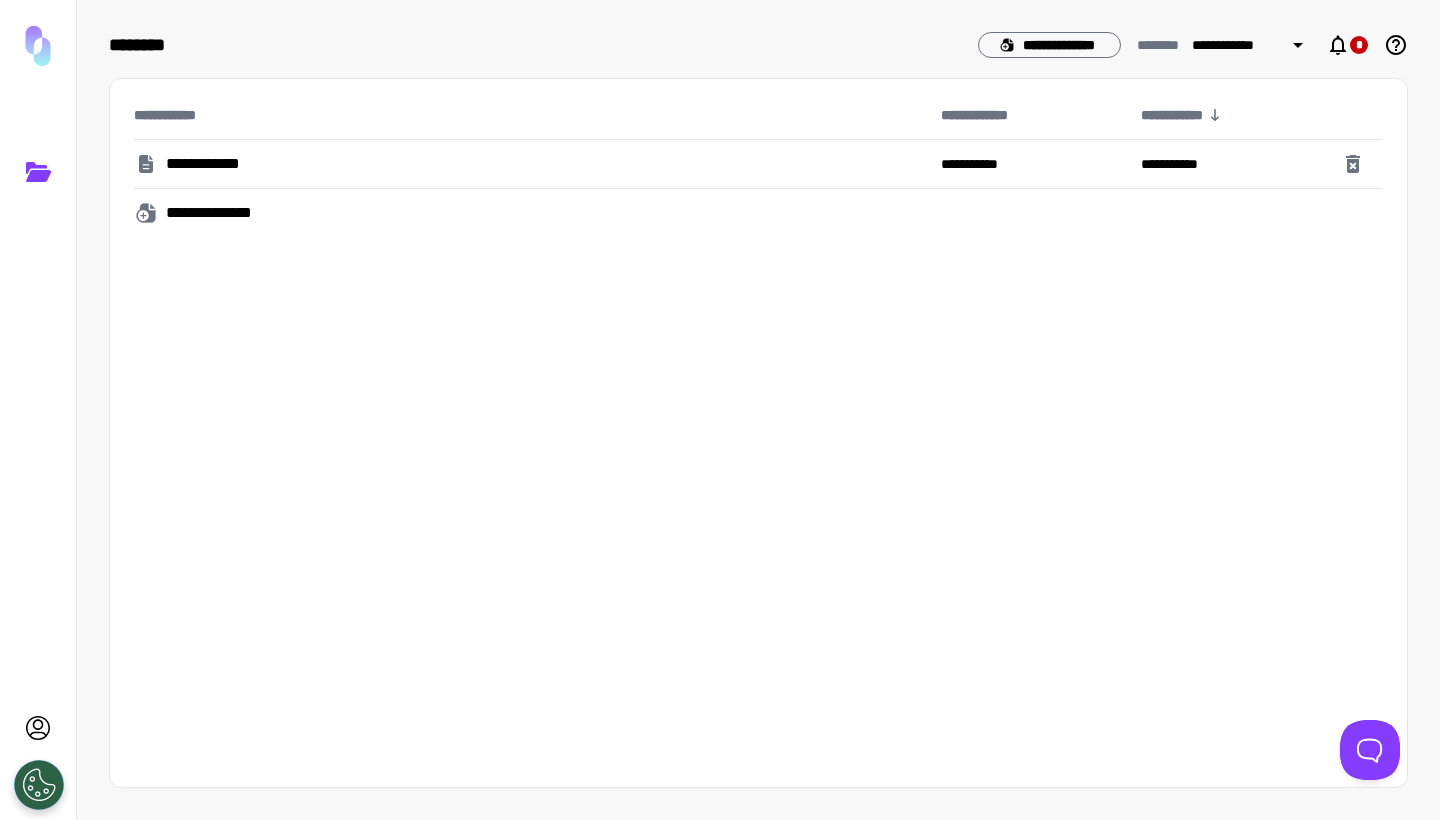 click on "**********" at bounding box center (214, 164) 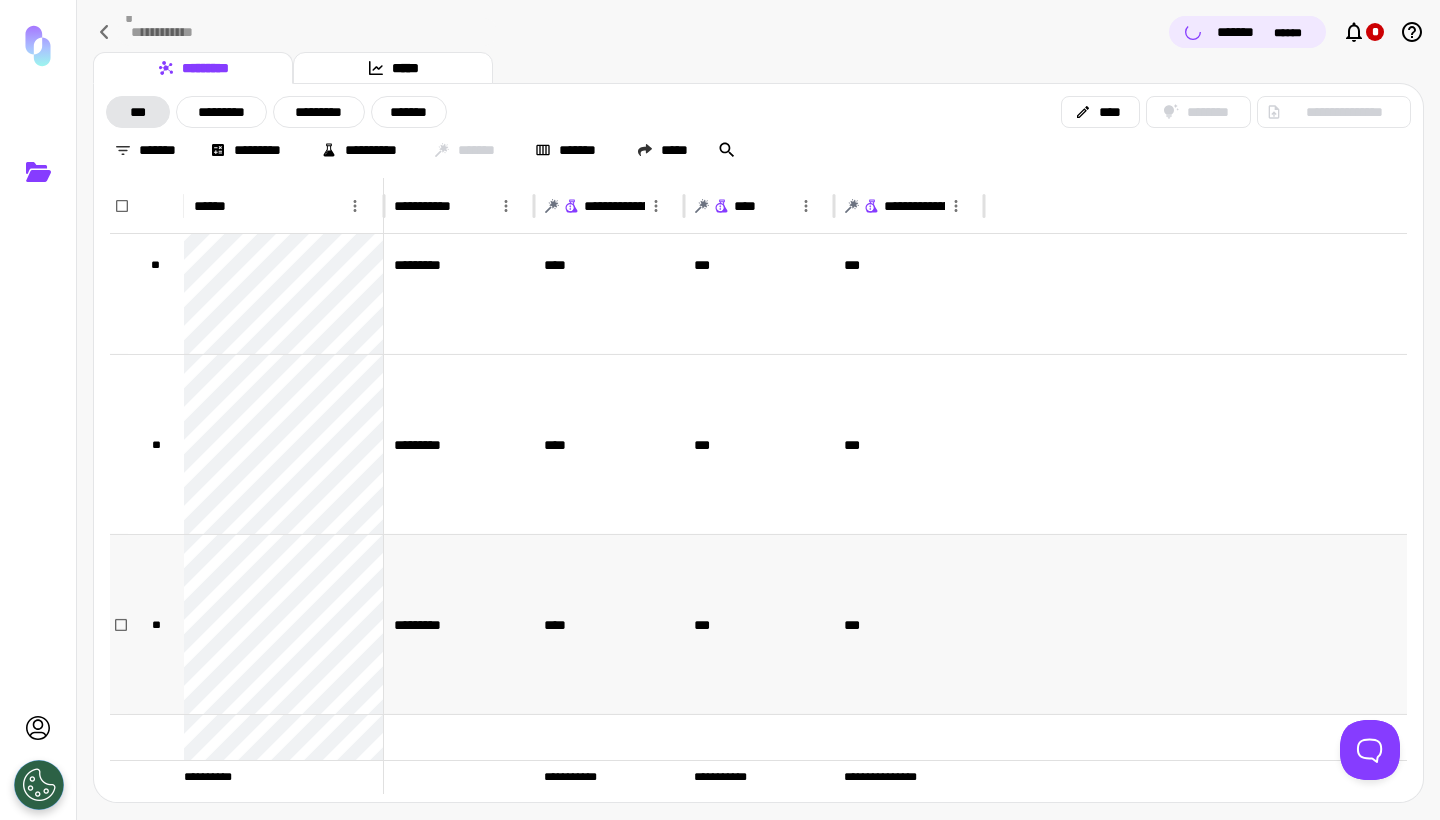 scroll, scrollTop: 2052, scrollLeft: 0, axis: vertical 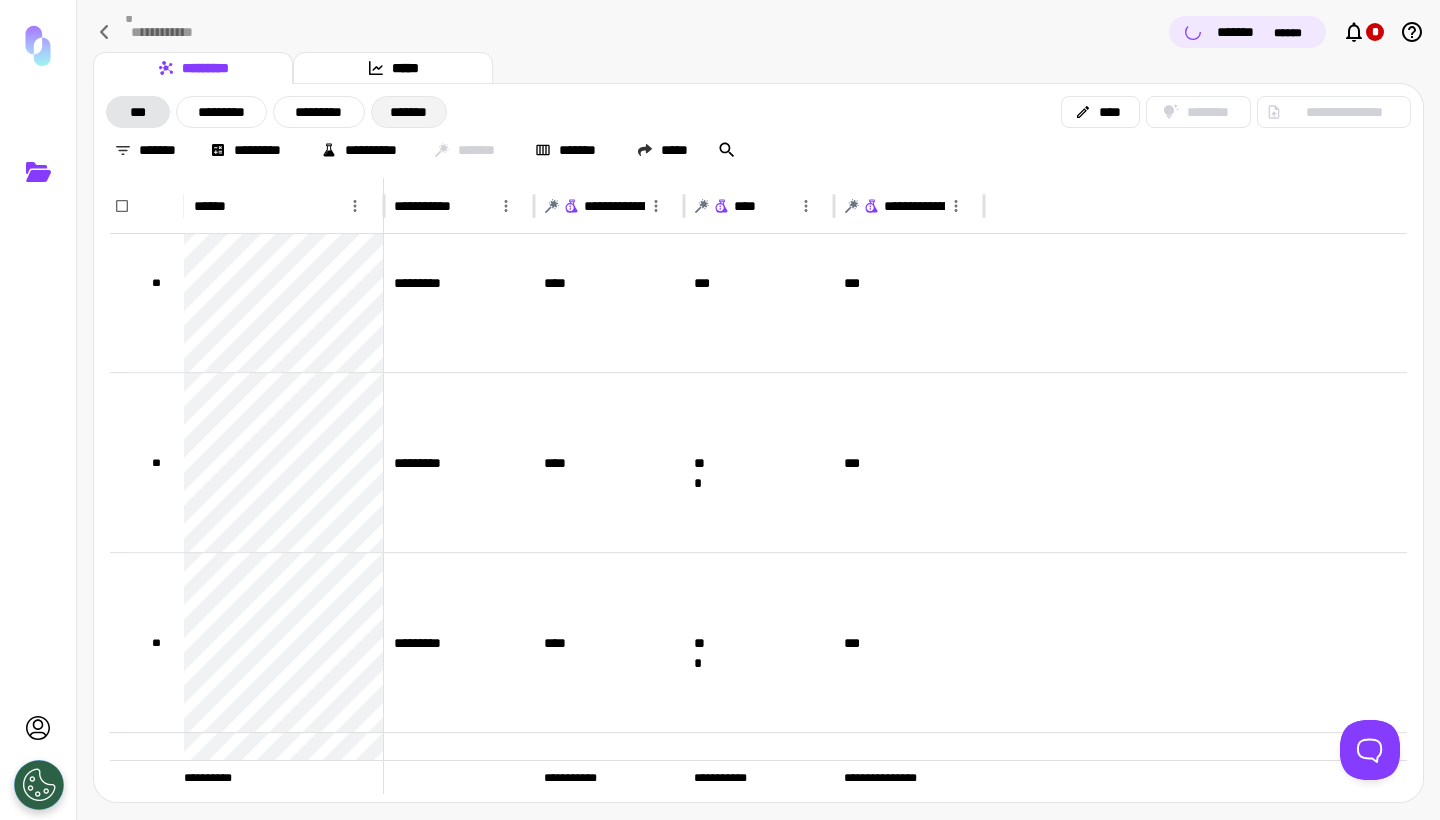 click on "*******" at bounding box center [409, 112] 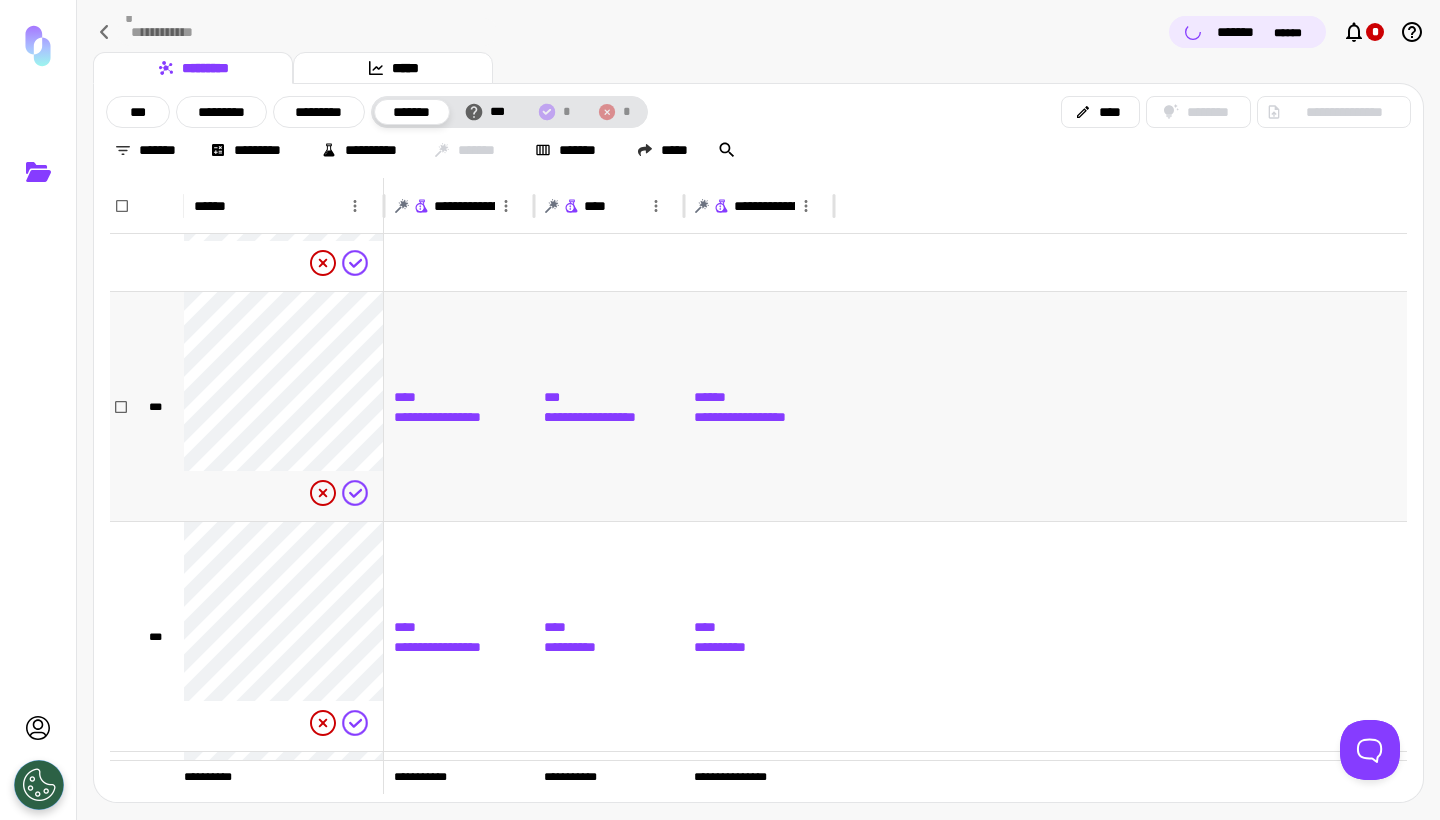 scroll, scrollTop: 2268, scrollLeft: 0, axis: vertical 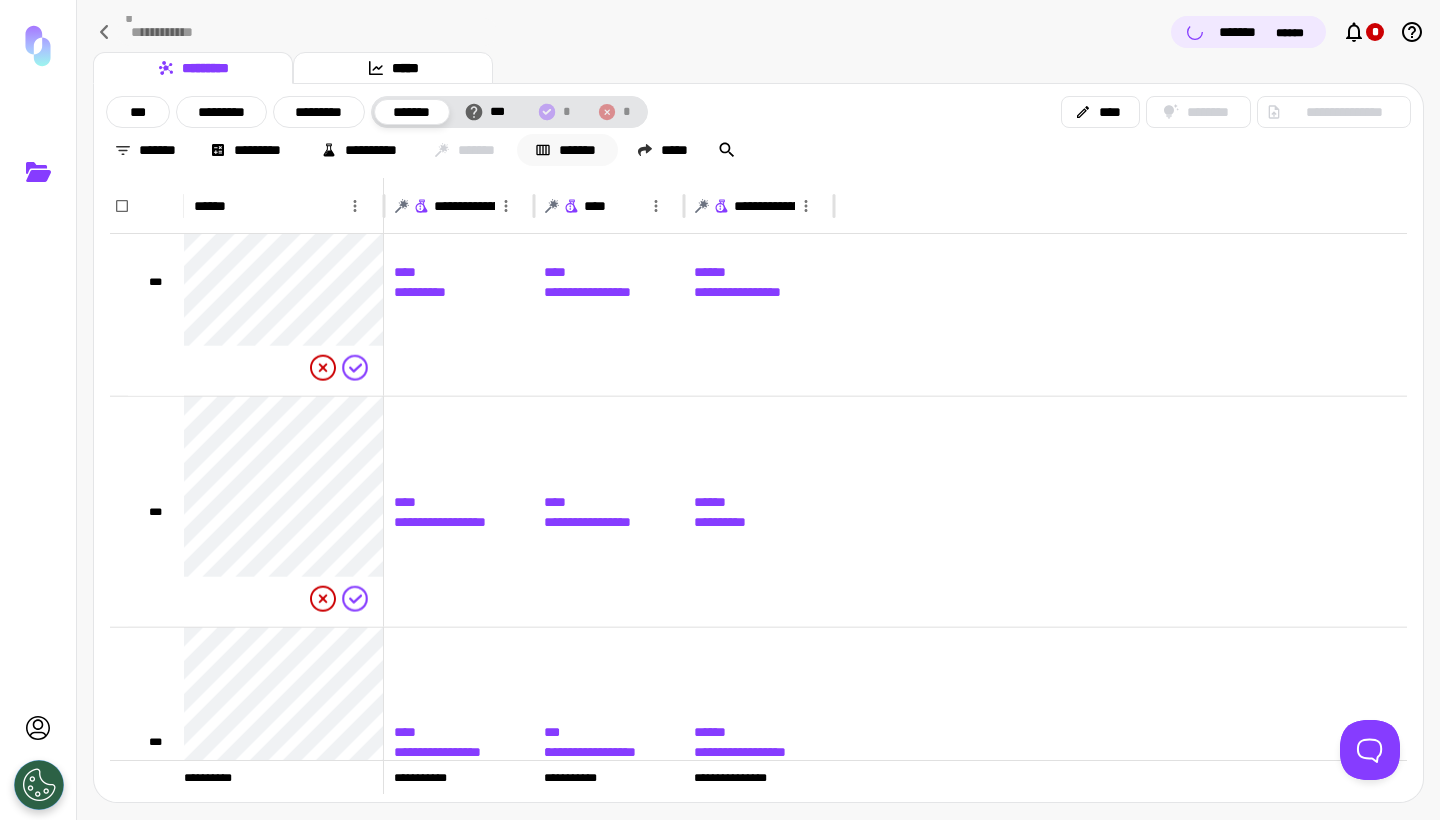 click on "*******" at bounding box center (567, 150) 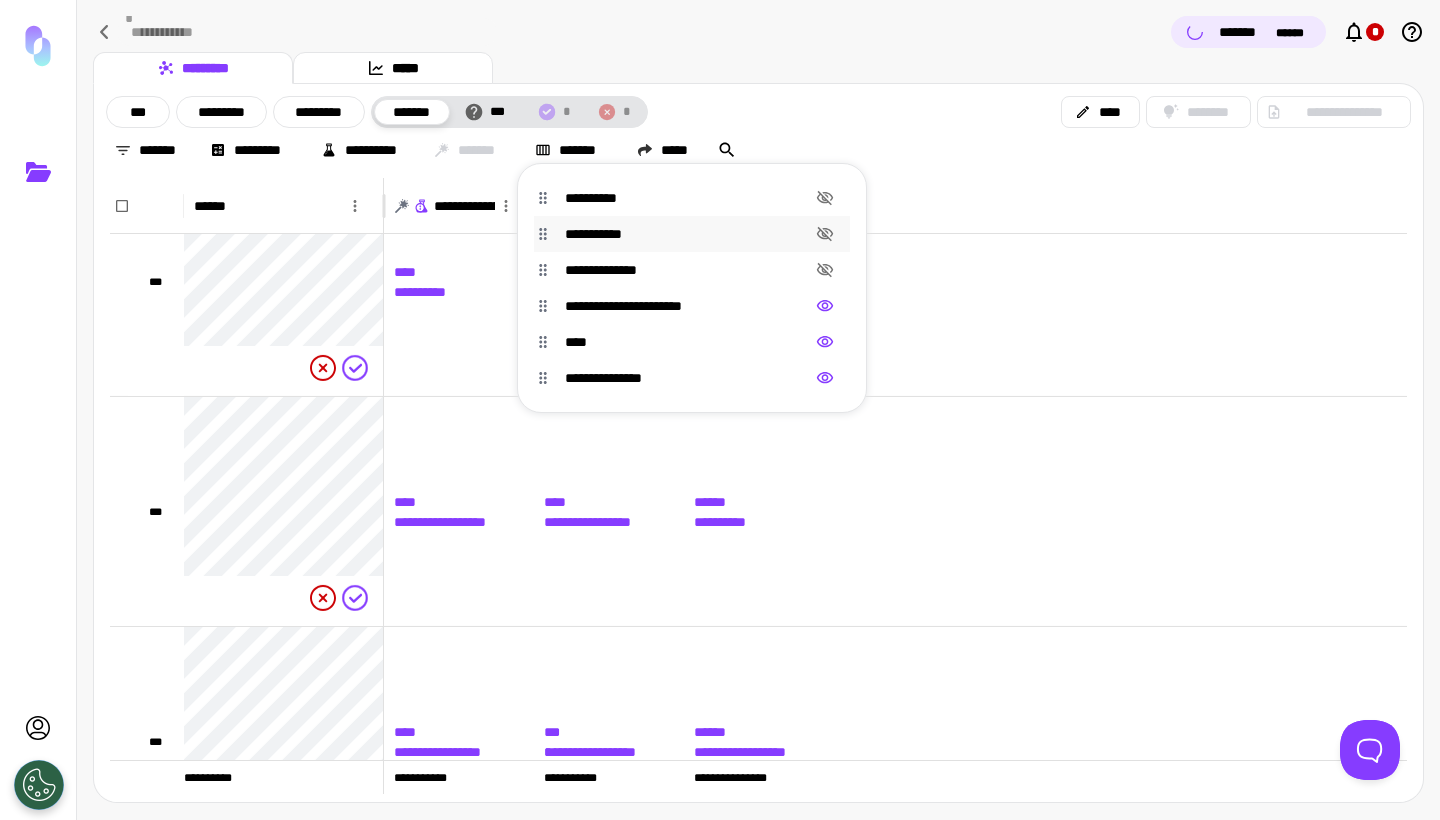 click 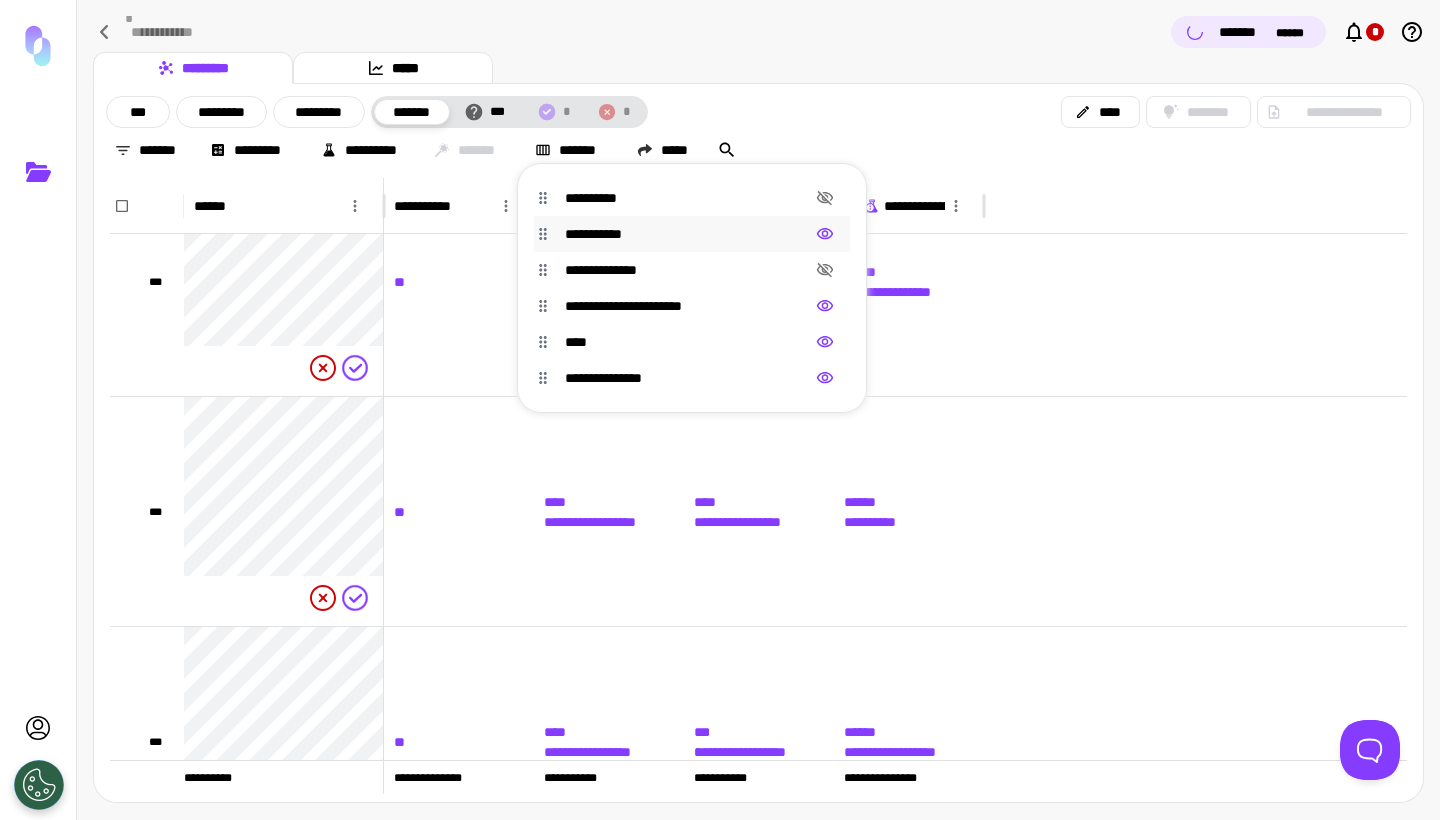 click at bounding box center (720, 410) 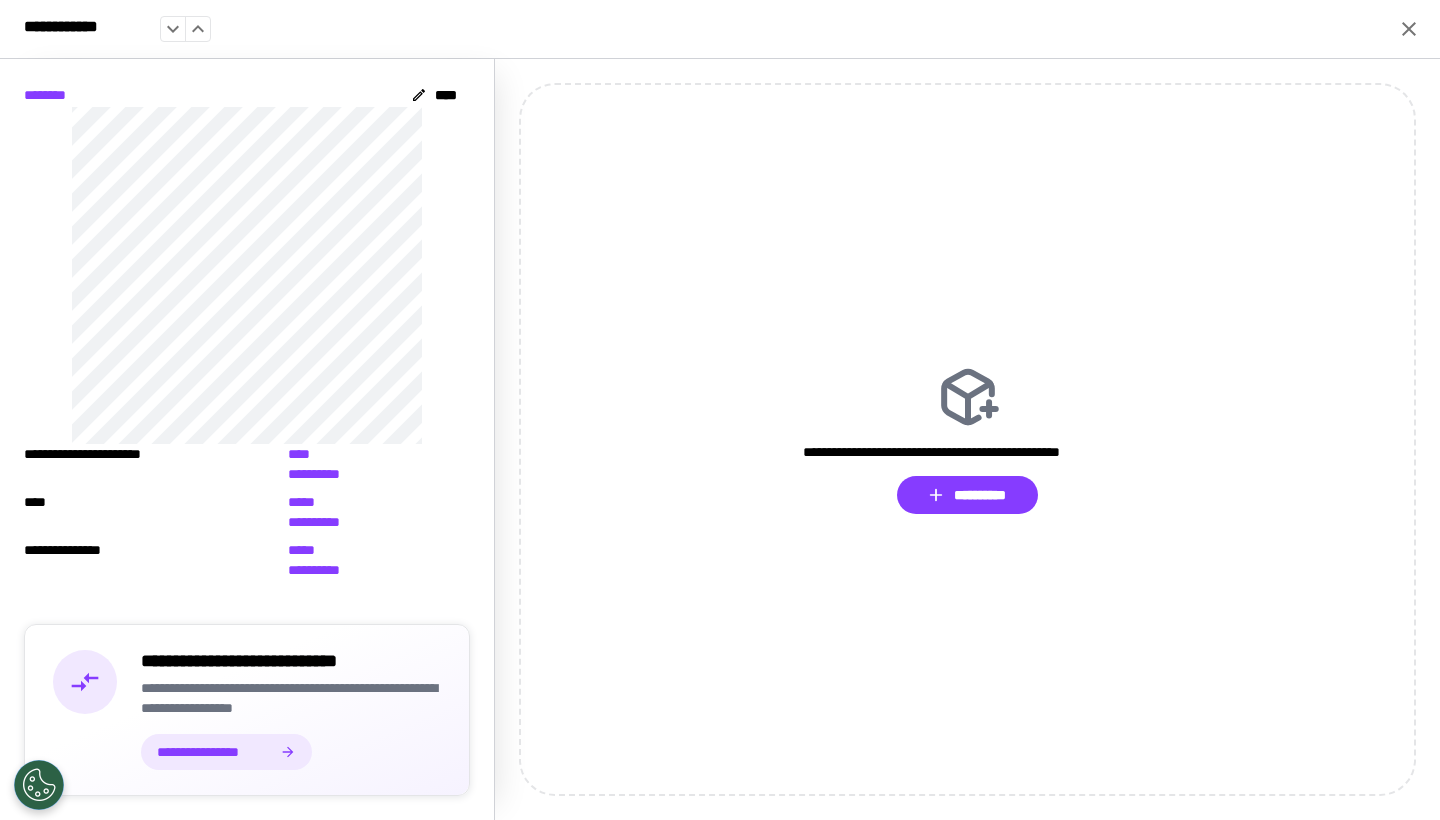 click 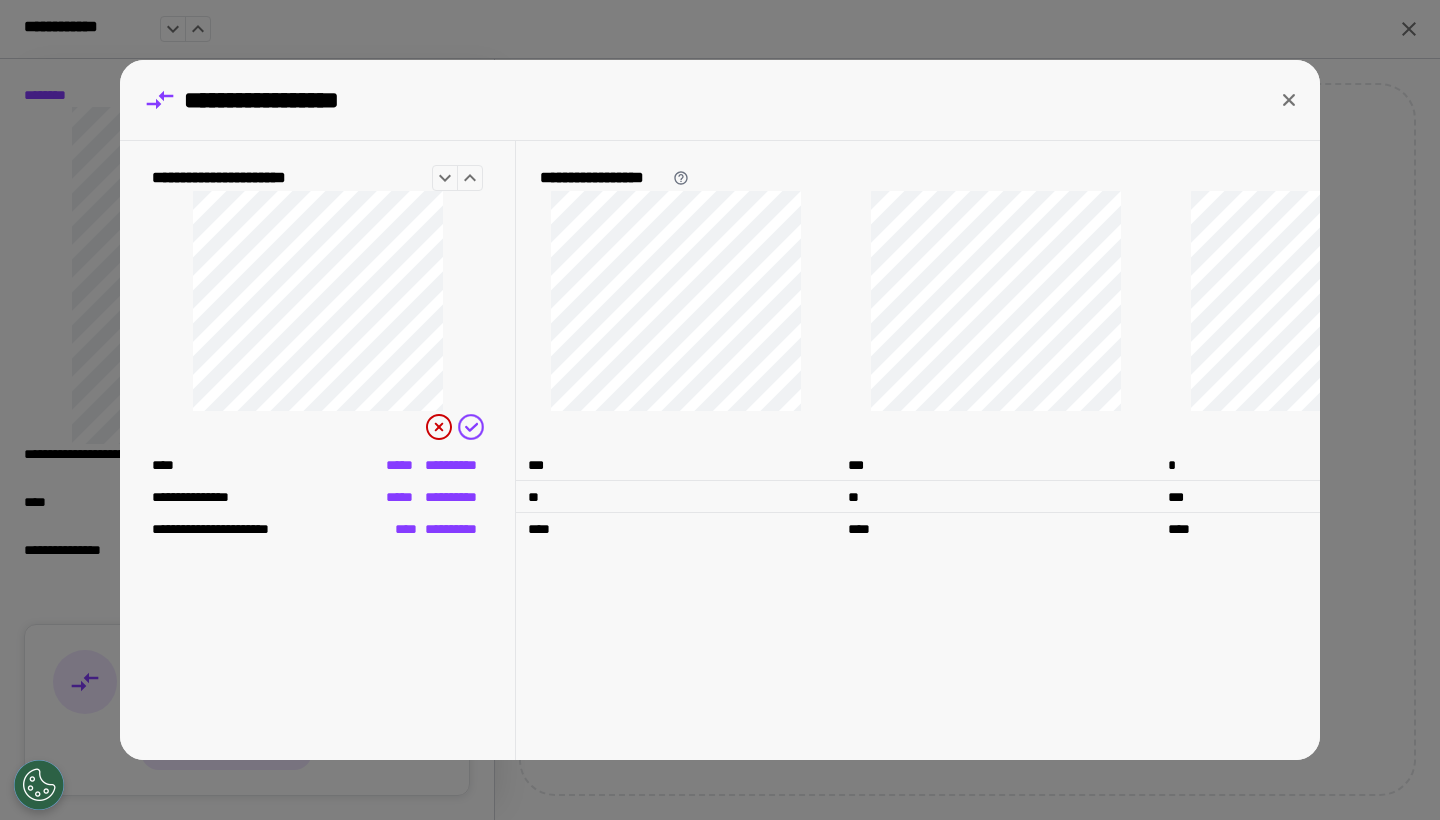 click 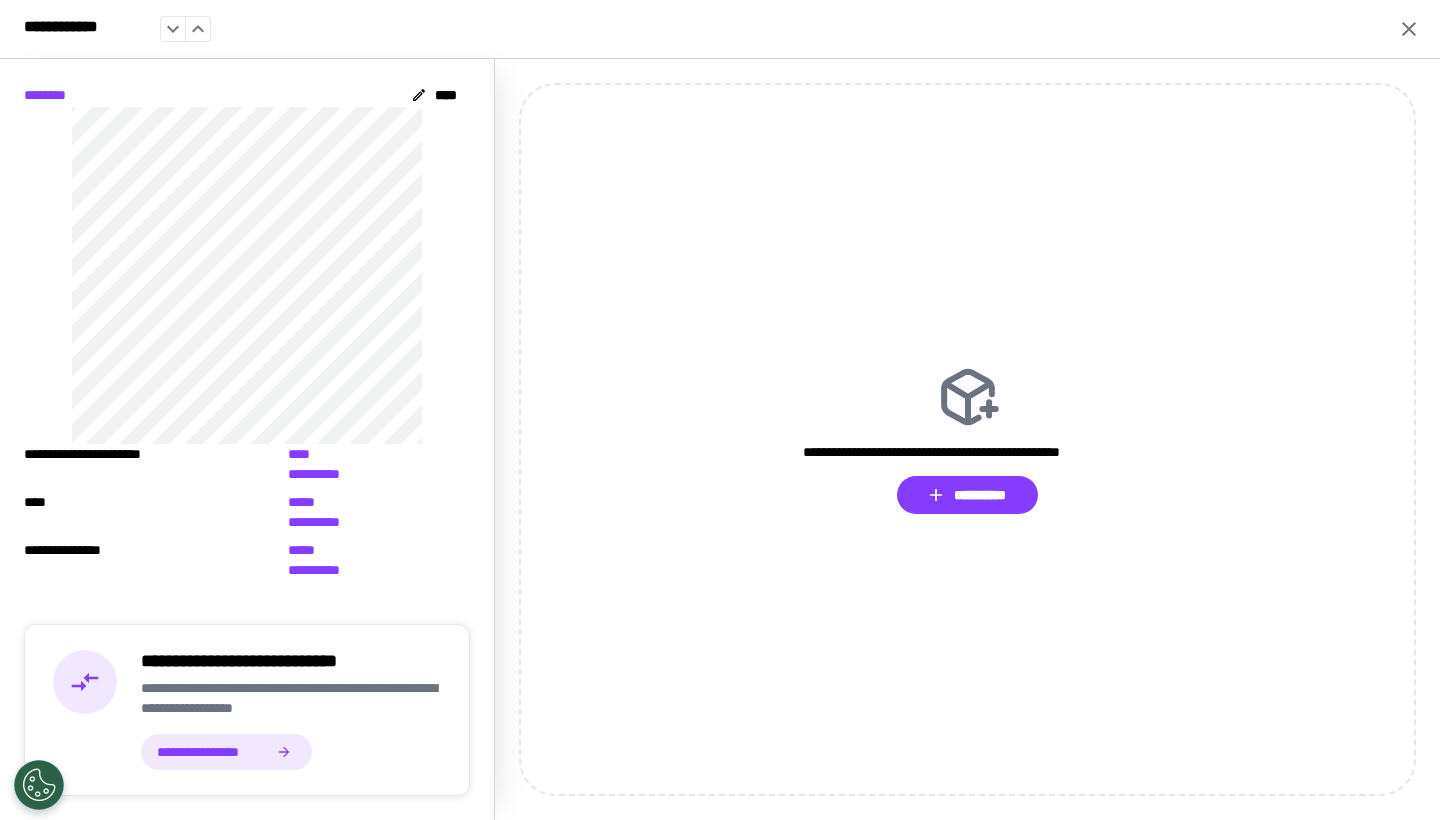 click 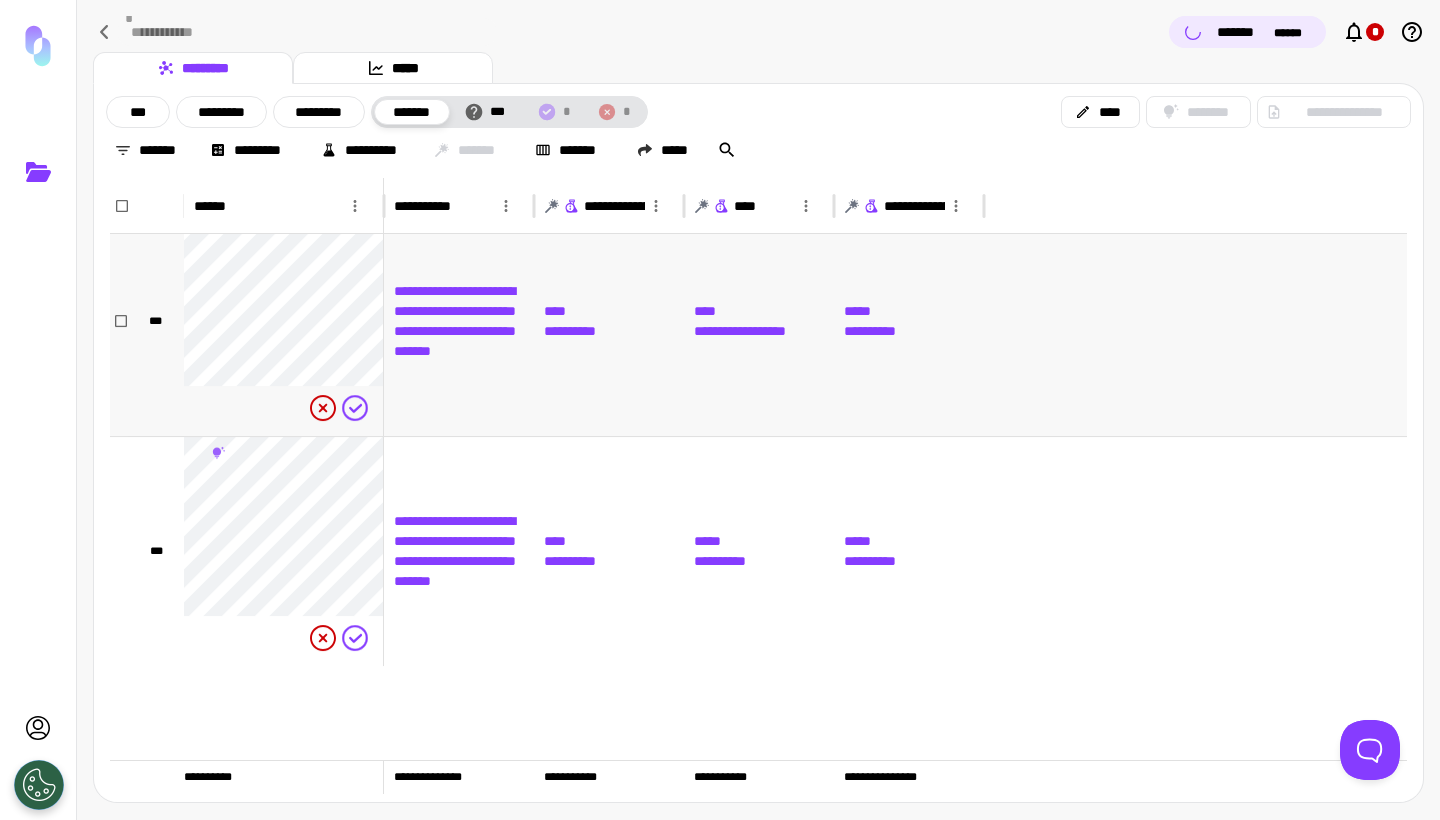 scroll, scrollTop: 5644, scrollLeft: 0, axis: vertical 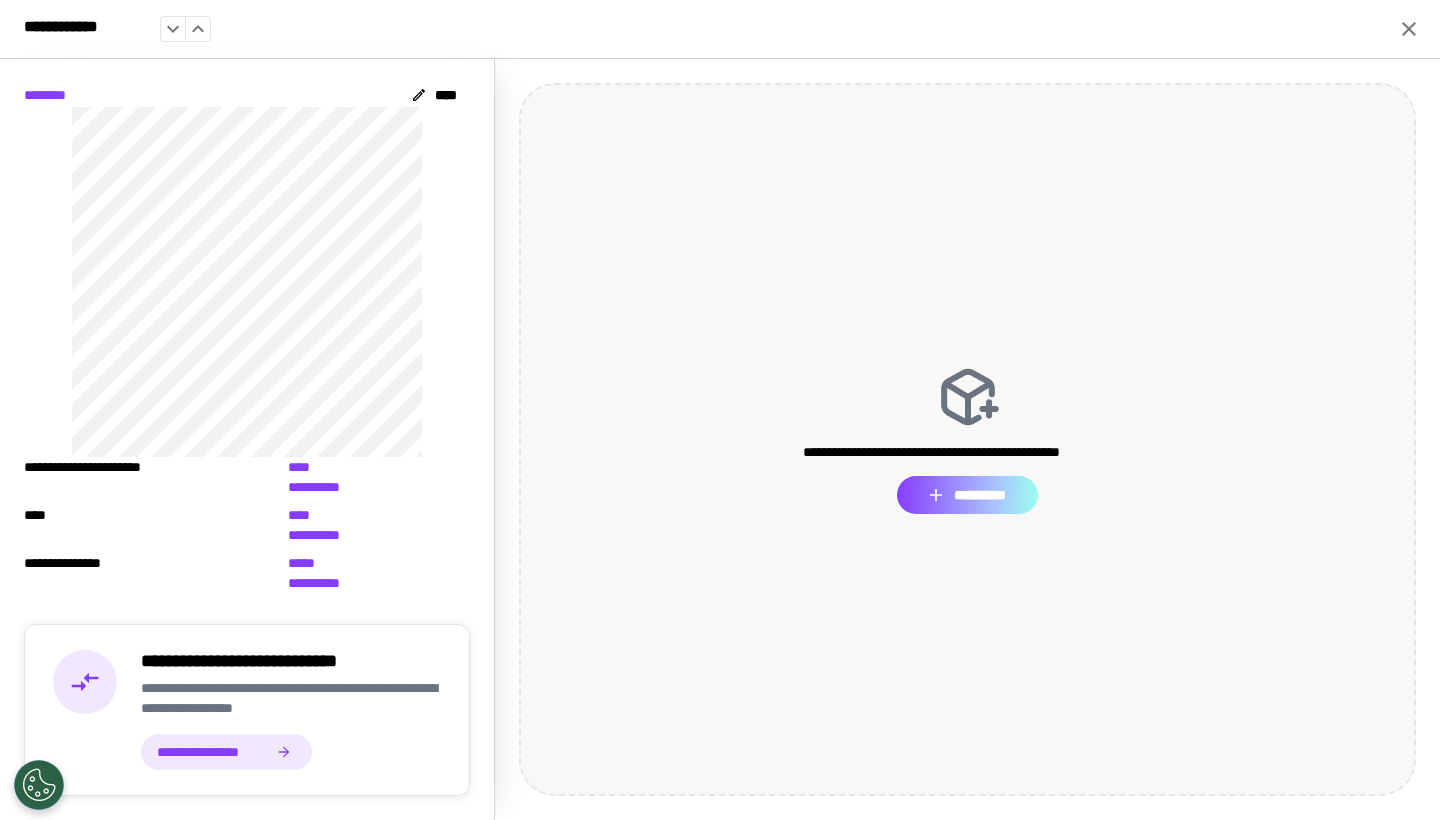 click on "**********" at bounding box center (967, 495) 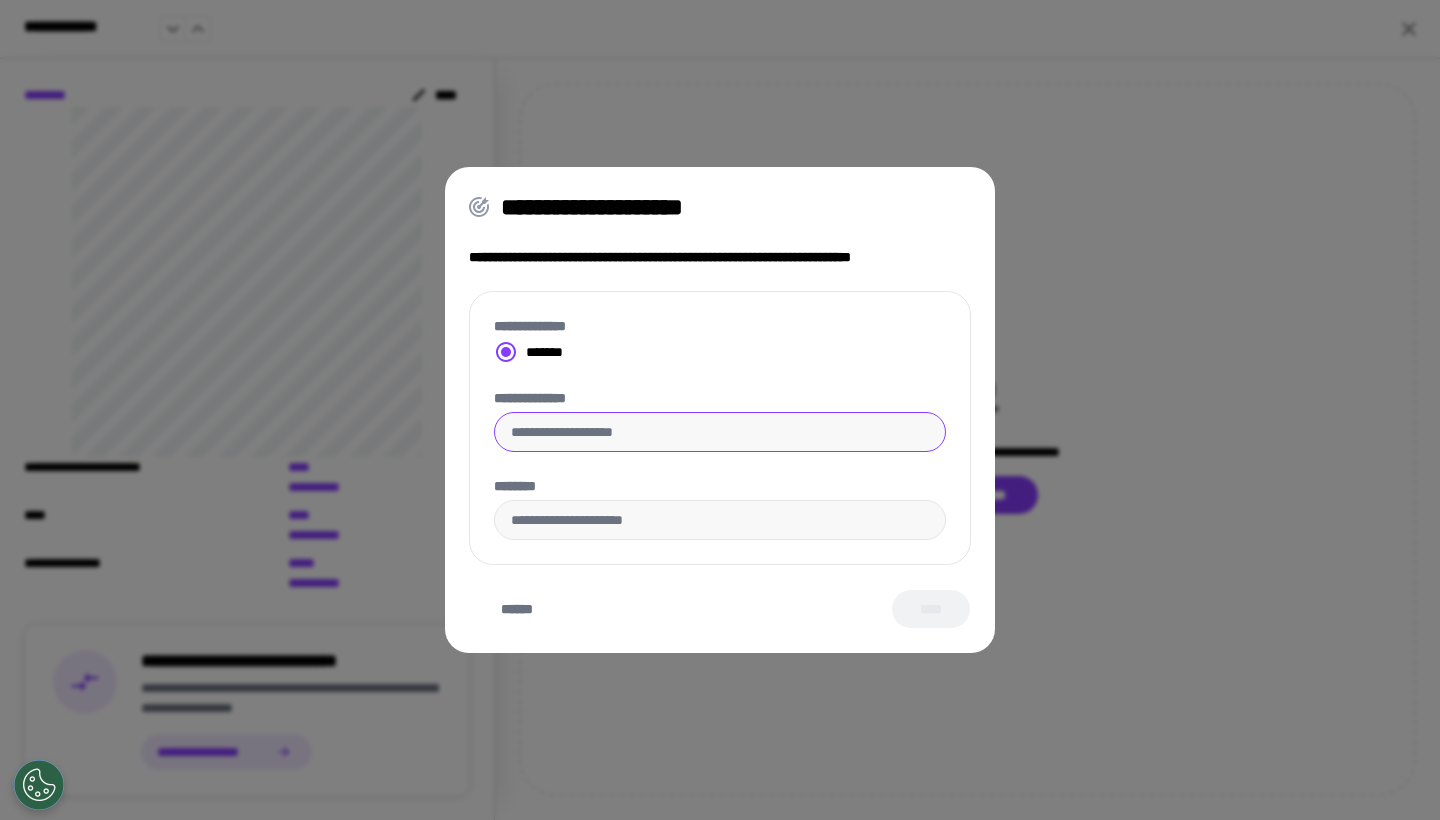 click on "**********" at bounding box center [720, 432] 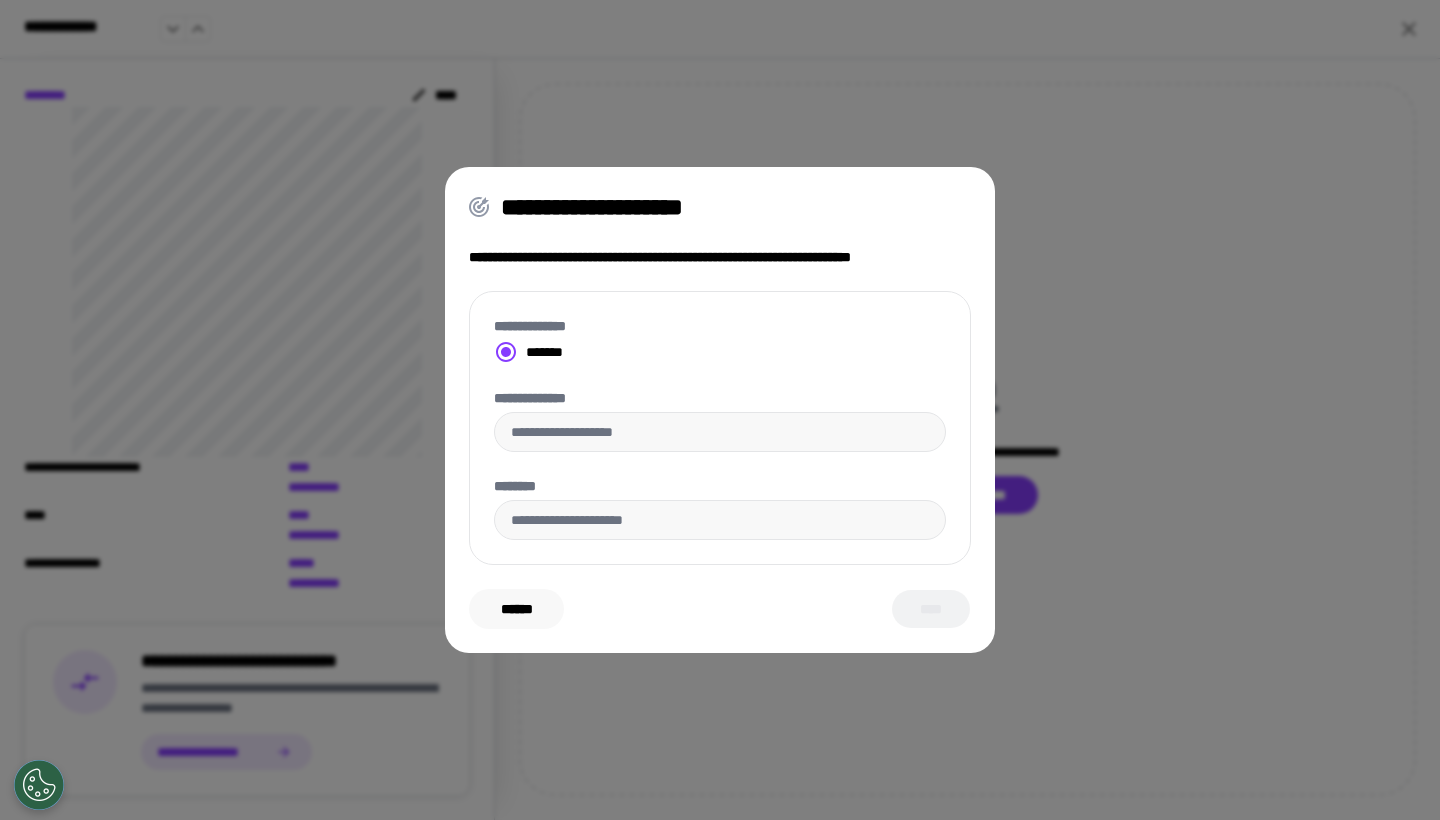 click on "******" at bounding box center (516, 609) 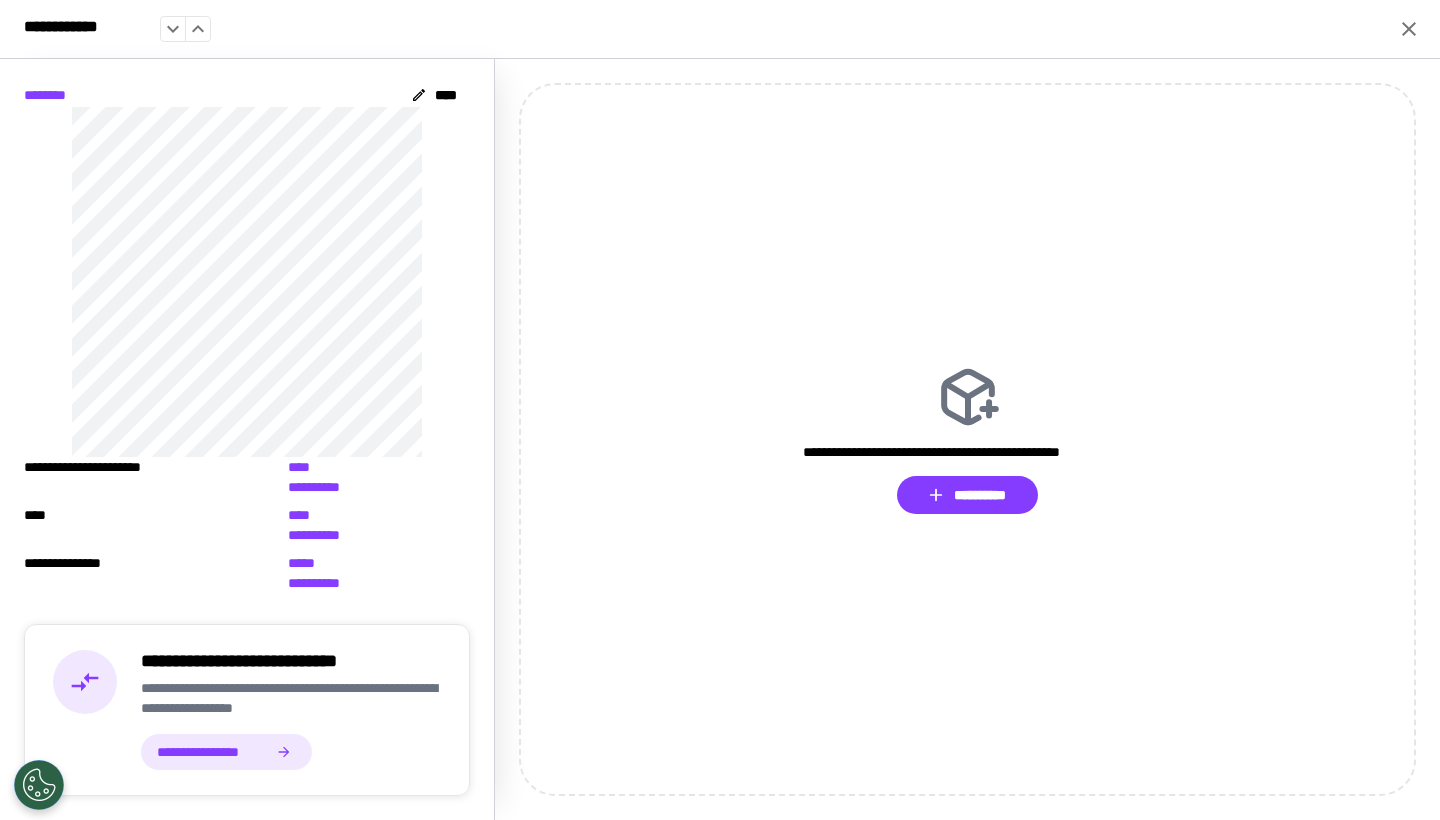 click 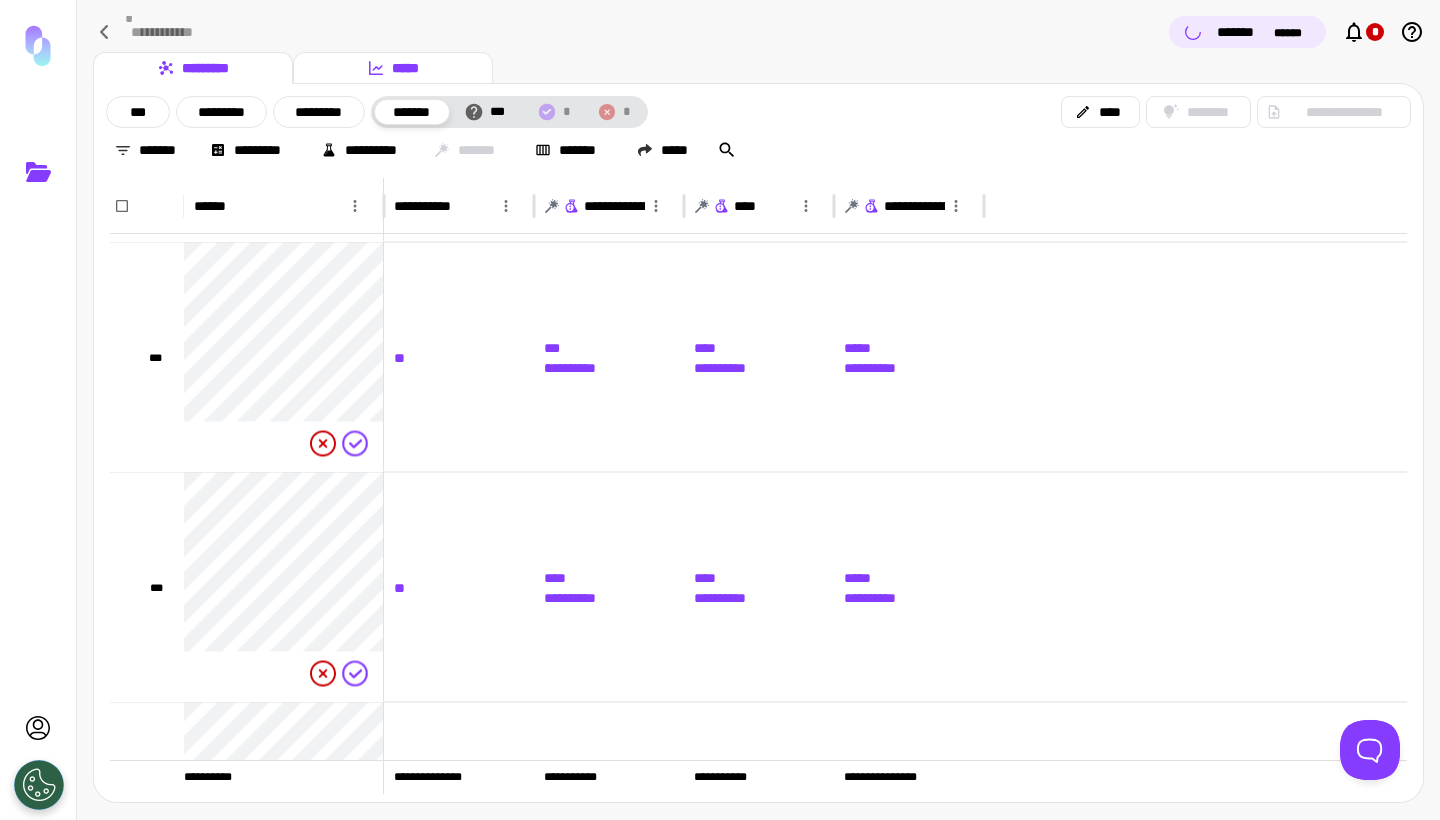 click on "*****" at bounding box center (393, 68) 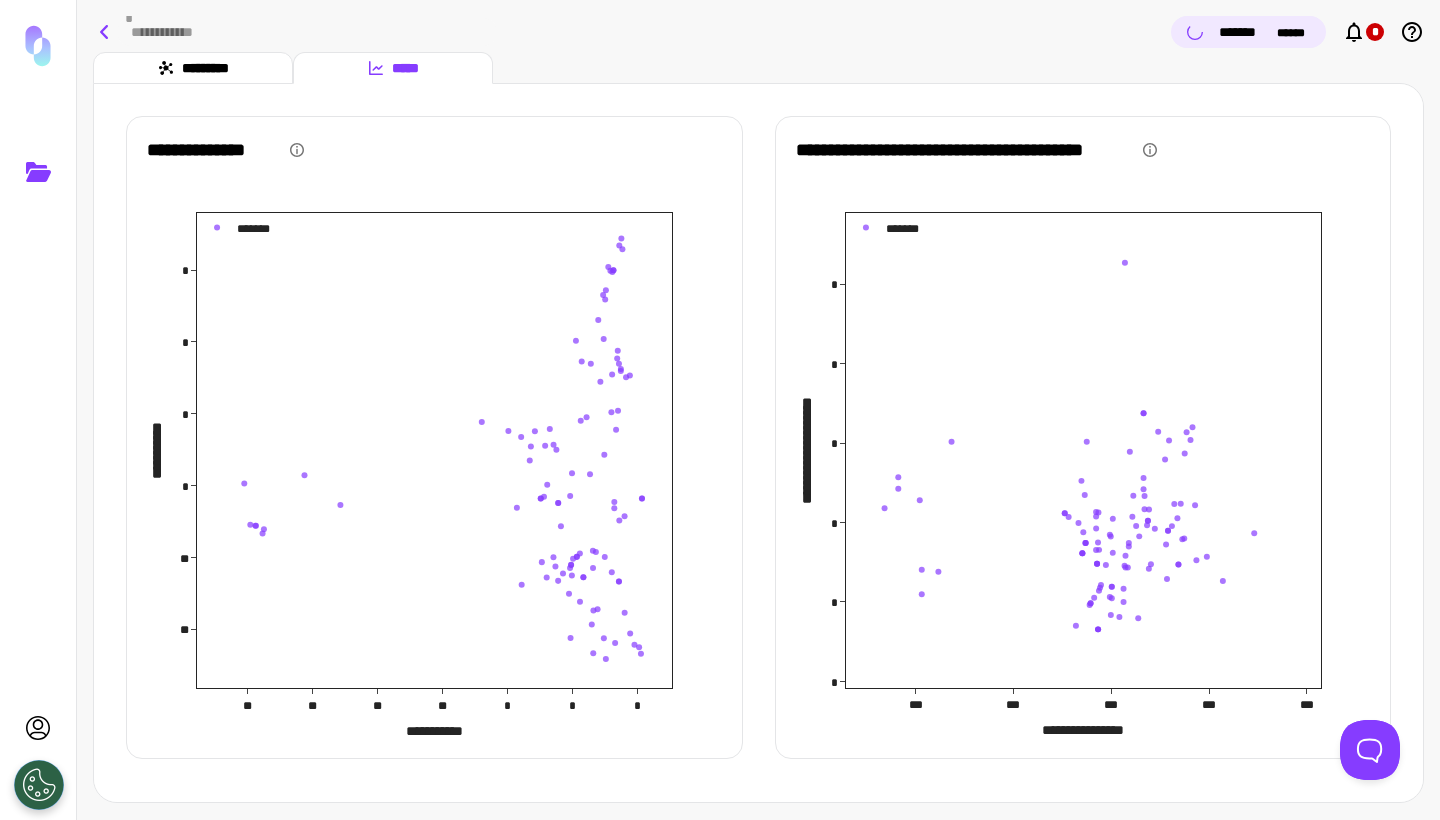 click 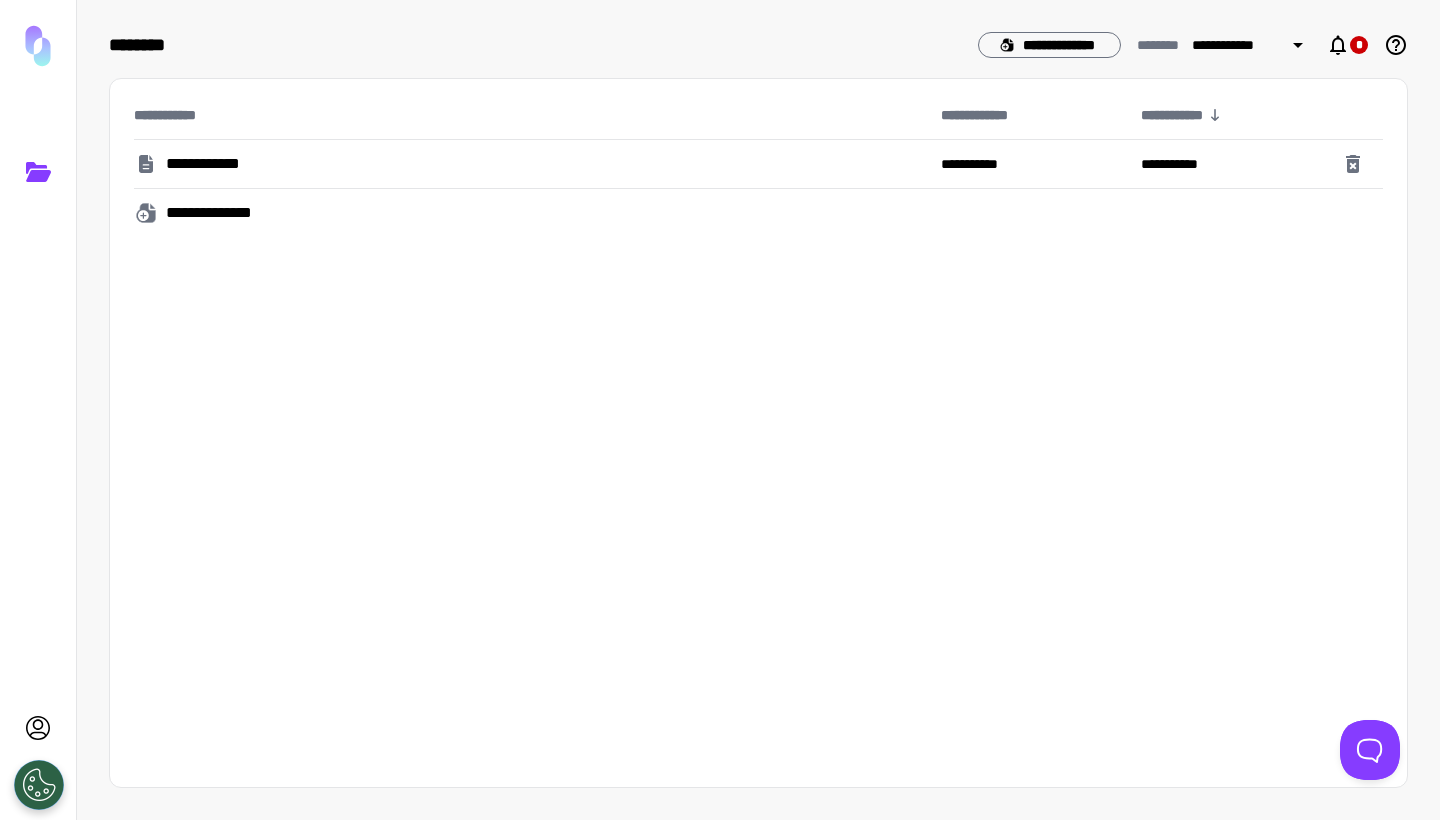 click on "**********" at bounding box center [529, 164] 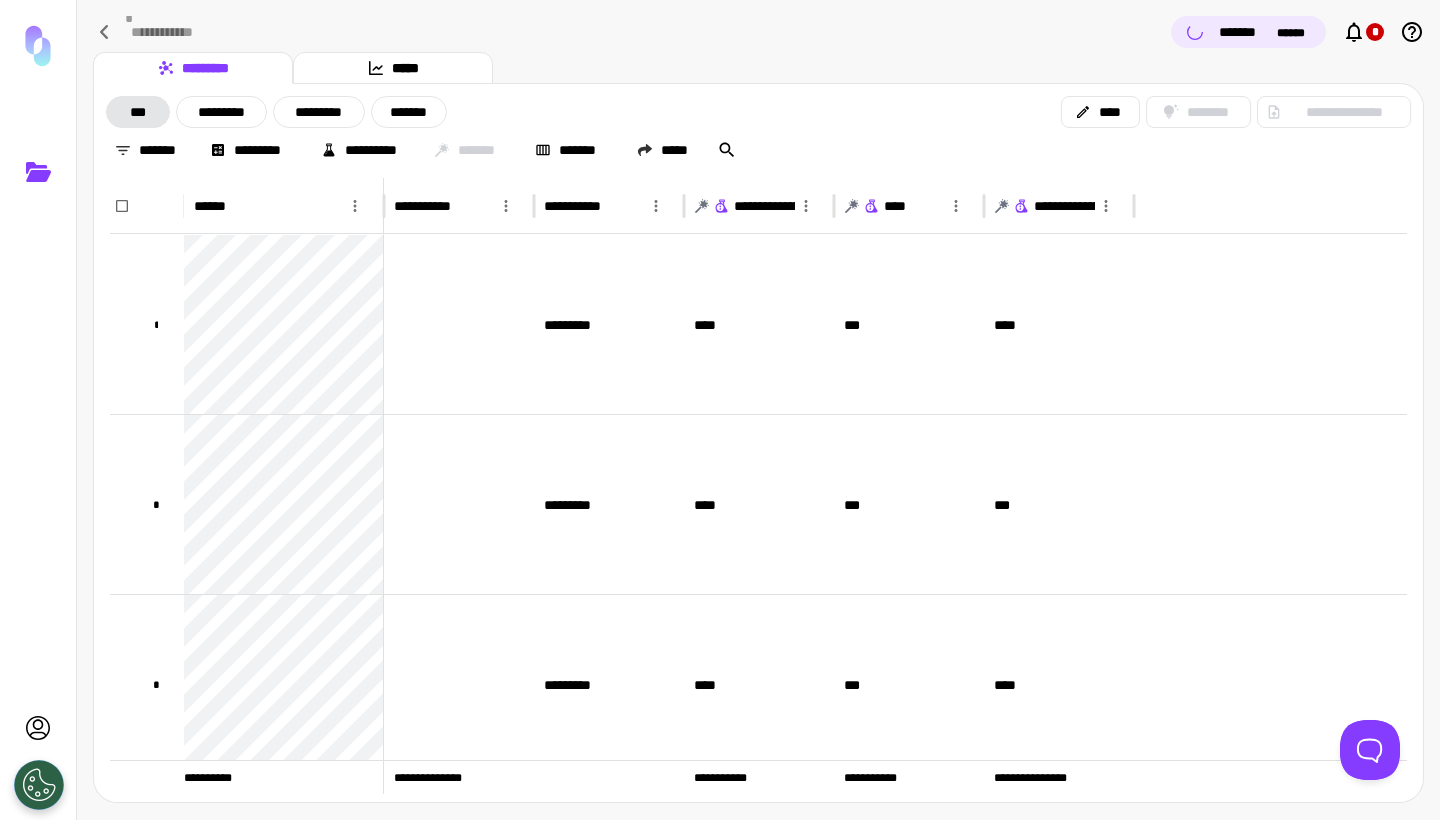 scroll, scrollTop: 507, scrollLeft: 0, axis: vertical 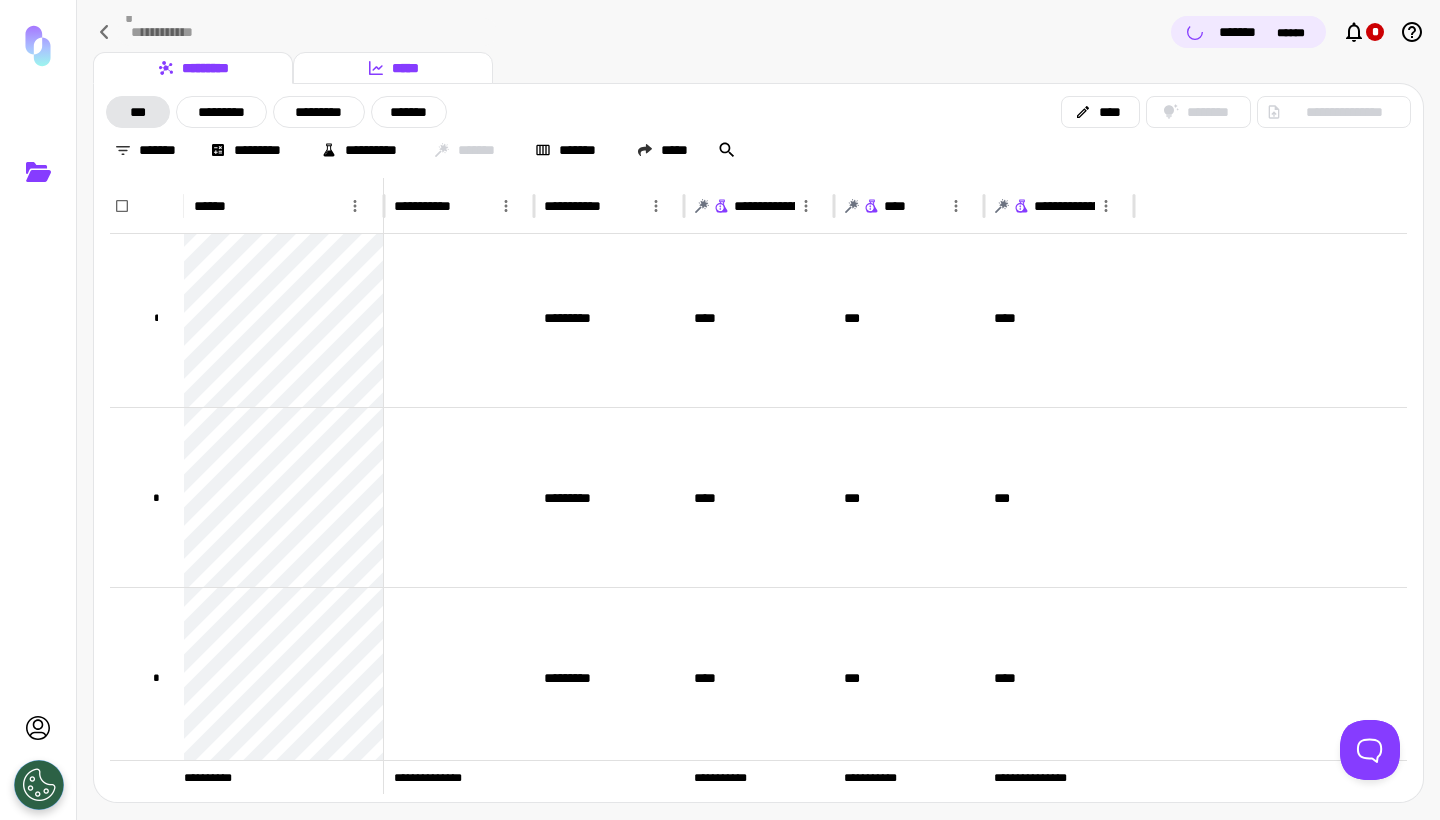 click on "*****" at bounding box center [393, 68] 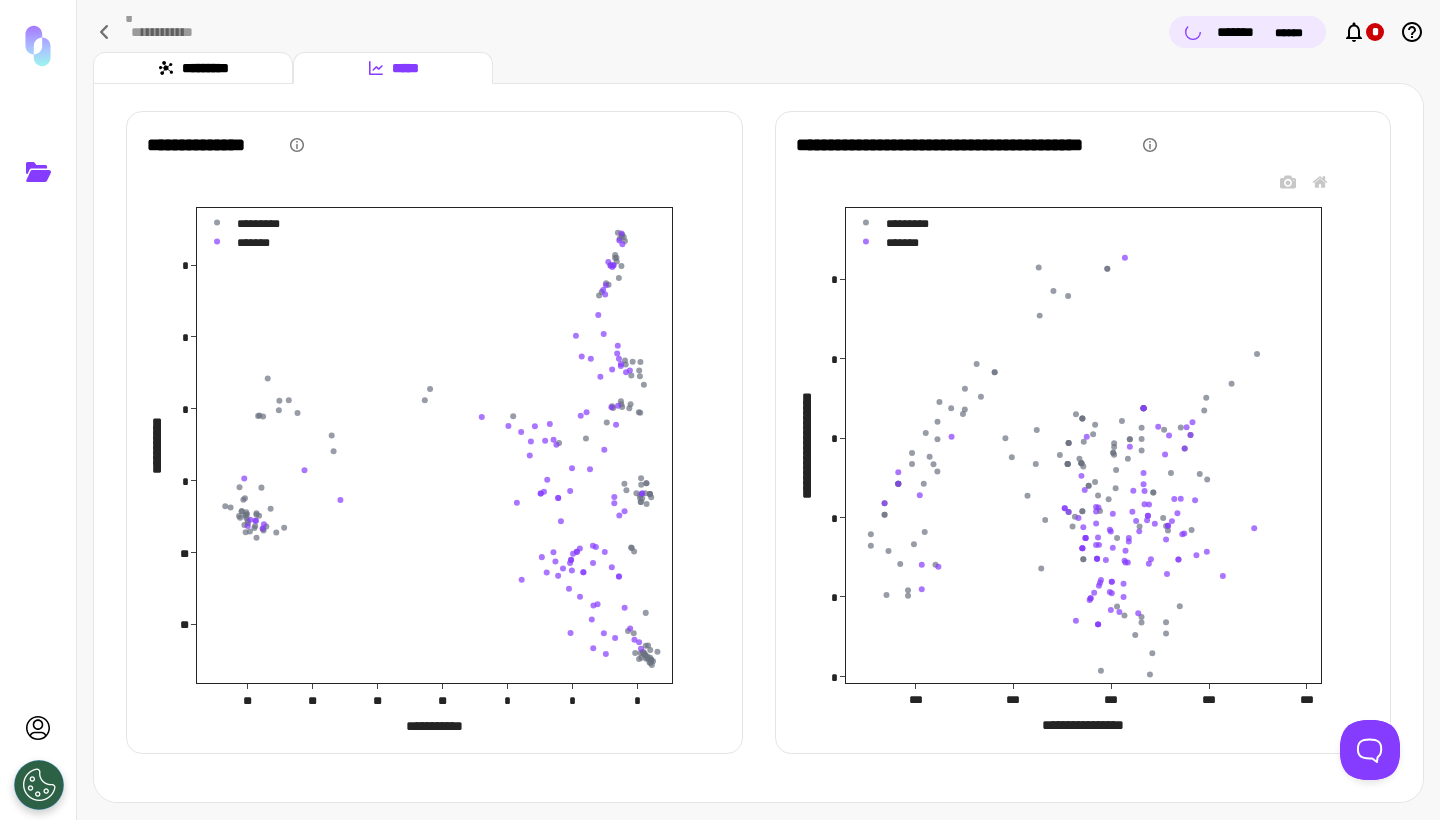 scroll, scrollTop: 6, scrollLeft: 0, axis: vertical 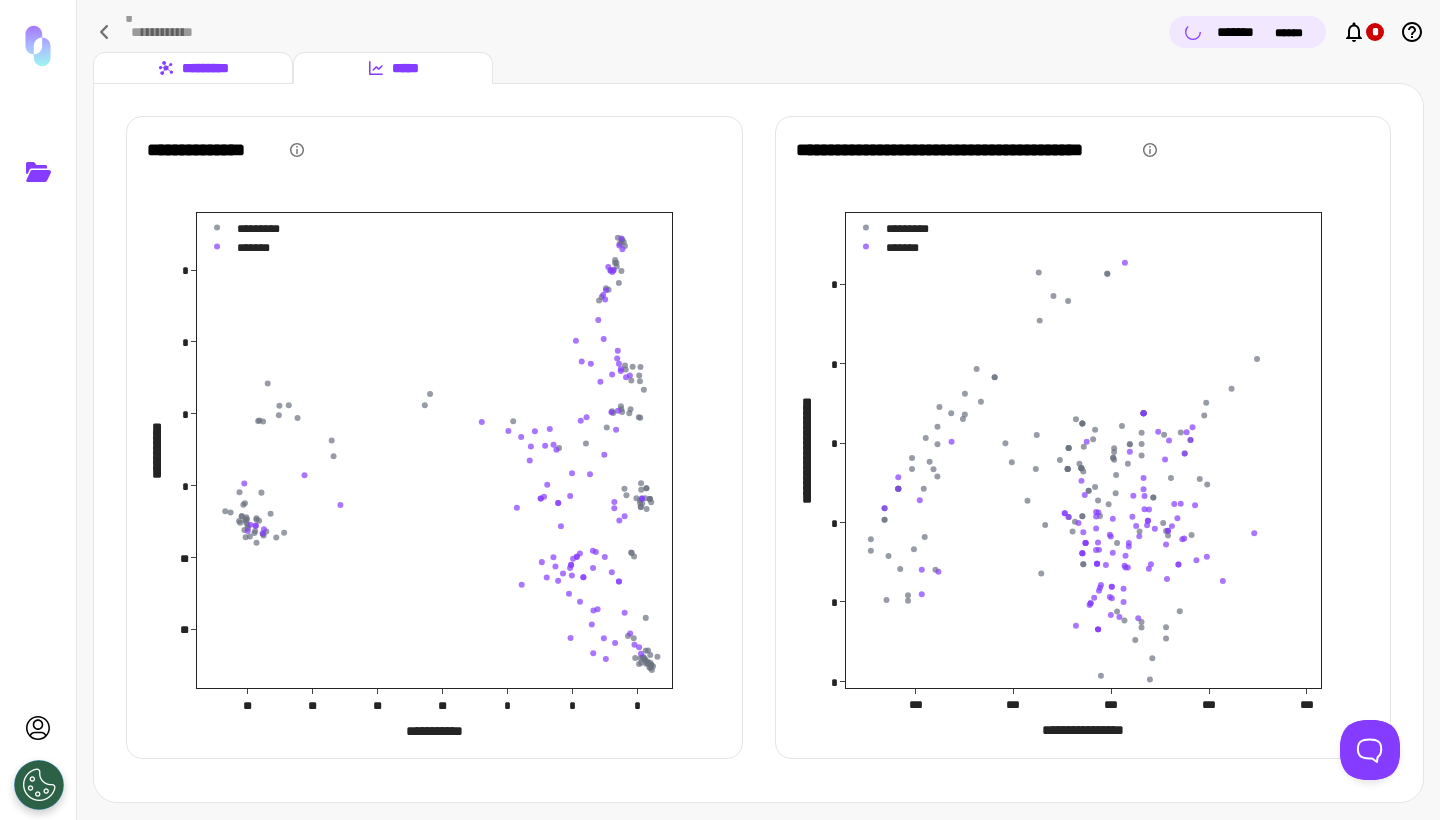 click 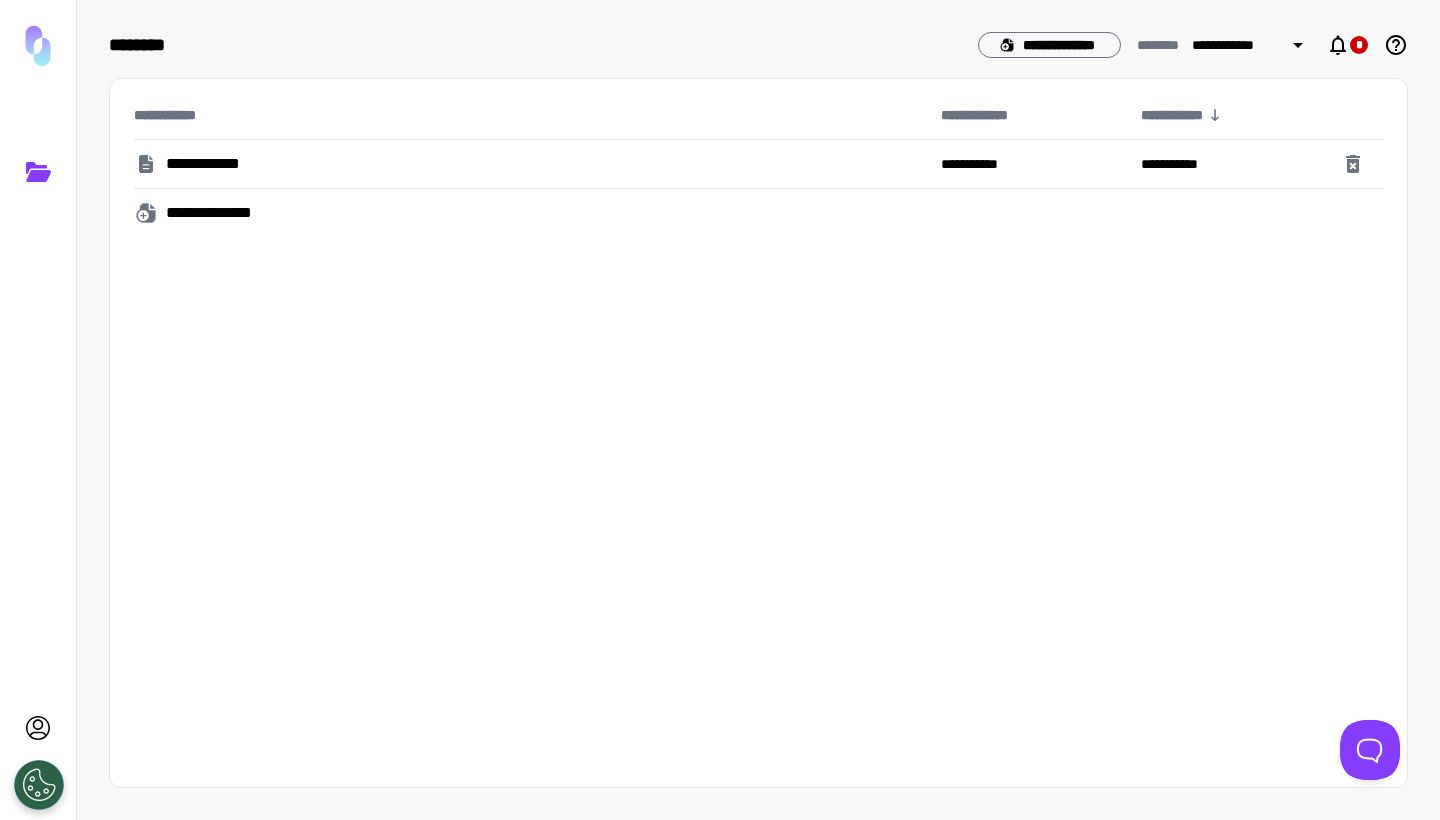 scroll, scrollTop: 0, scrollLeft: 0, axis: both 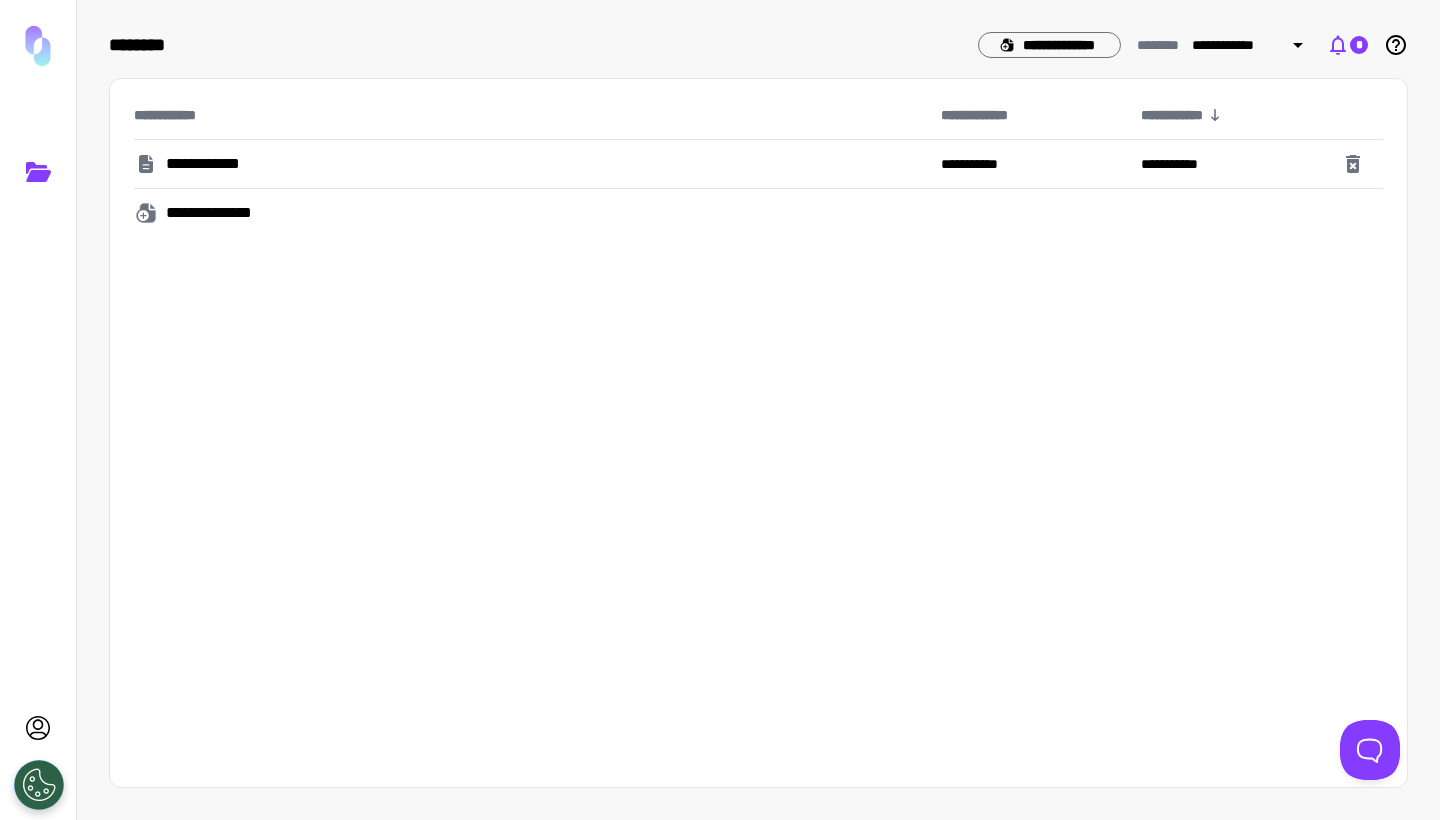 click 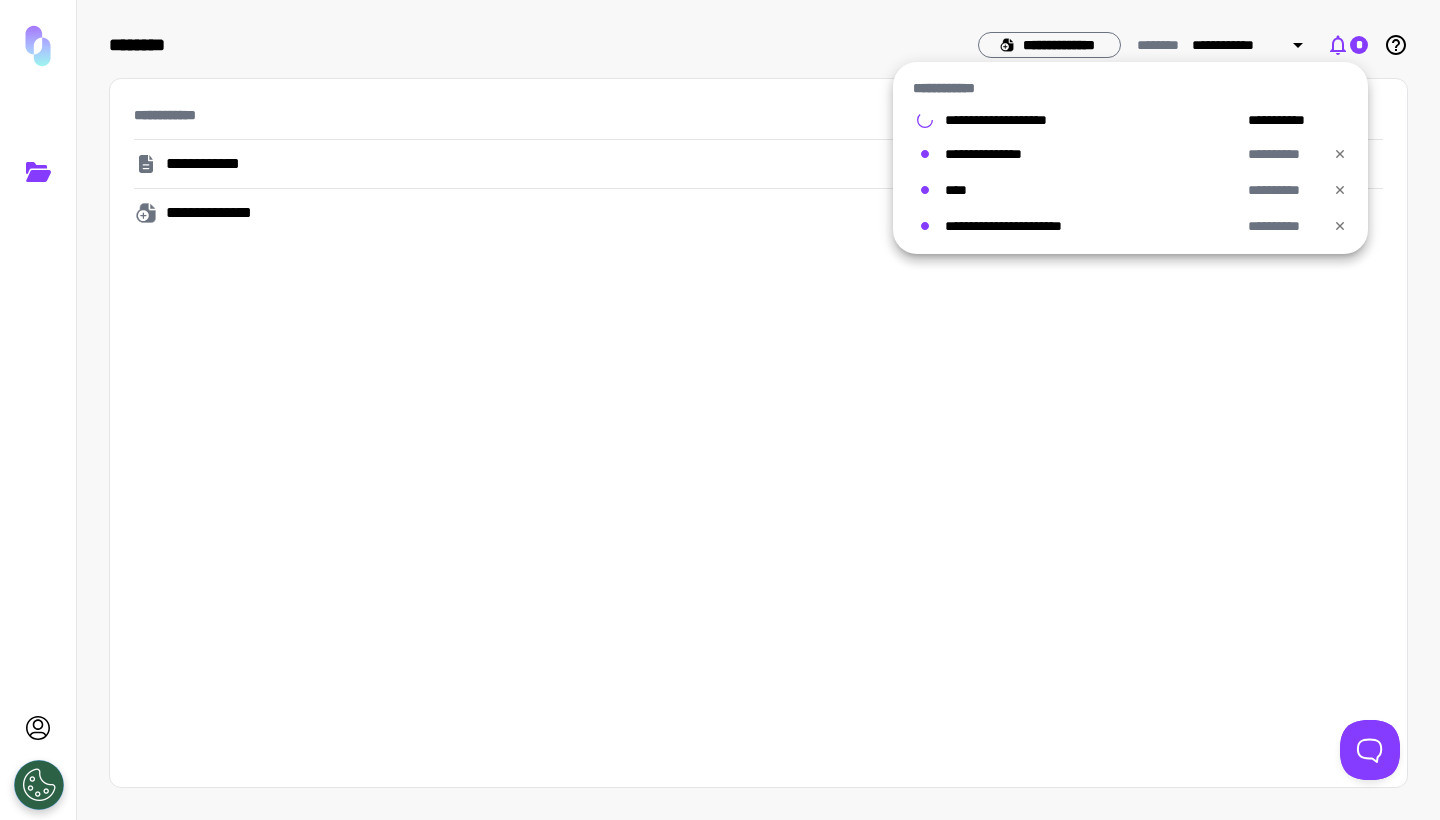 click at bounding box center (720, 410) 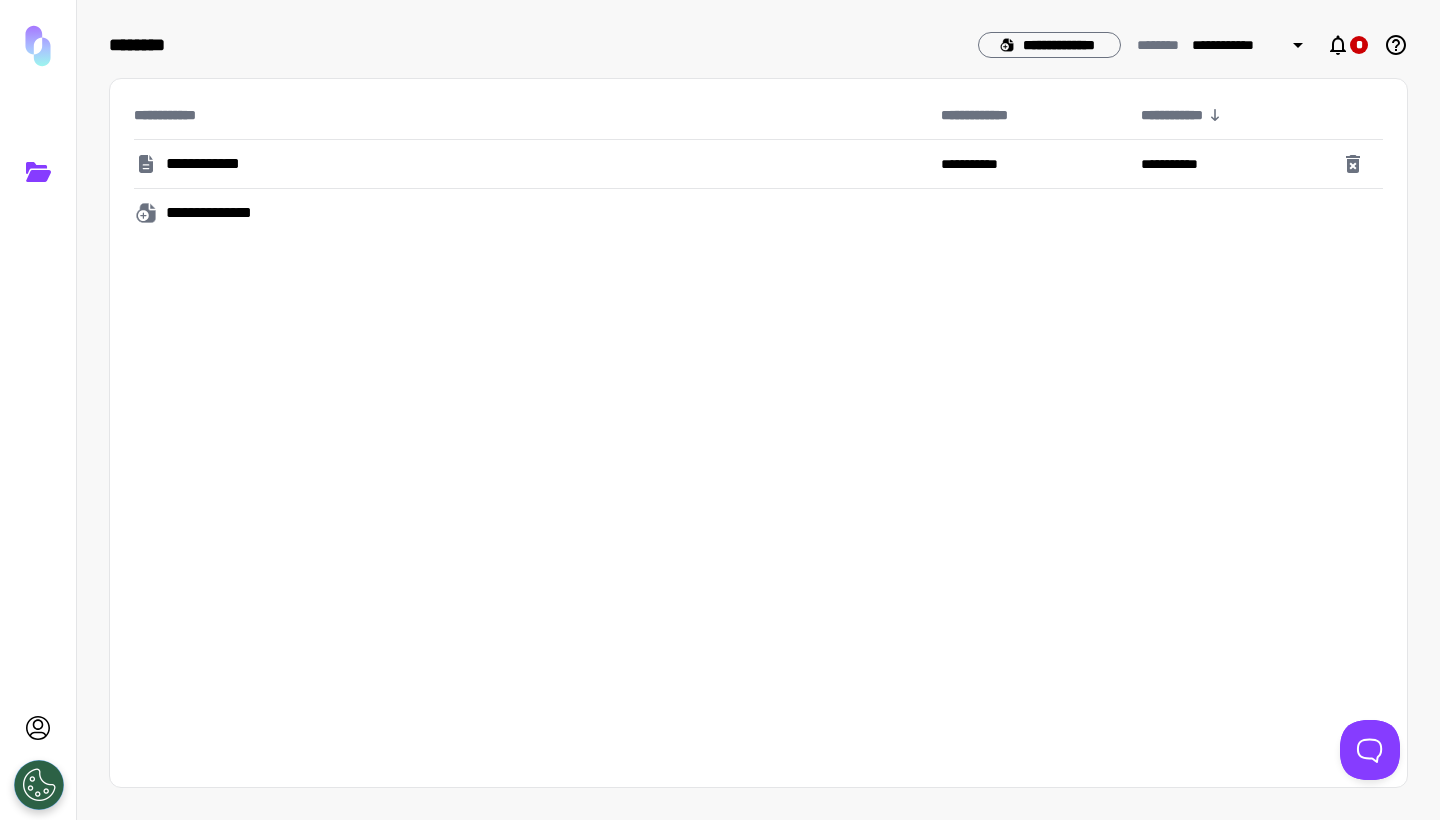 click at bounding box center (38, 46) 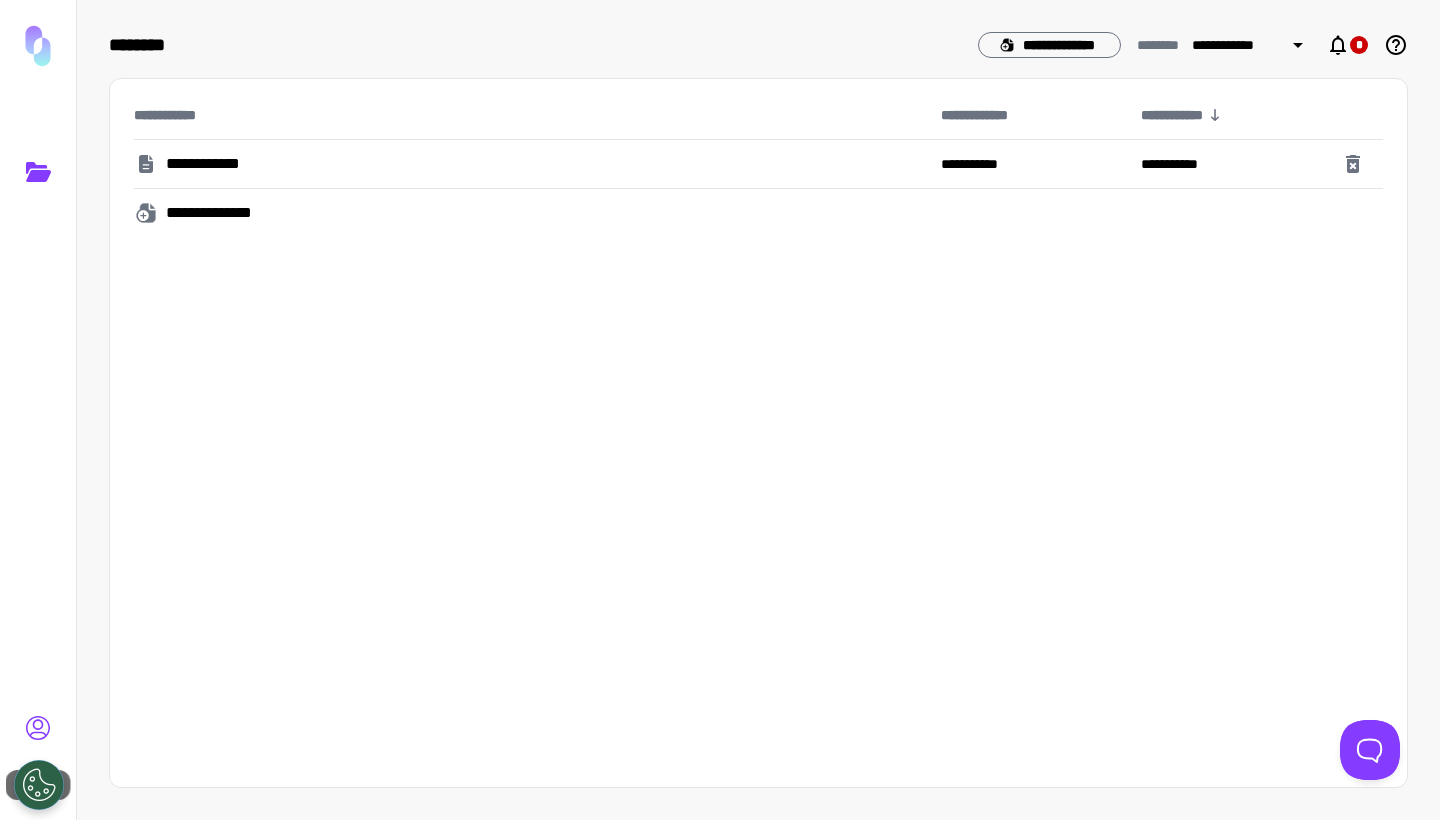scroll, scrollTop: 0, scrollLeft: 0, axis: both 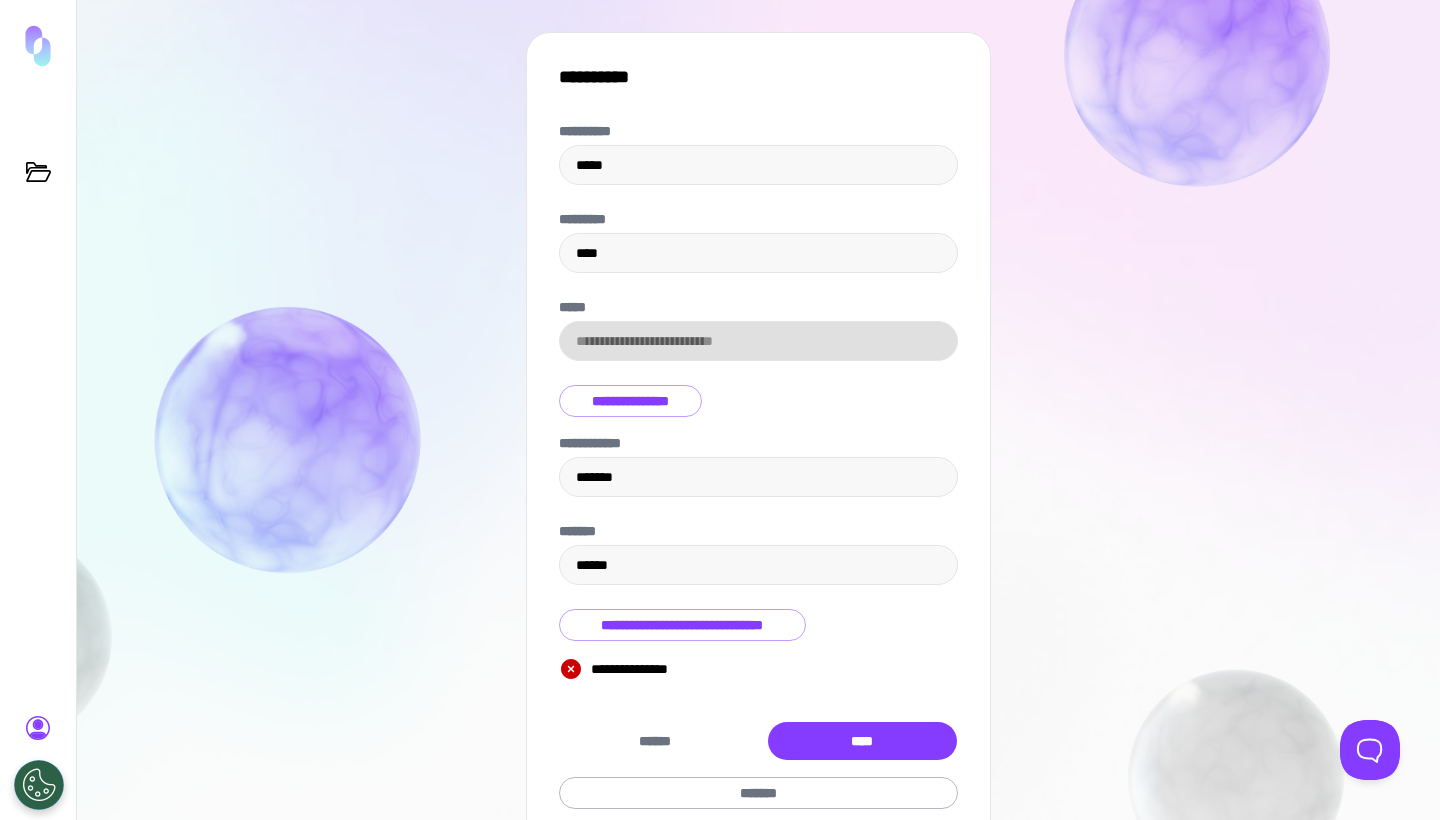 click on "**********" at bounding box center [758, 410] 